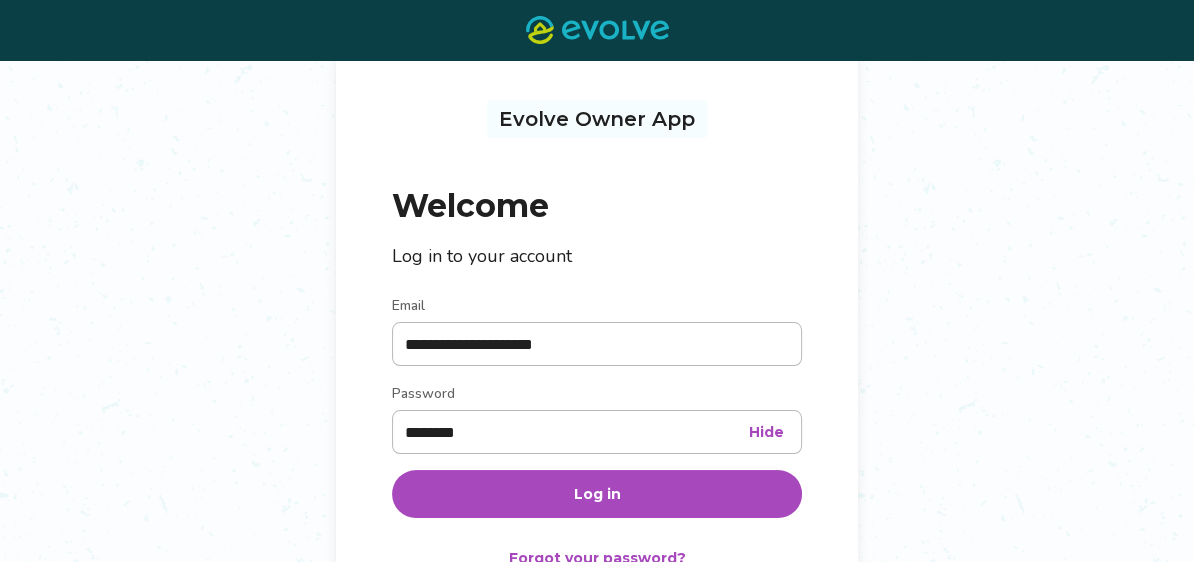 scroll, scrollTop: 0, scrollLeft: 0, axis: both 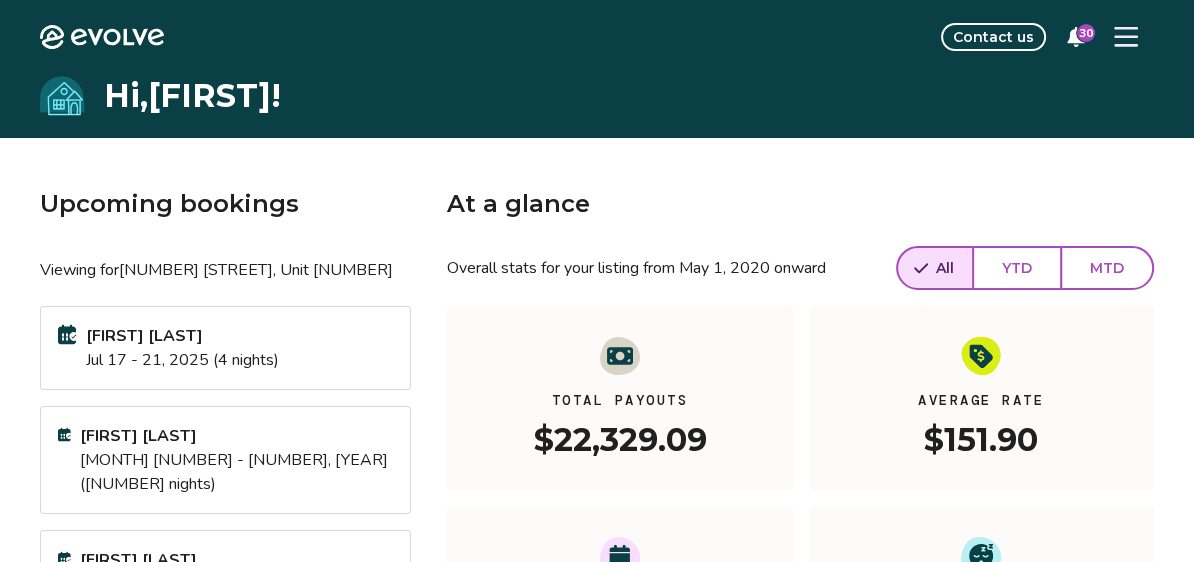 click on "YTD" at bounding box center [1017, 268] 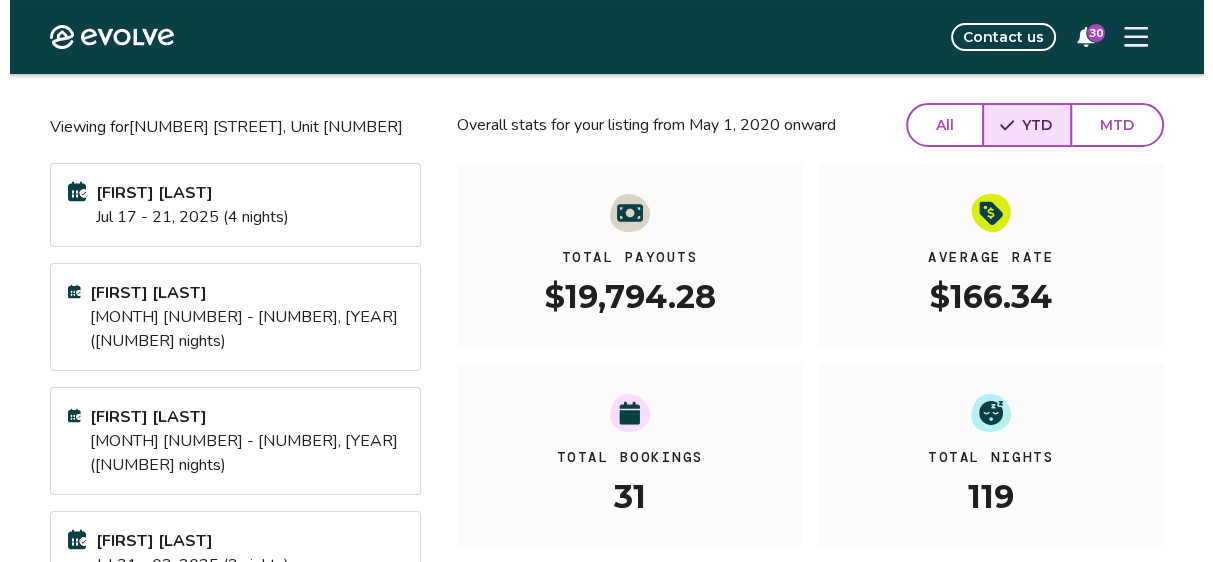 scroll, scrollTop: 73, scrollLeft: 0, axis: vertical 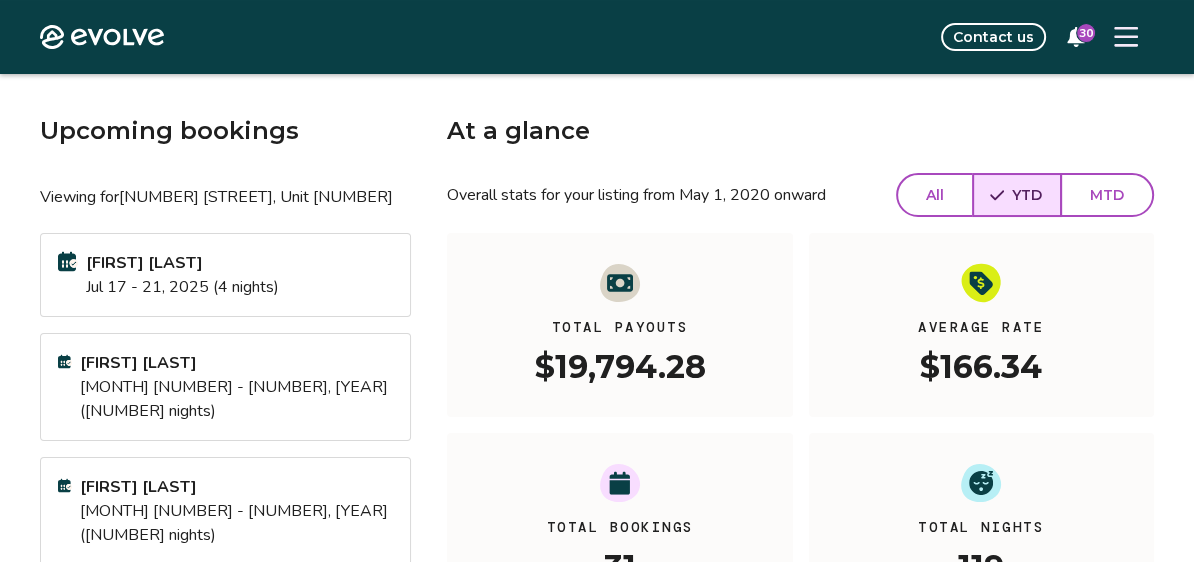 click on "MTD" at bounding box center [1107, 195] 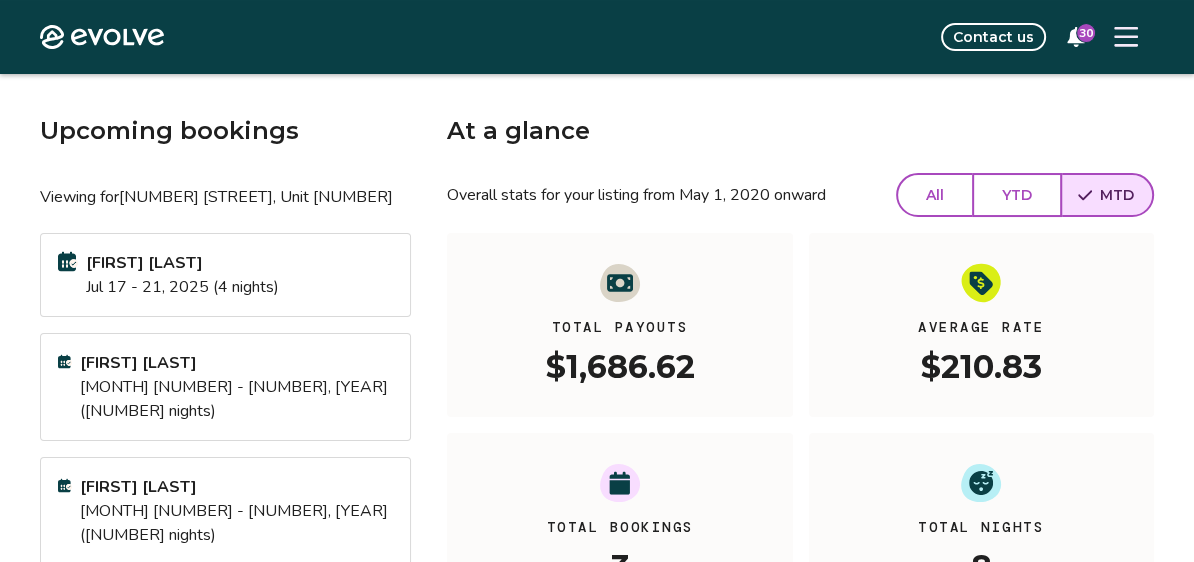 click on "YTD" at bounding box center (1017, 195) 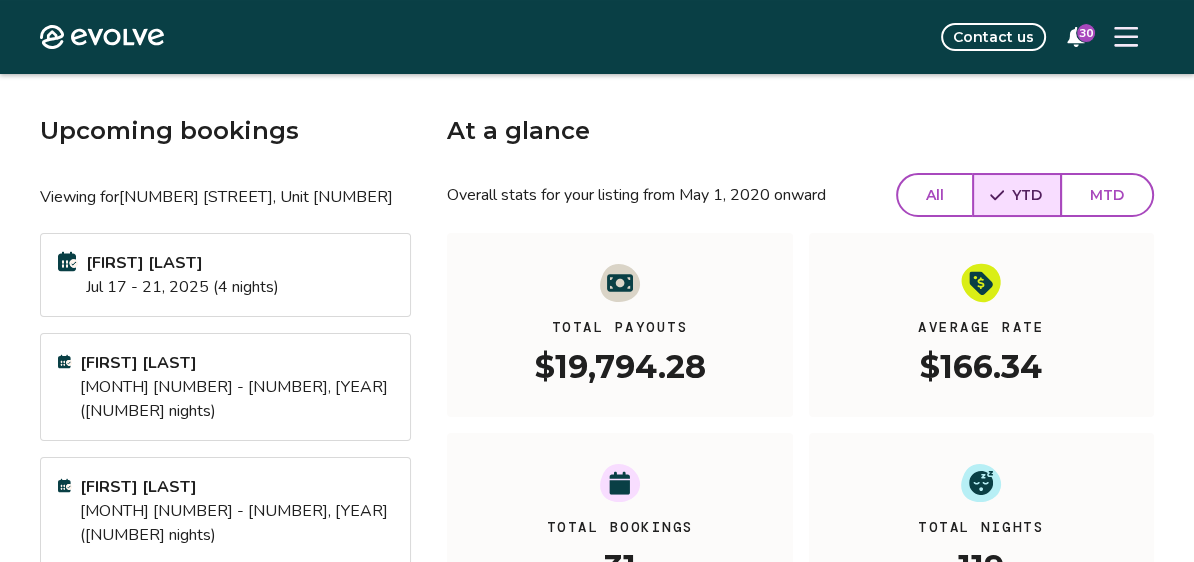 click 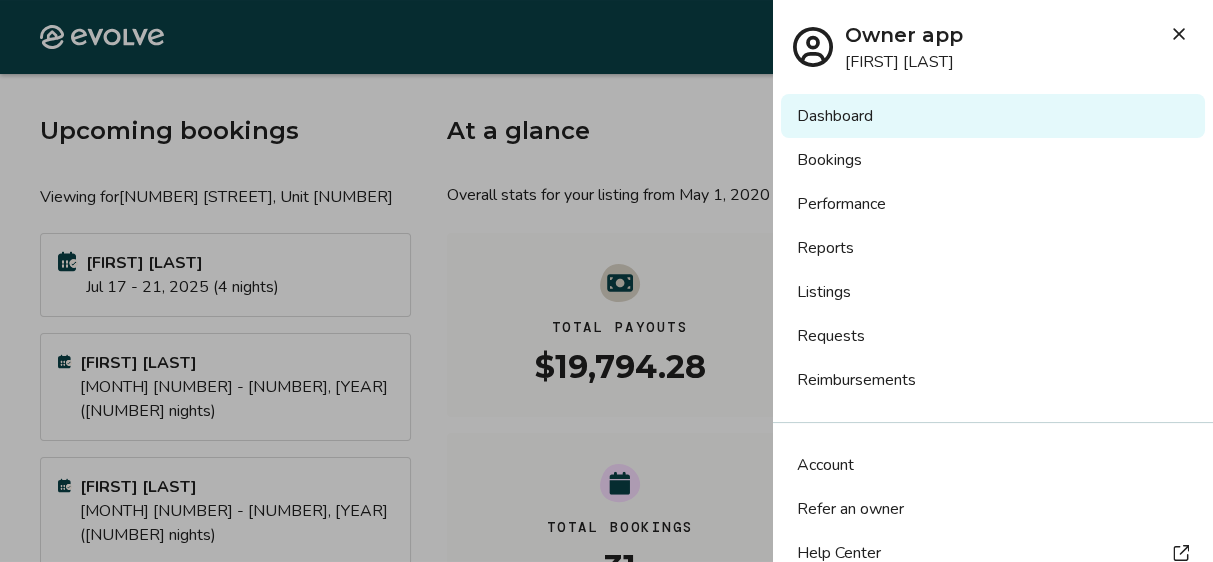click on "Performance" at bounding box center (993, 204) 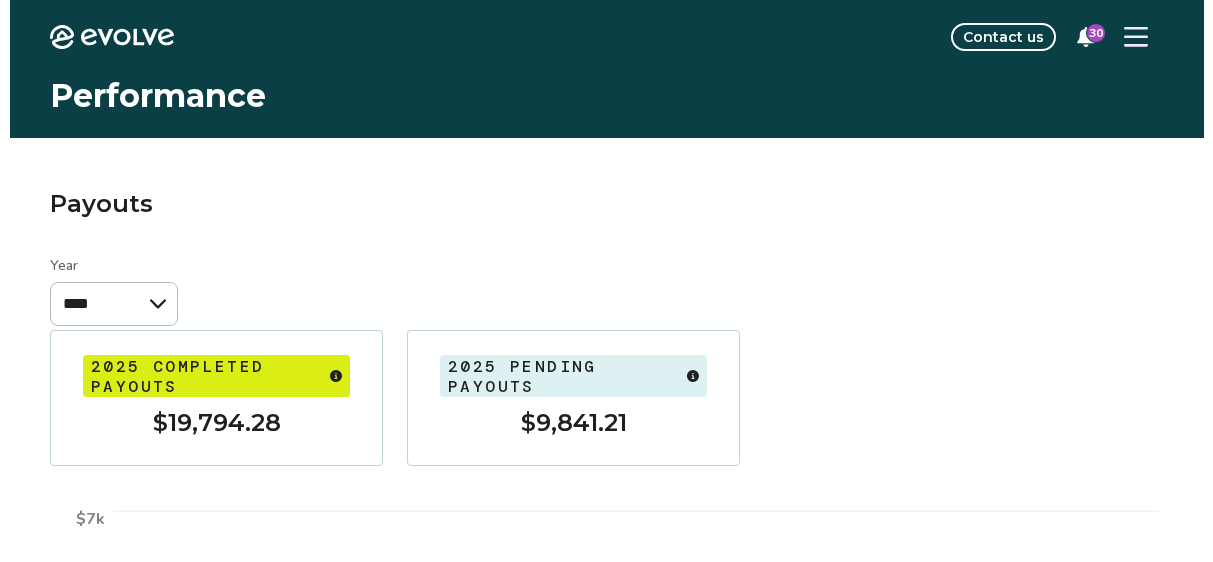 scroll, scrollTop: 0, scrollLeft: 0, axis: both 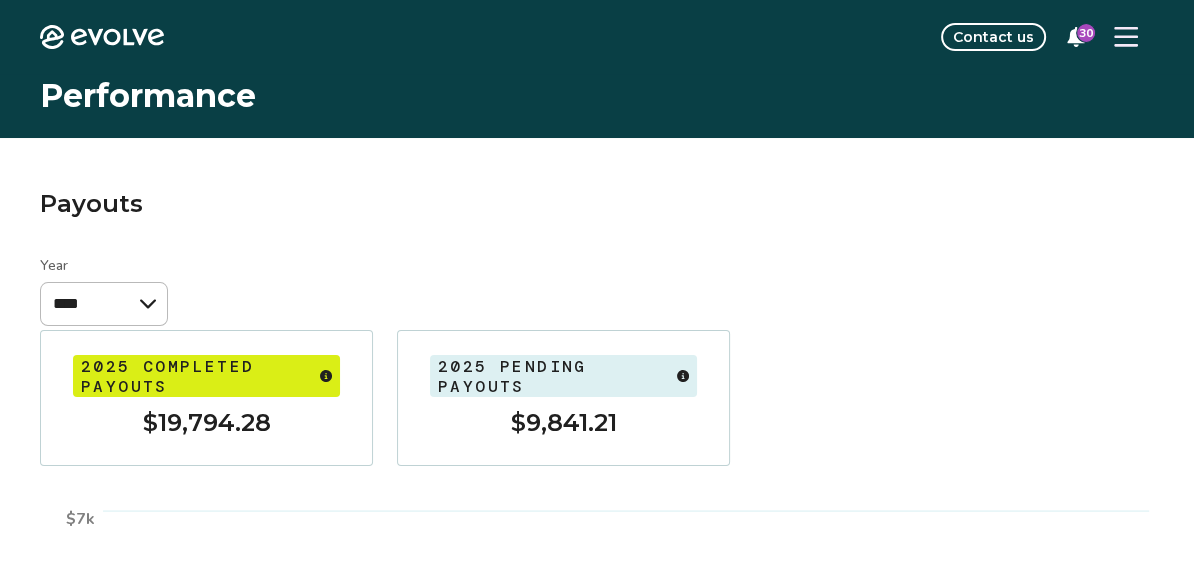 click 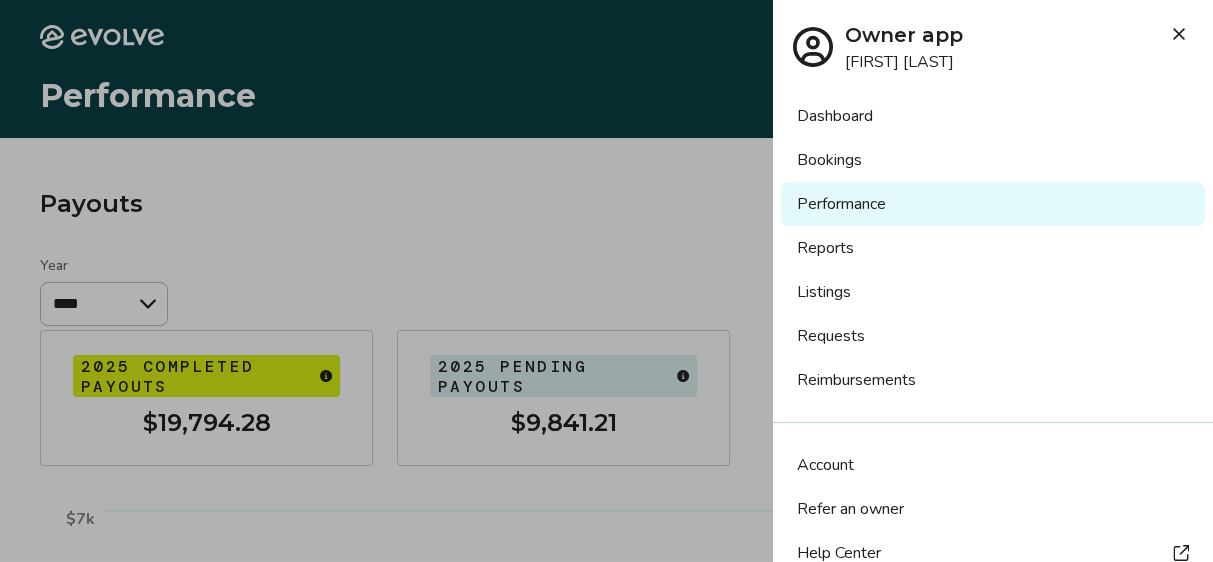 click on "Bookings" at bounding box center [993, 160] 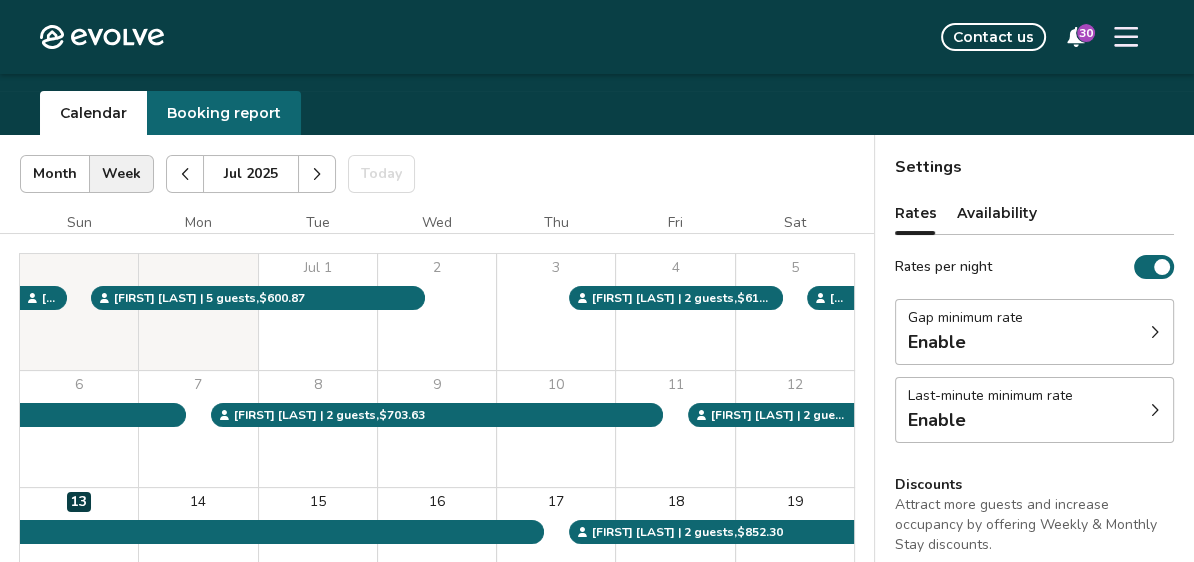 scroll, scrollTop: 0, scrollLeft: 0, axis: both 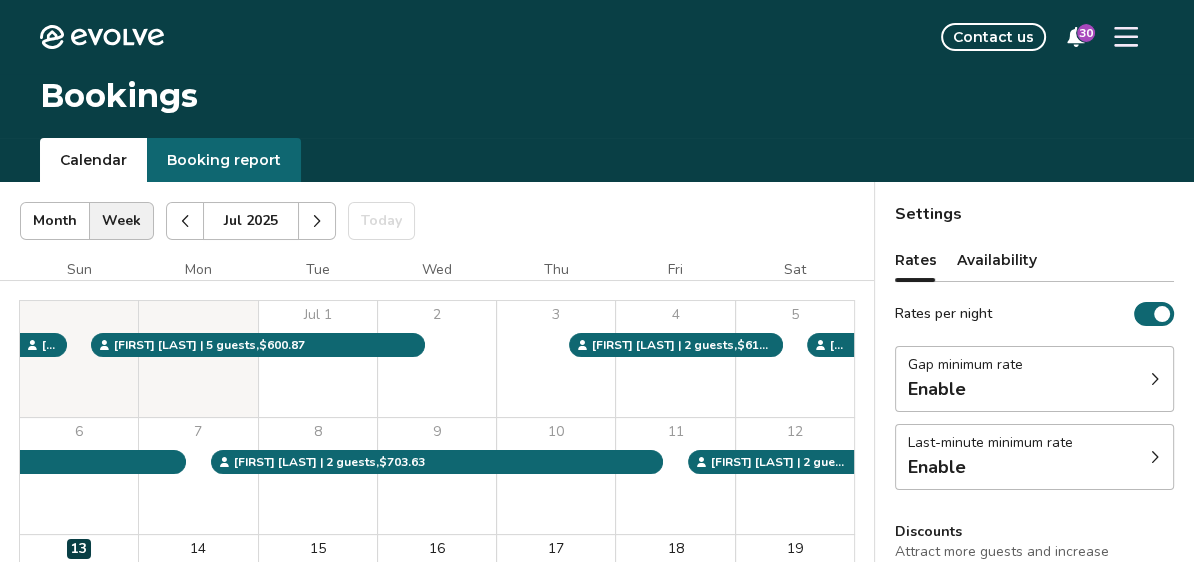click at bounding box center [317, 221] 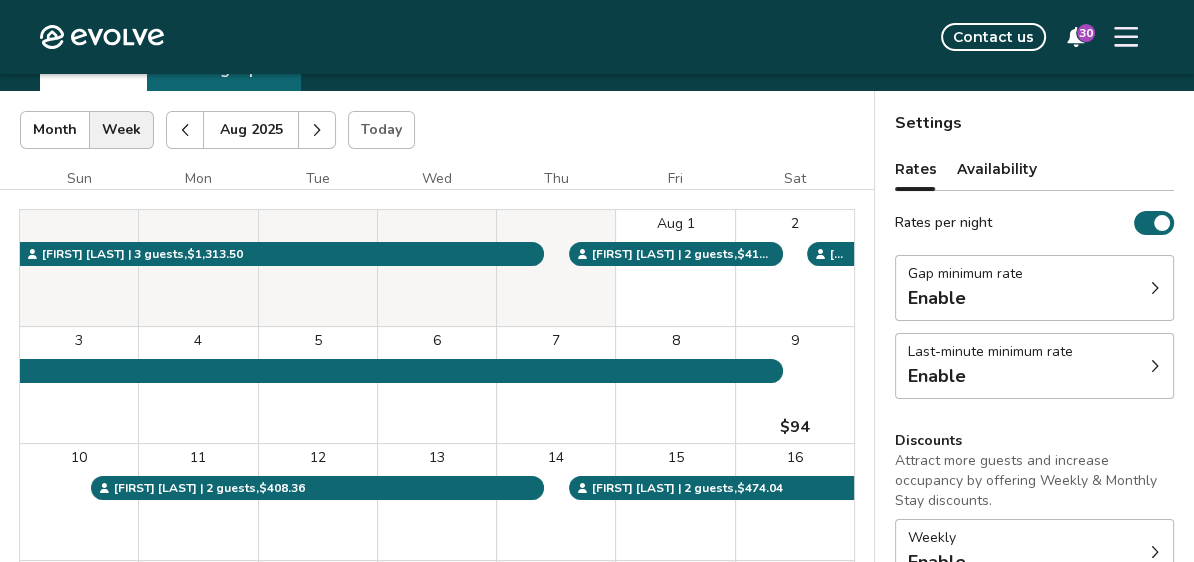 scroll, scrollTop: 90, scrollLeft: 0, axis: vertical 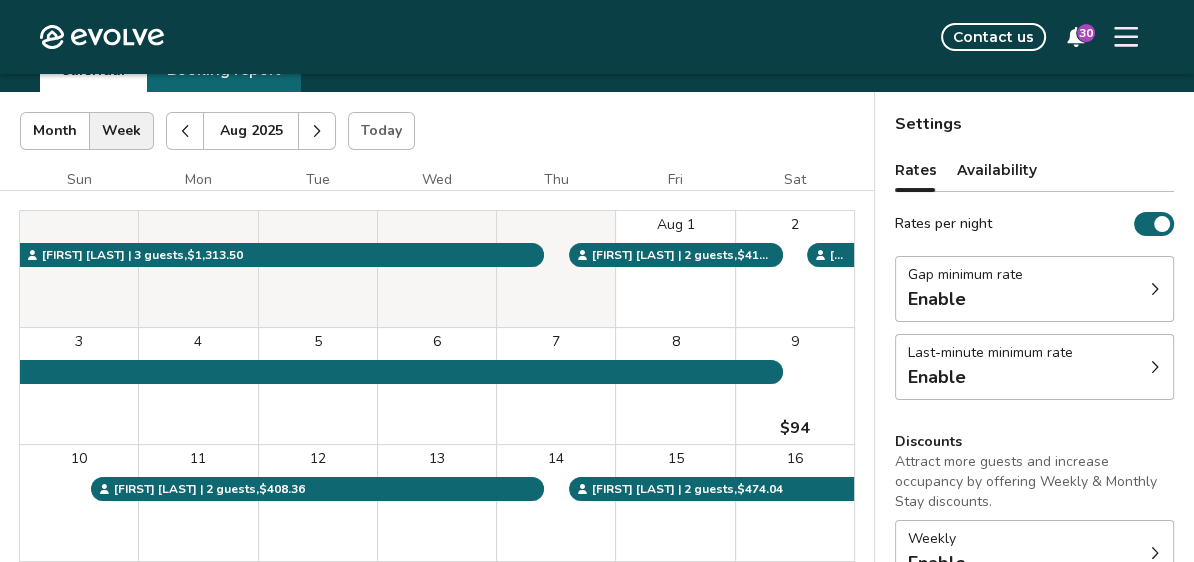 click at bounding box center [317, 131] 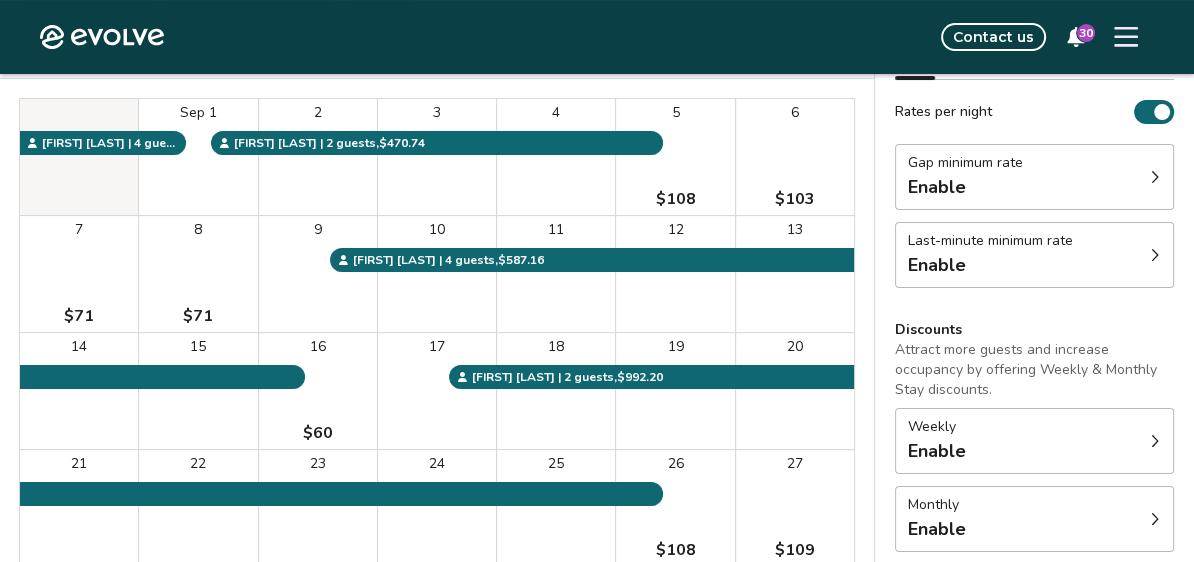 scroll, scrollTop: 0, scrollLeft: 0, axis: both 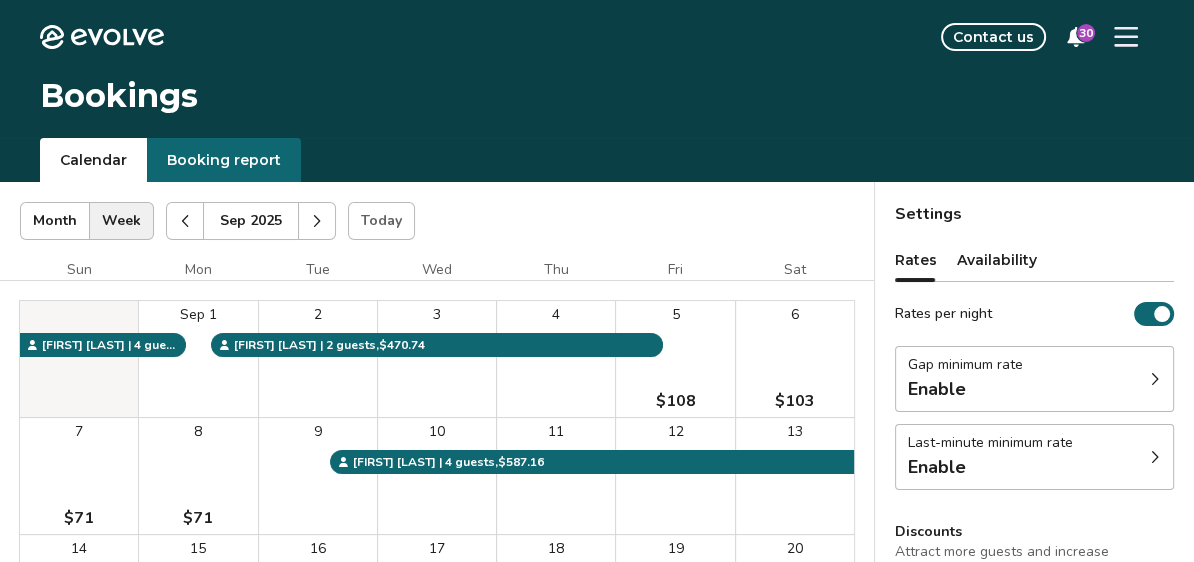 click 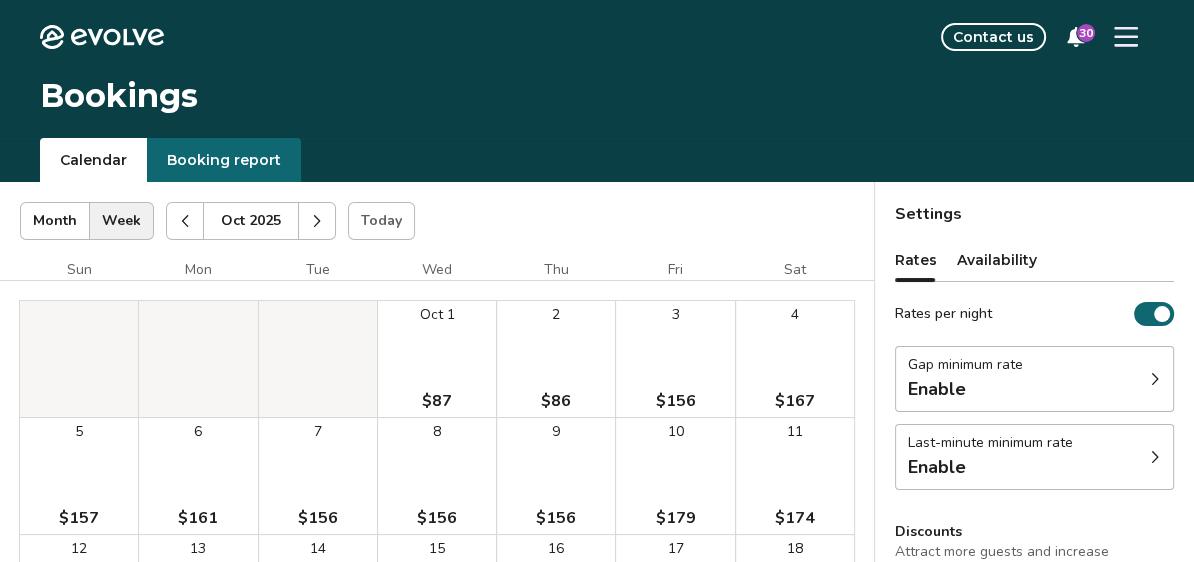click on "Oct 2025  | Views Month Week Oct 2025 Today Settings" at bounding box center (437, 221) 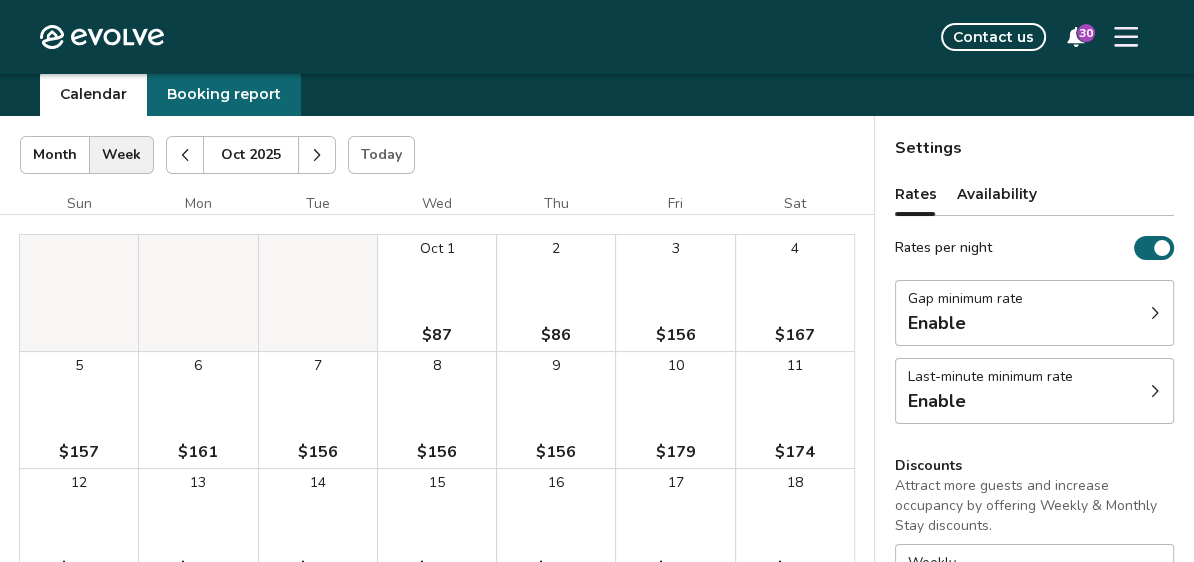 scroll, scrollTop: 46, scrollLeft: 0, axis: vertical 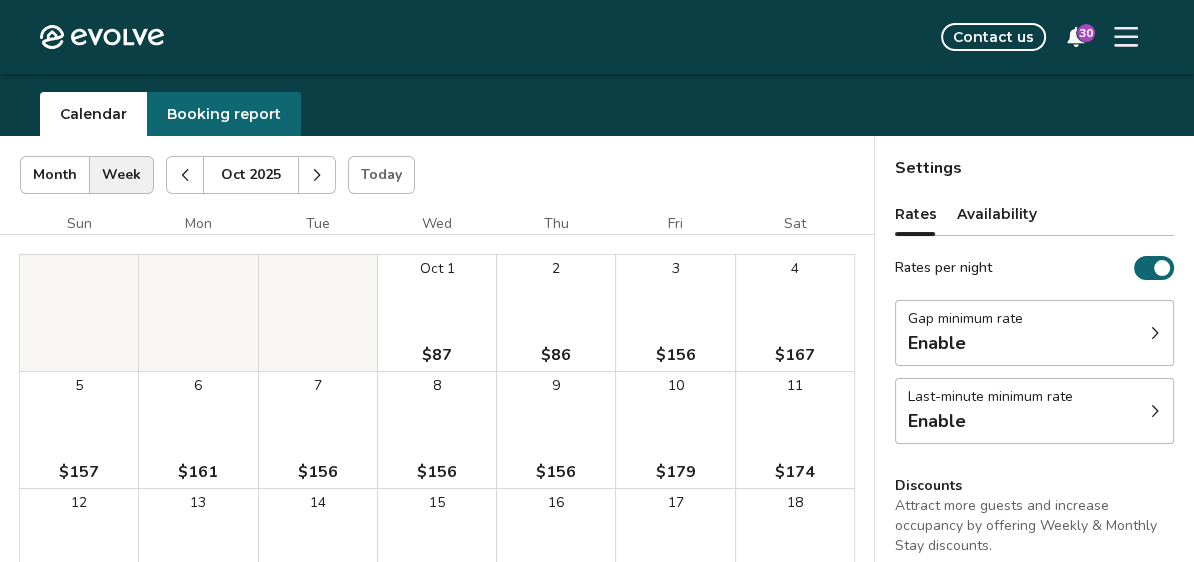 click at bounding box center [317, 175] 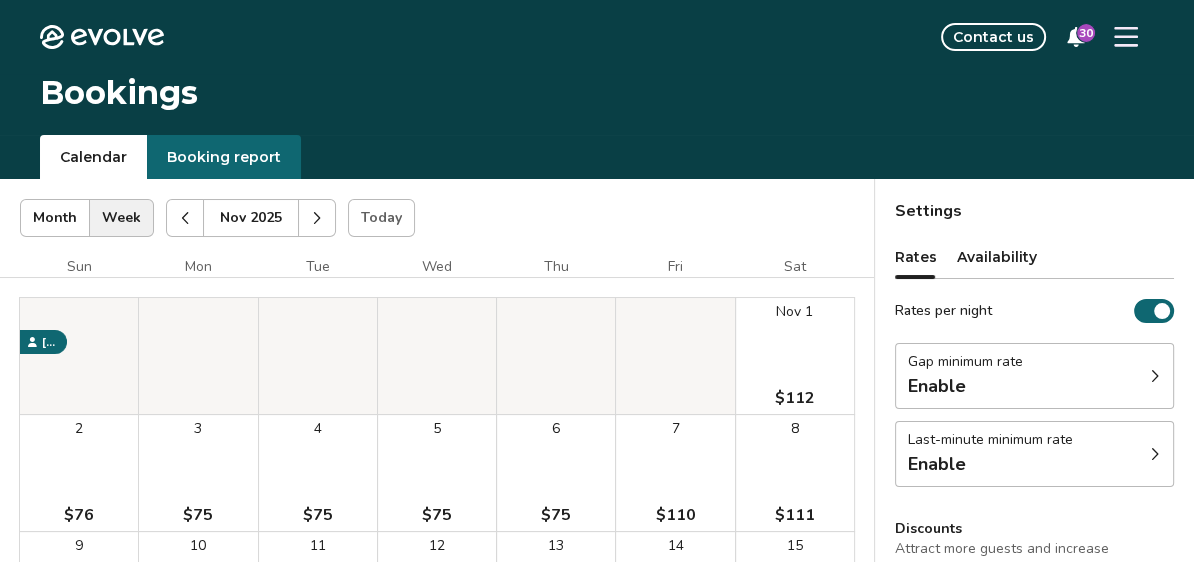 scroll, scrollTop: 0, scrollLeft: 0, axis: both 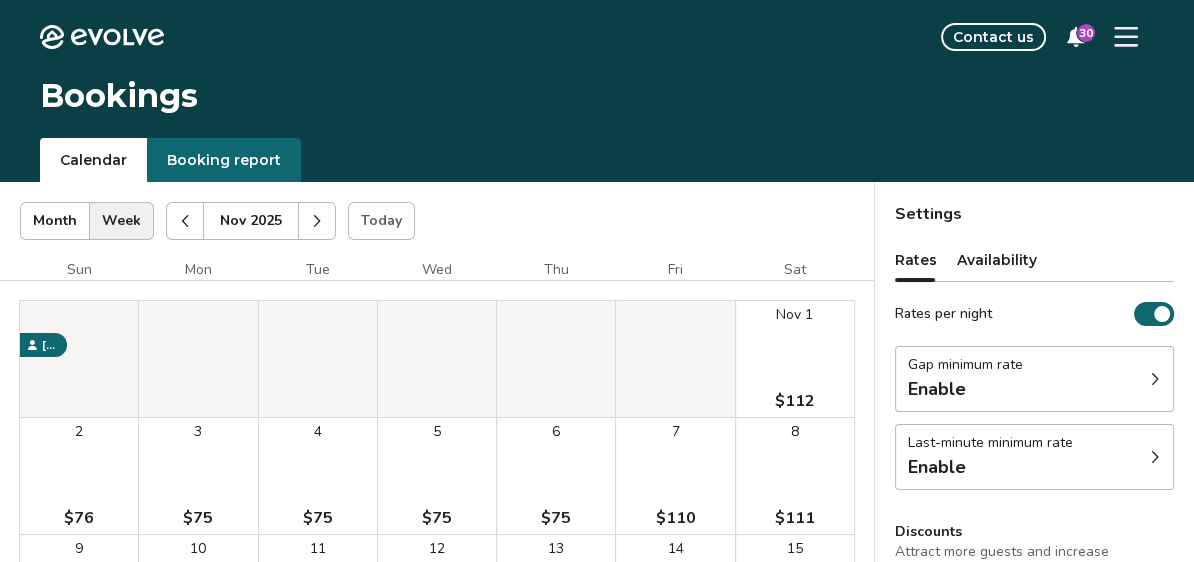 click 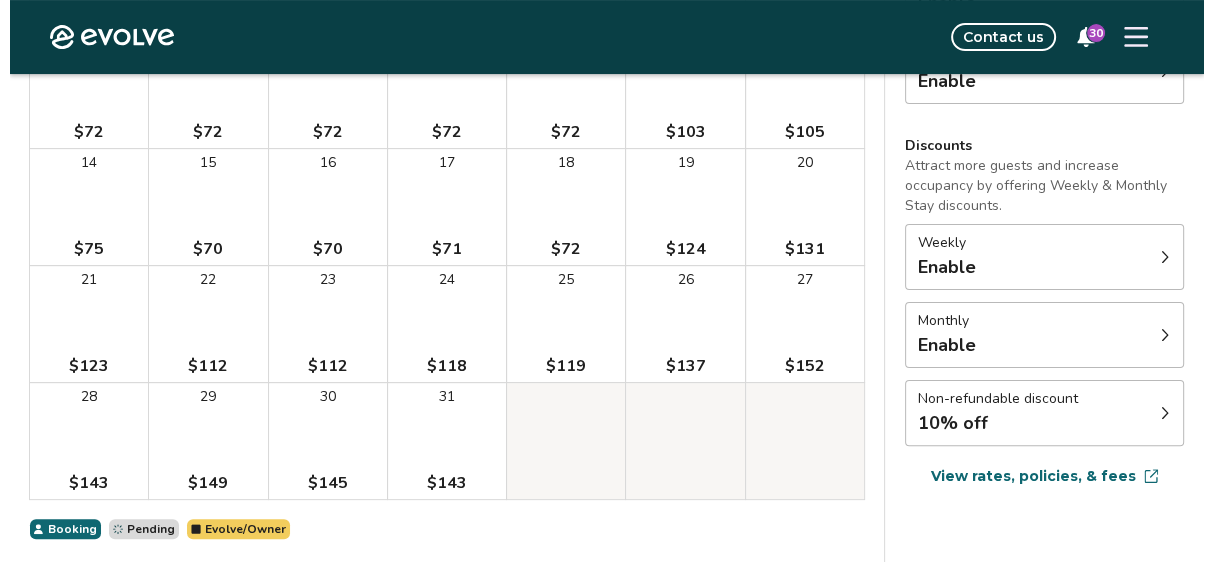 scroll, scrollTop: 0, scrollLeft: 0, axis: both 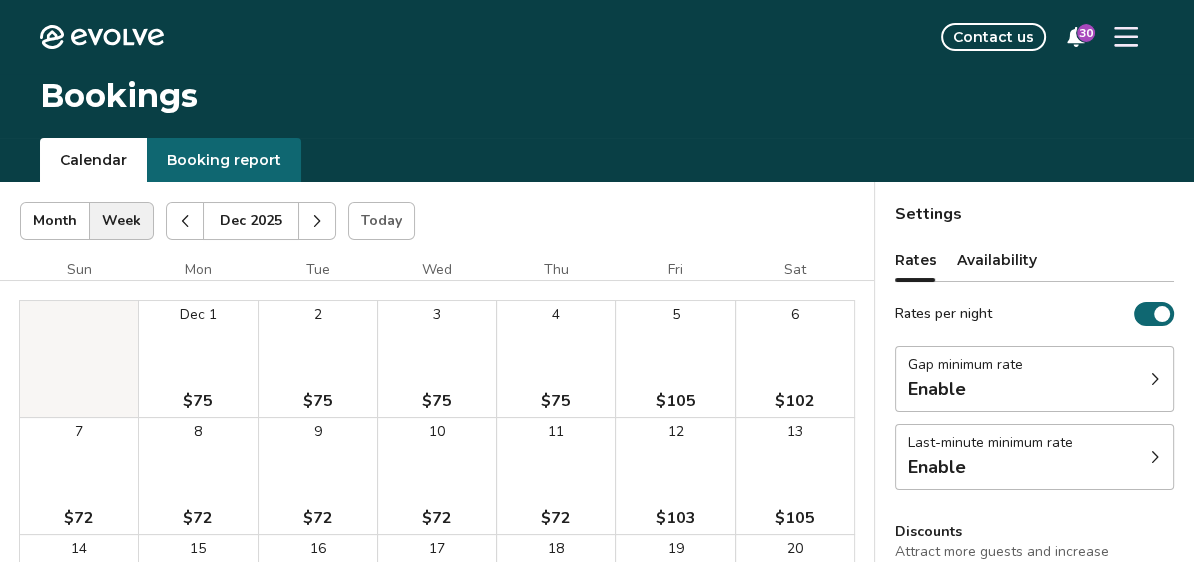 click 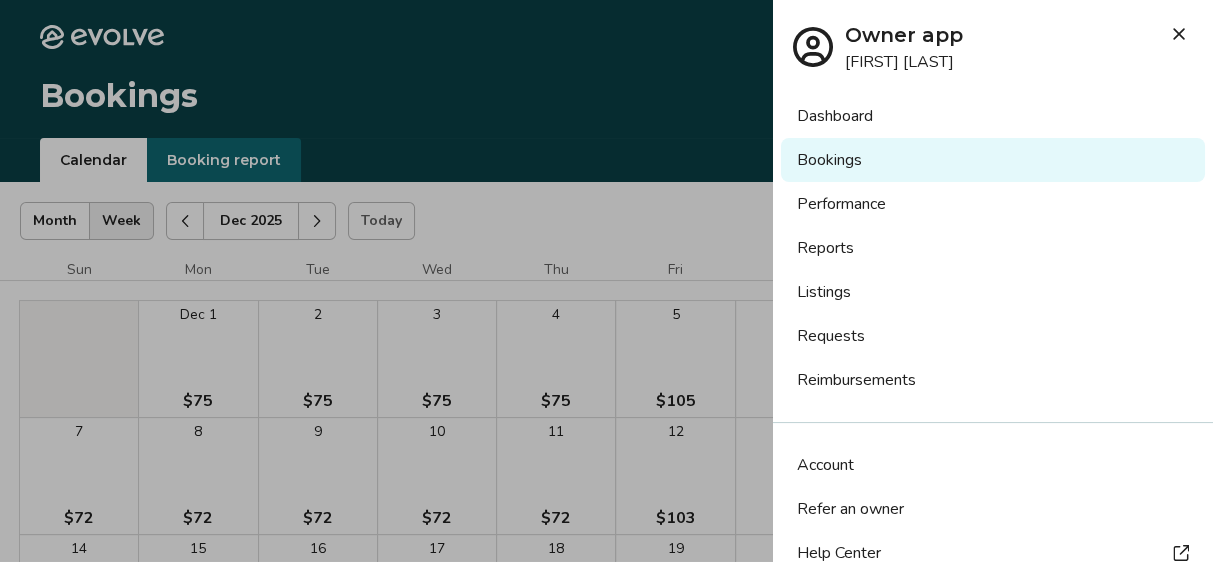 click on "Listings" at bounding box center (993, 292) 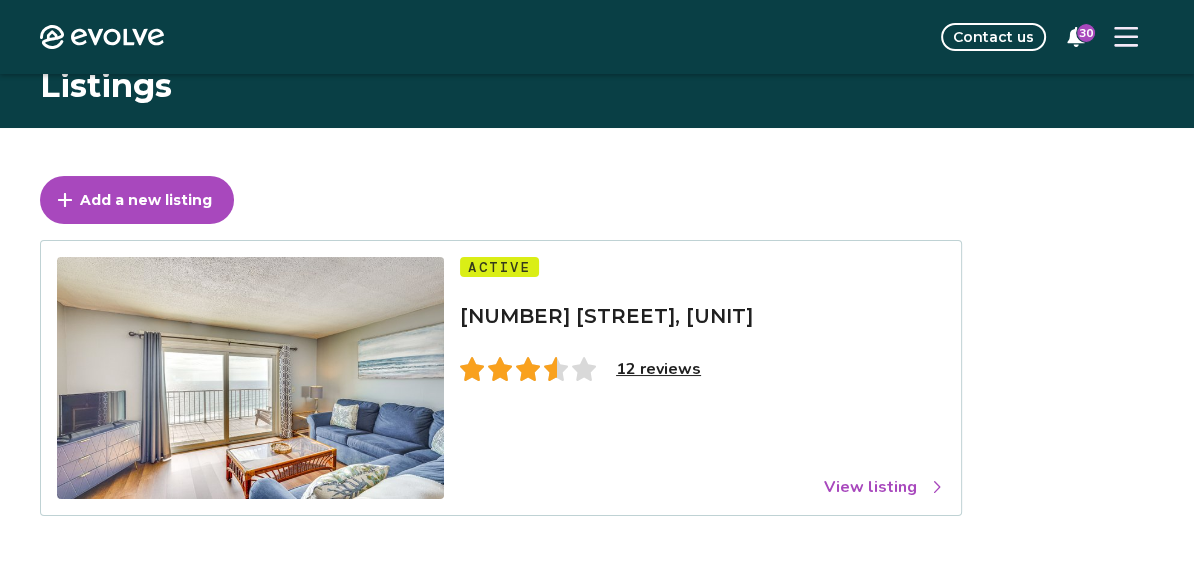 scroll, scrollTop: 0, scrollLeft: 0, axis: both 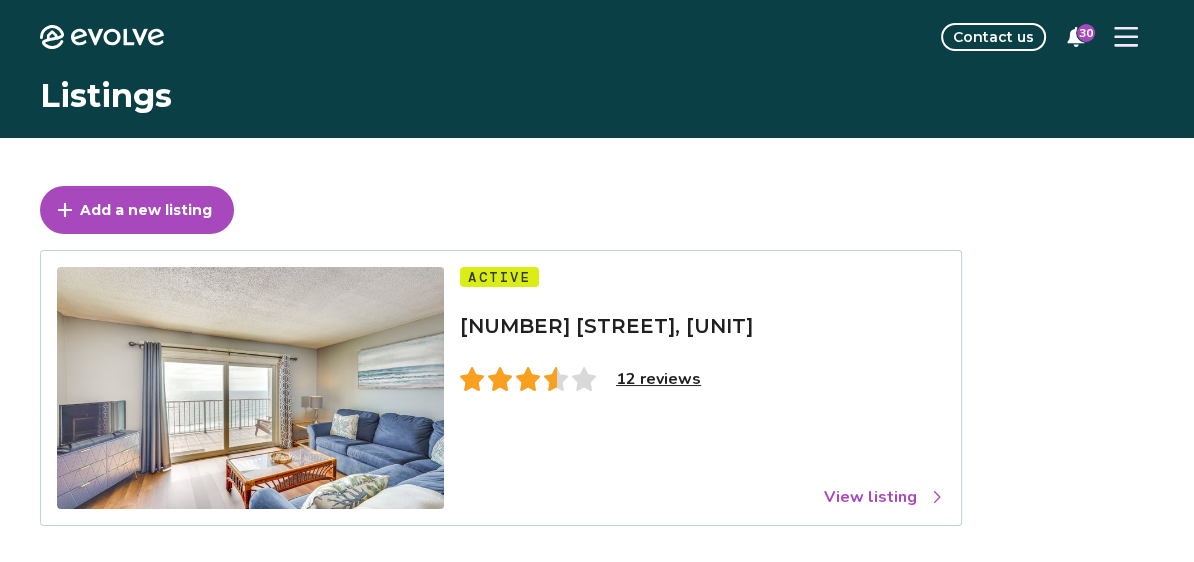 click on "12 reviews" at bounding box center [658, 379] 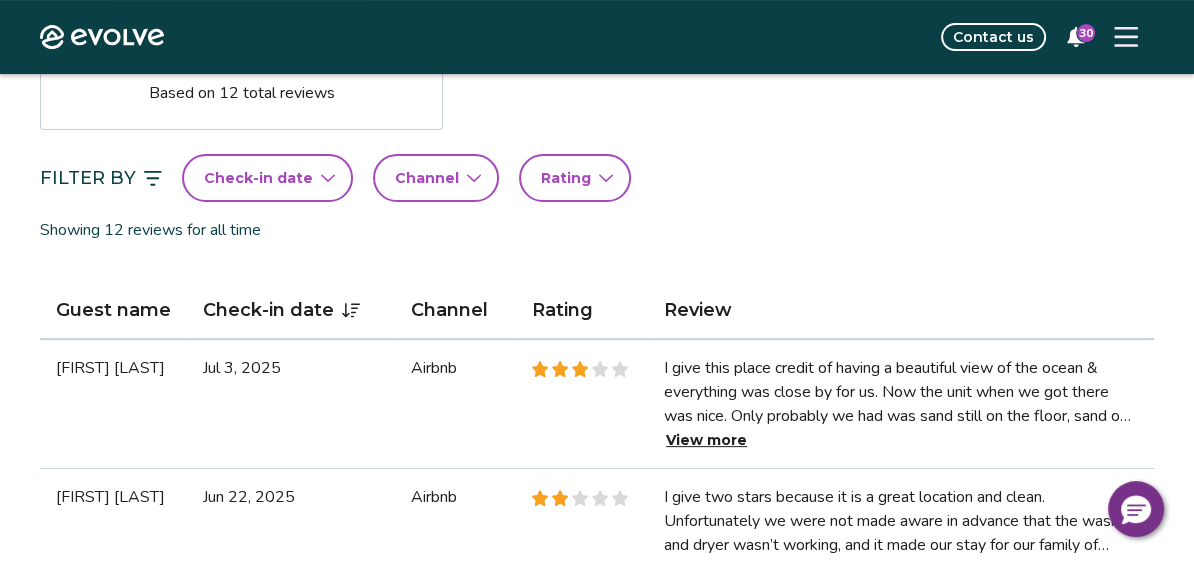 scroll, scrollTop: 428, scrollLeft: 0, axis: vertical 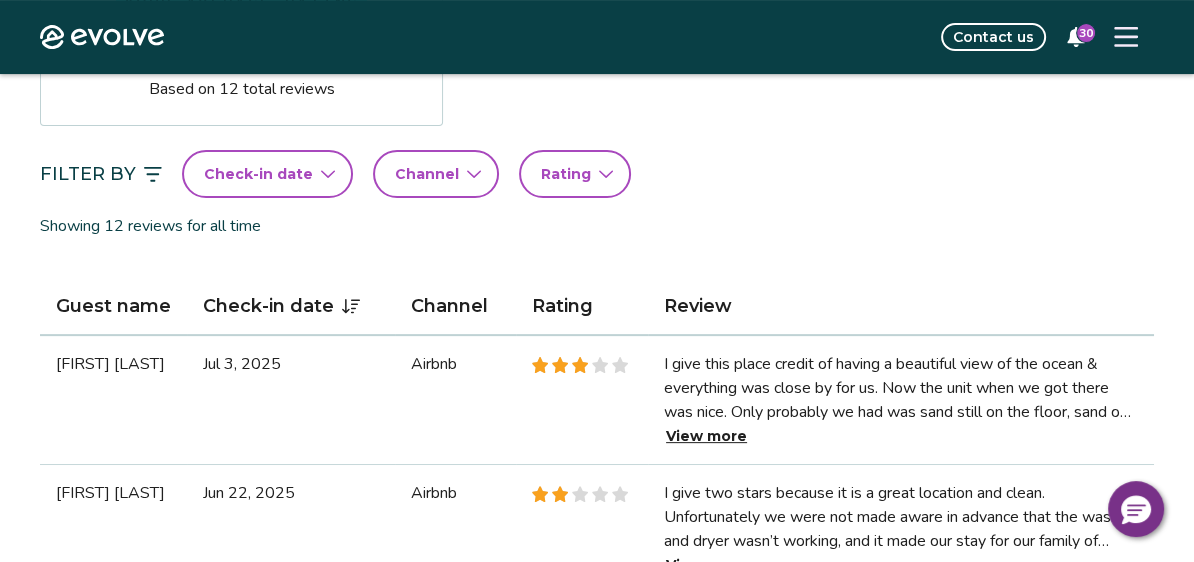 click on "View more" at bounding box center [706, 436] 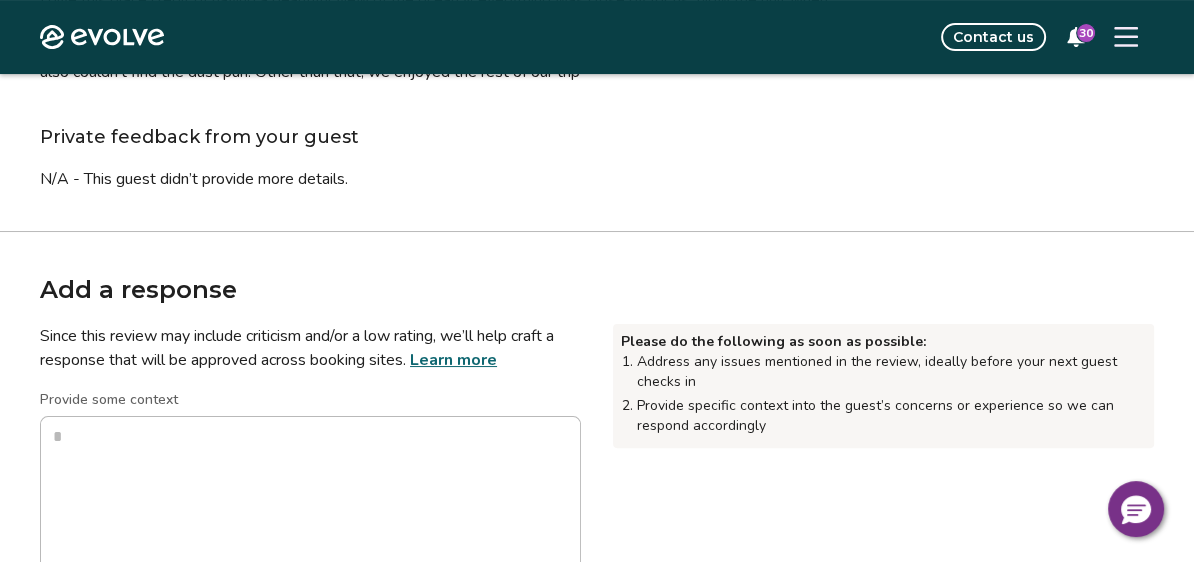 scroll, scrollTop: 356, scrollLeft: 0, axis: vertical 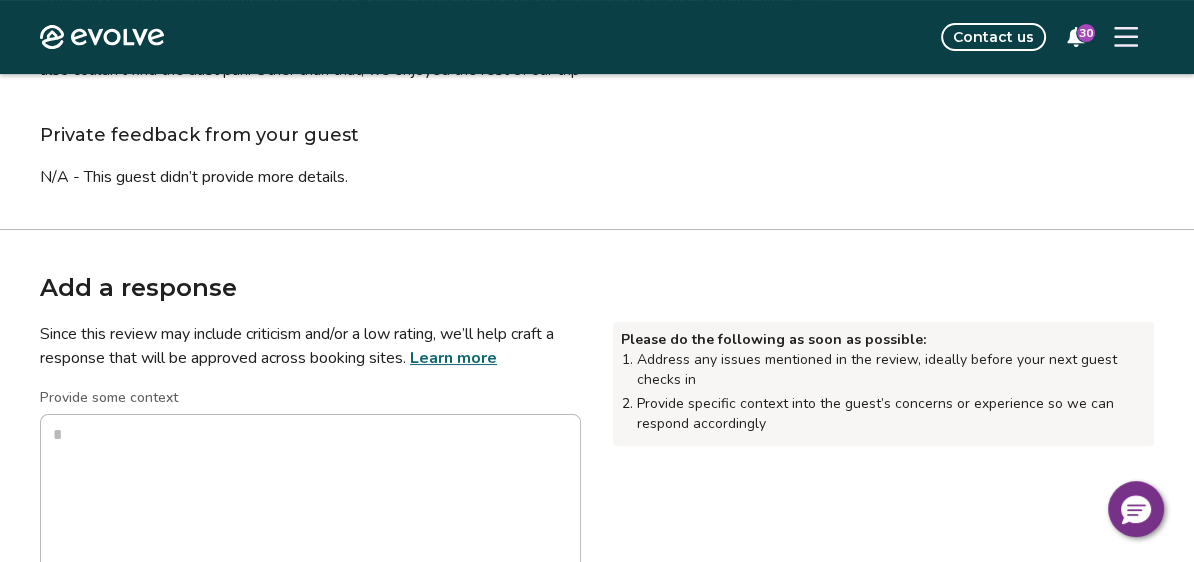 click on "Provide some context" at bounding box center (310, 400) 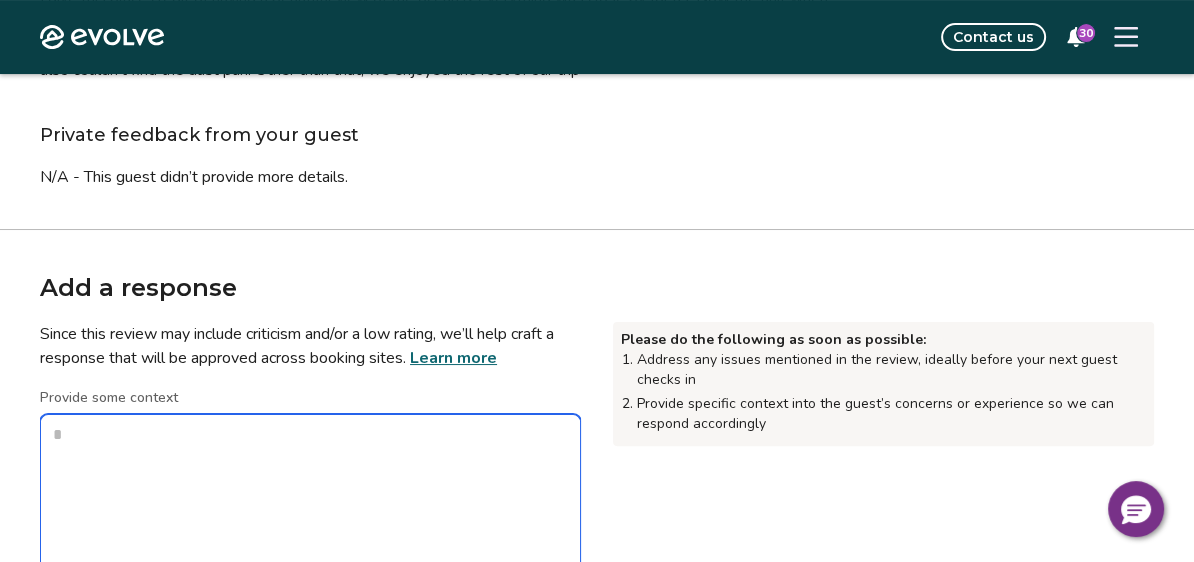 click on "Provide some context" at bounding box center (310, 514) 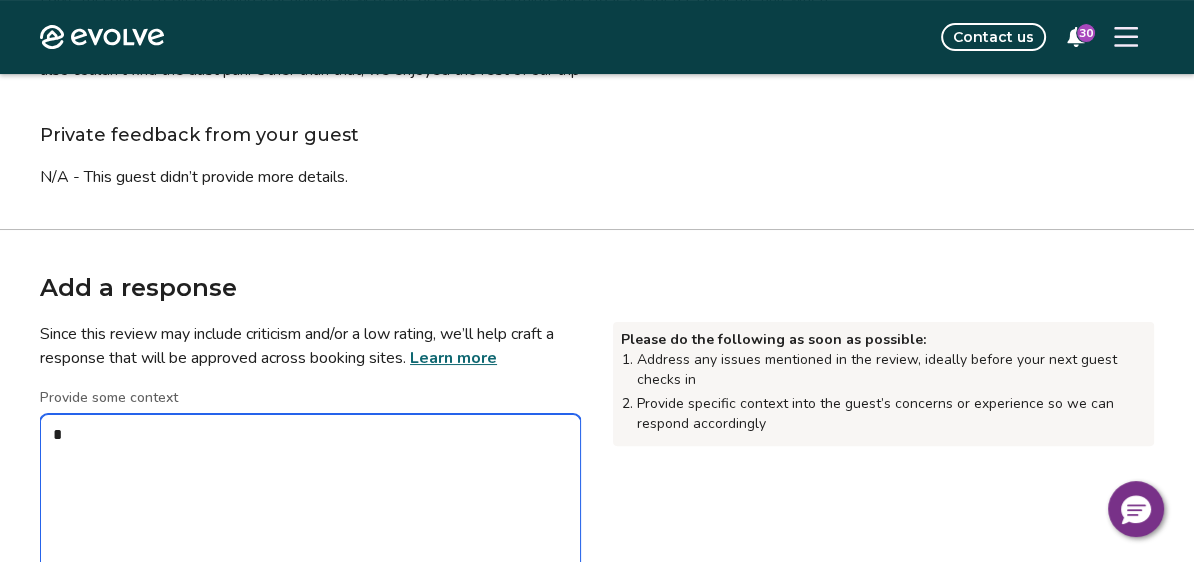 type on "*" 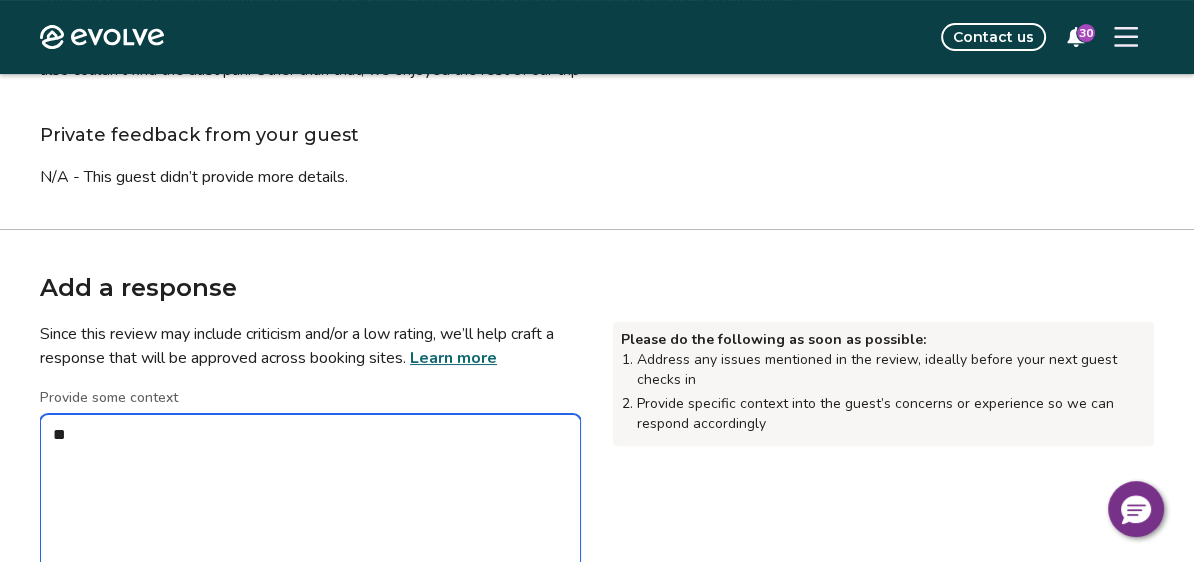type on "*" 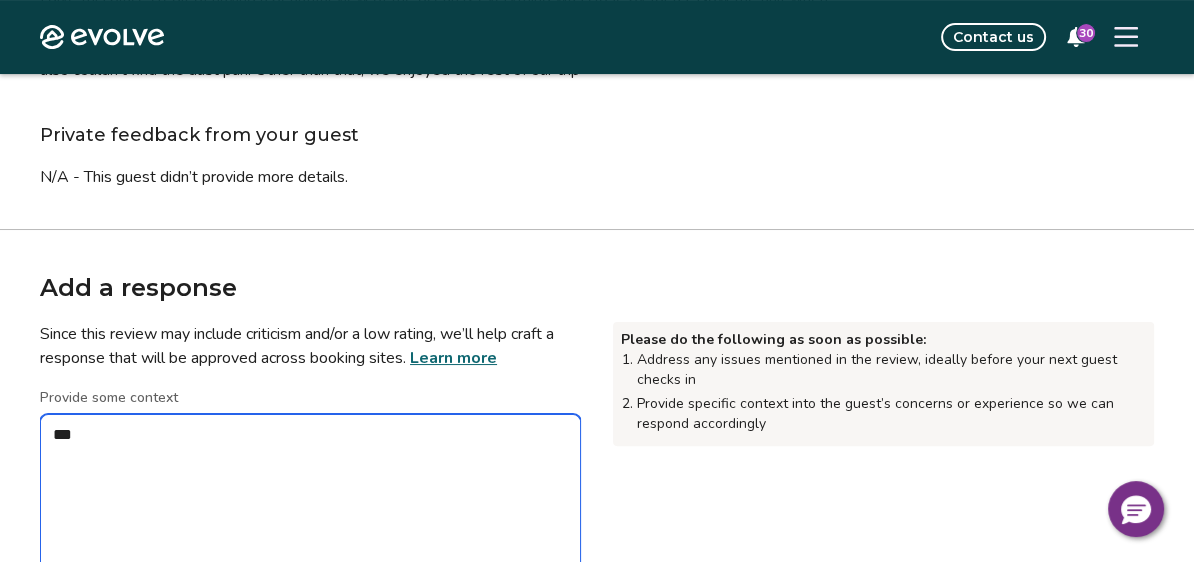 type on "*" 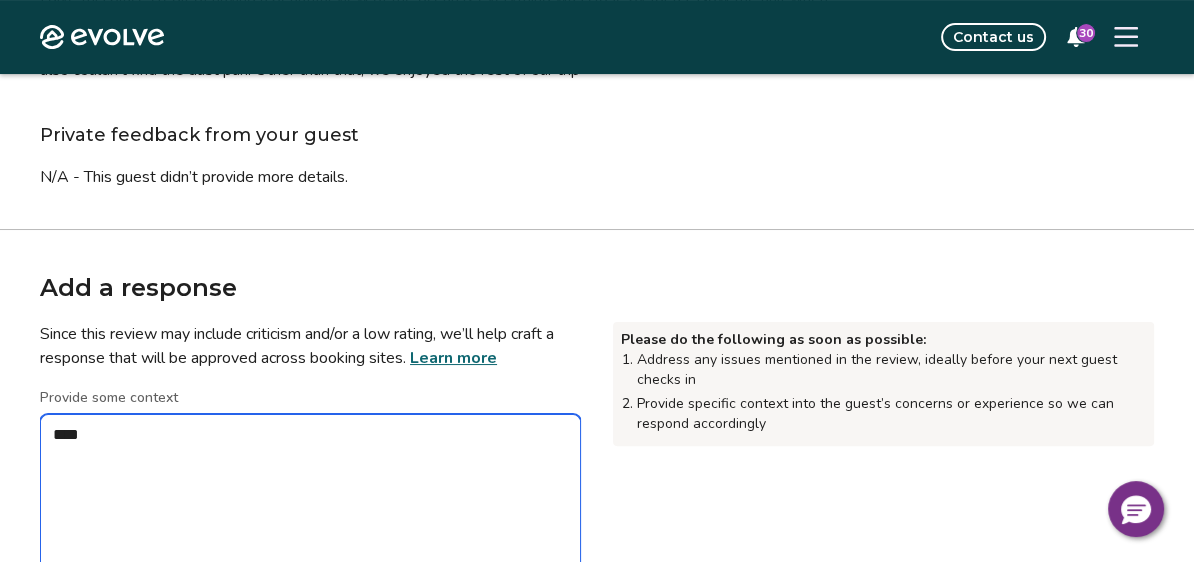 type on "*" 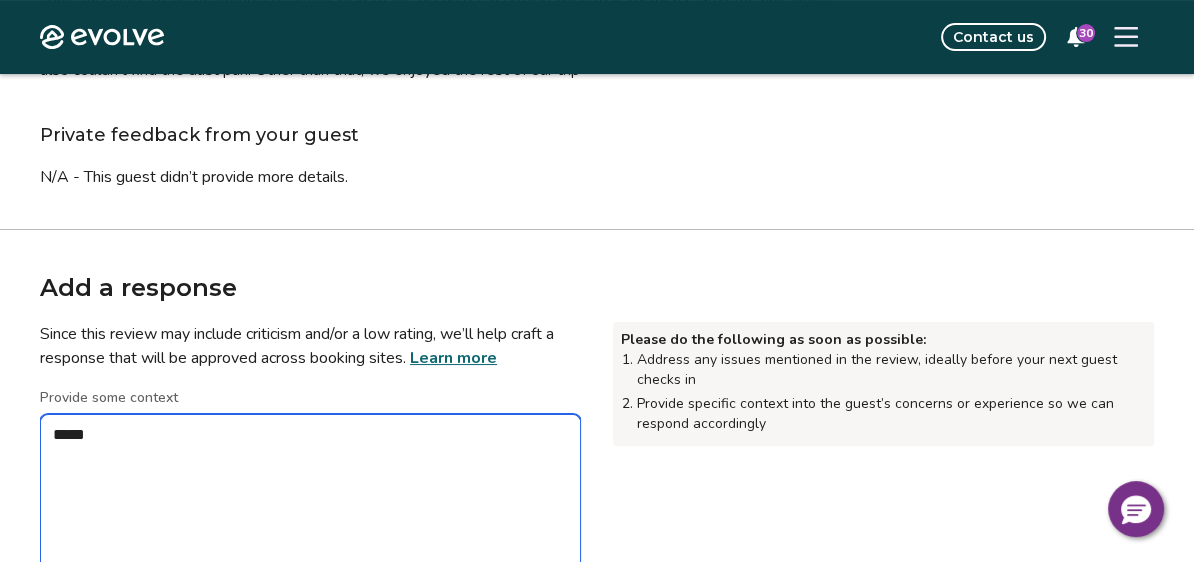 type on "*" 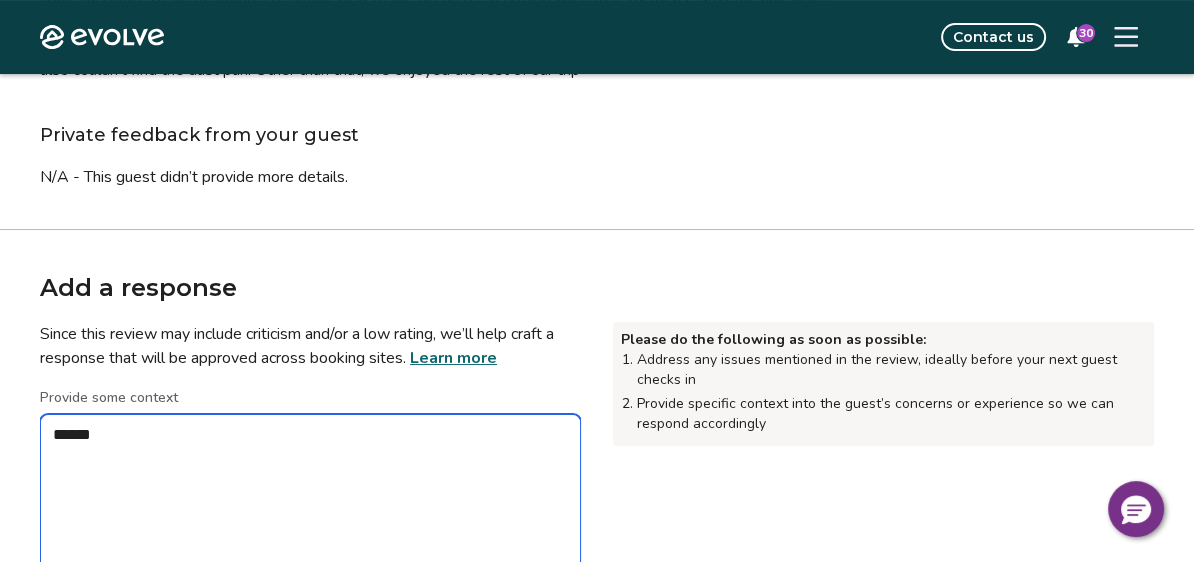 type on "*" 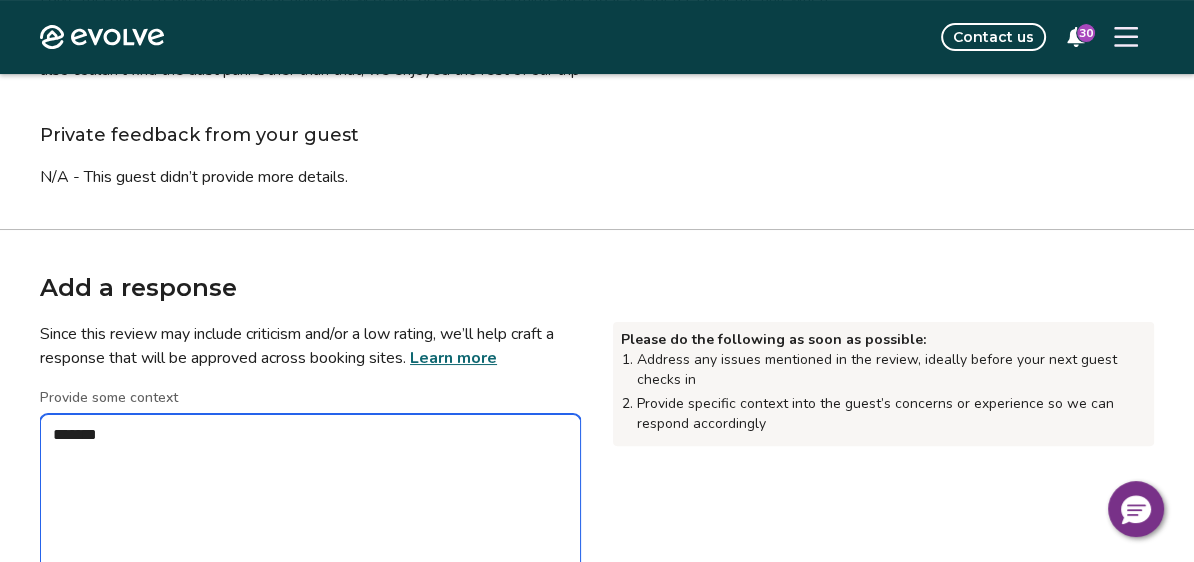 type on "*" 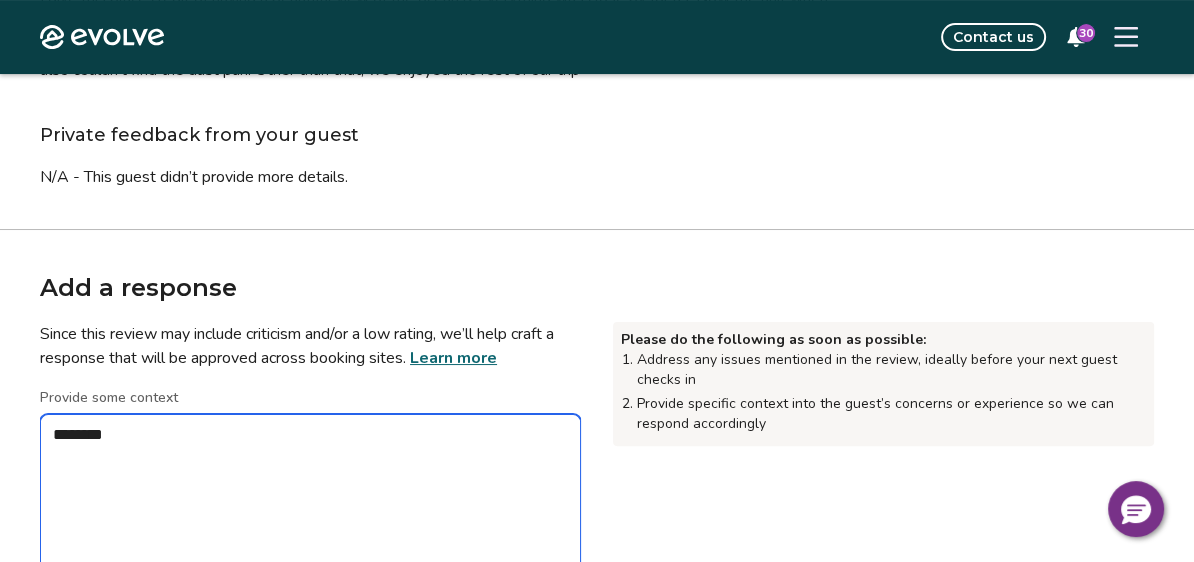 type on "*" 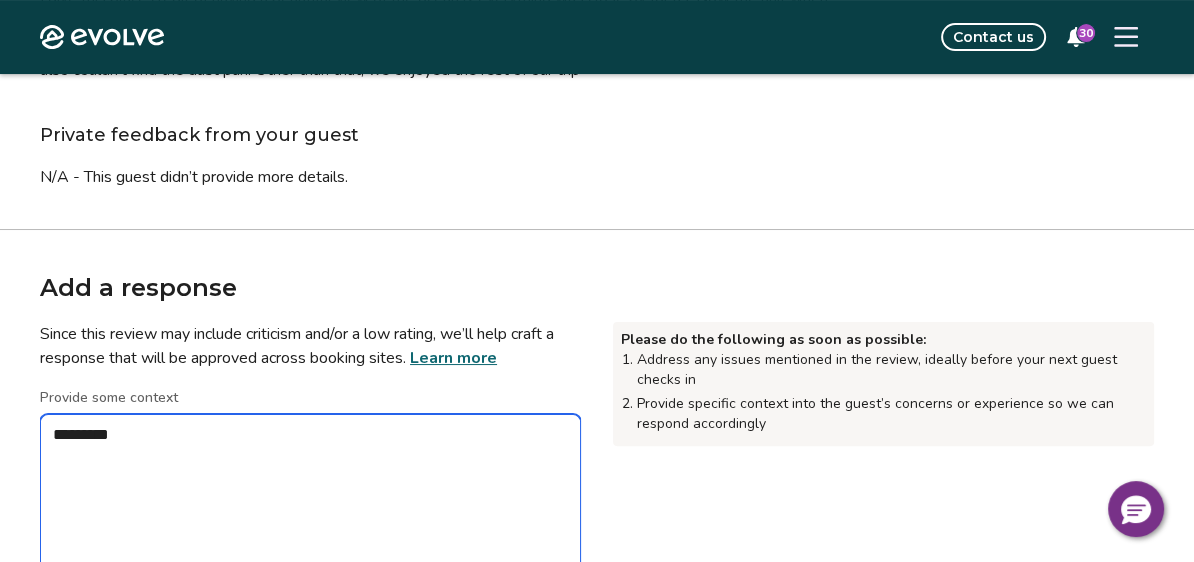 type on "*" 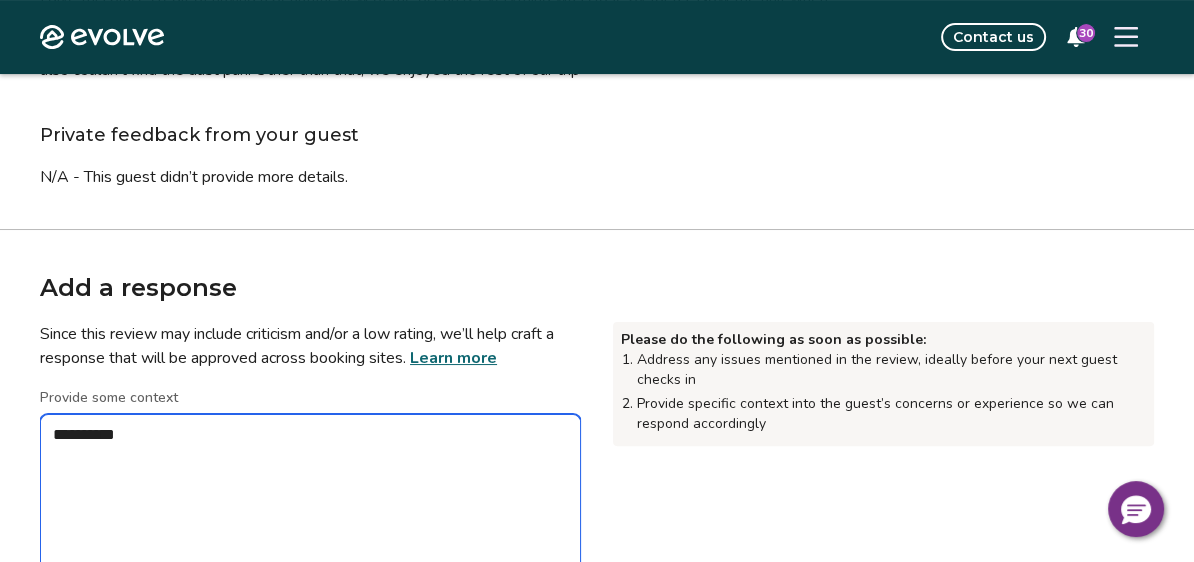 type on "*" 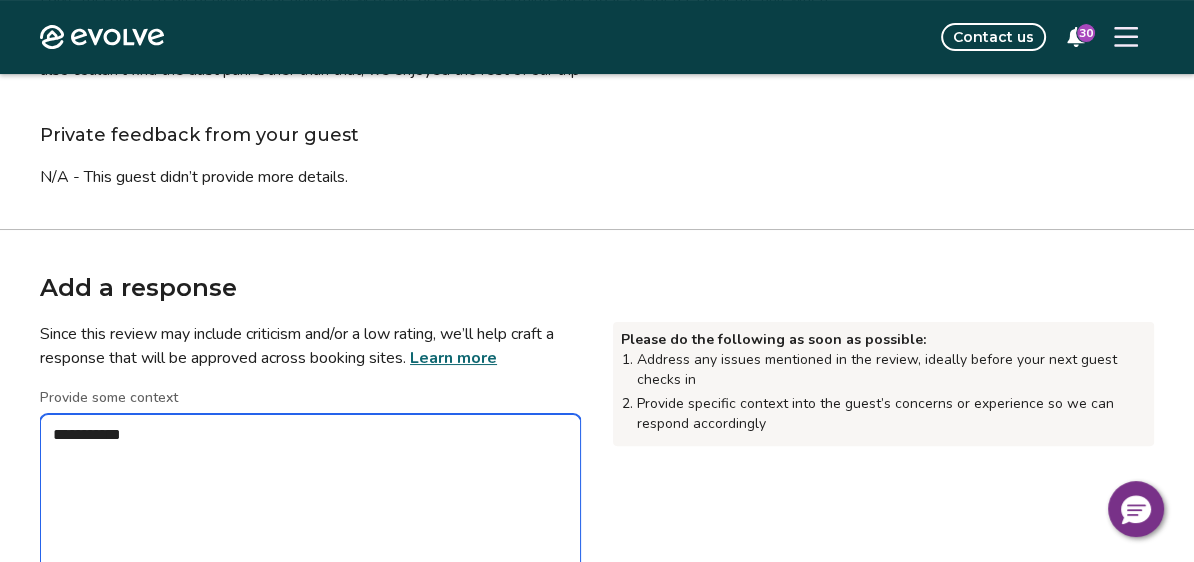 type on "*" 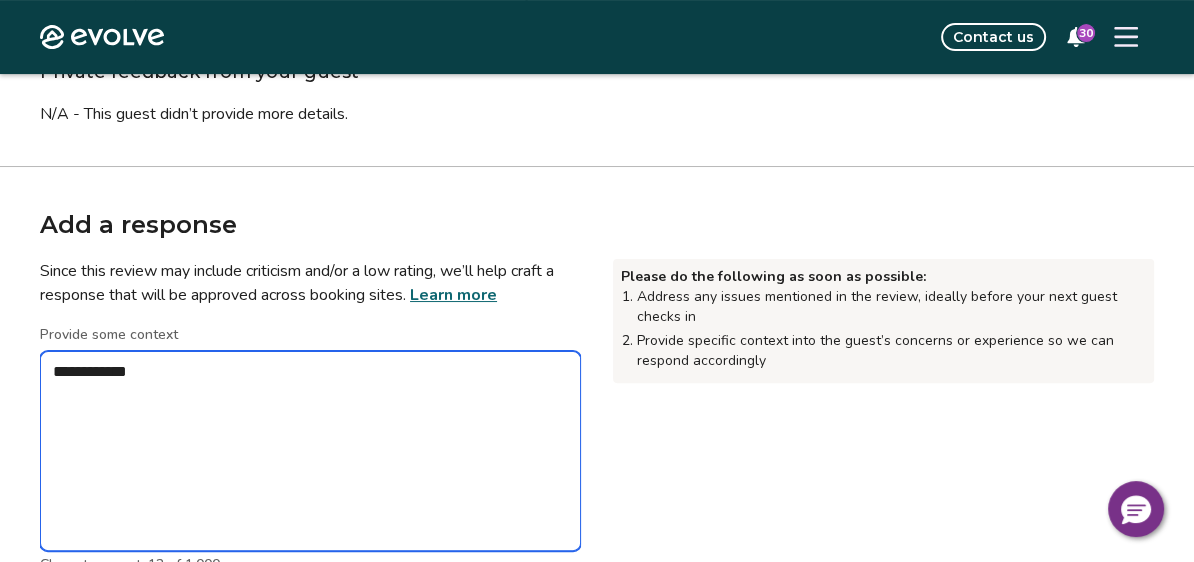 scroll, scrollTop: 421, scrollLeft: 0, axis: vertical 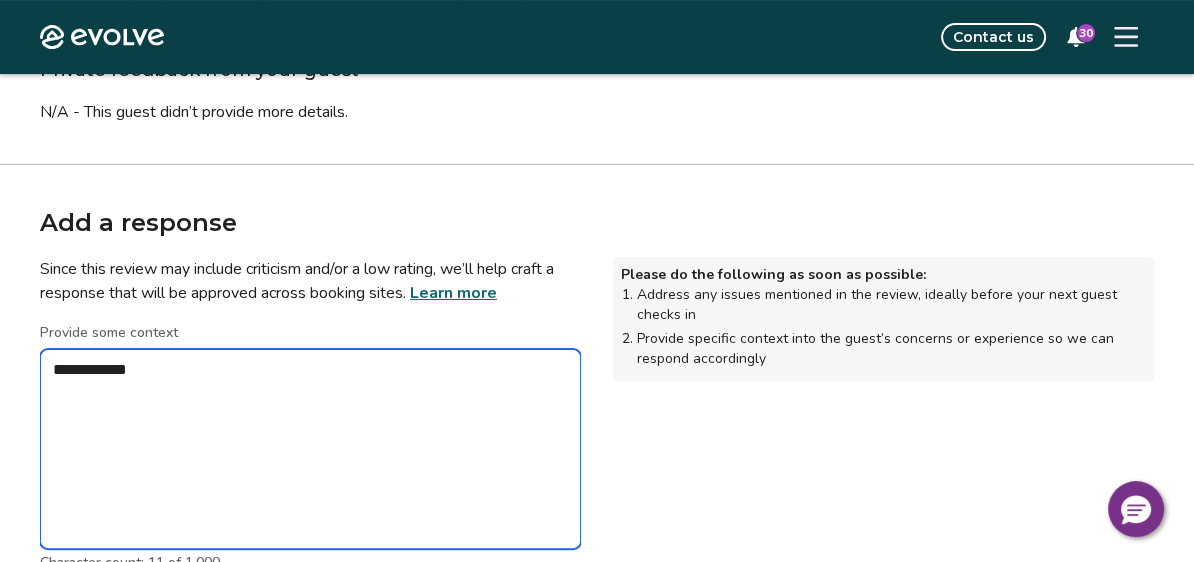 type on "*" 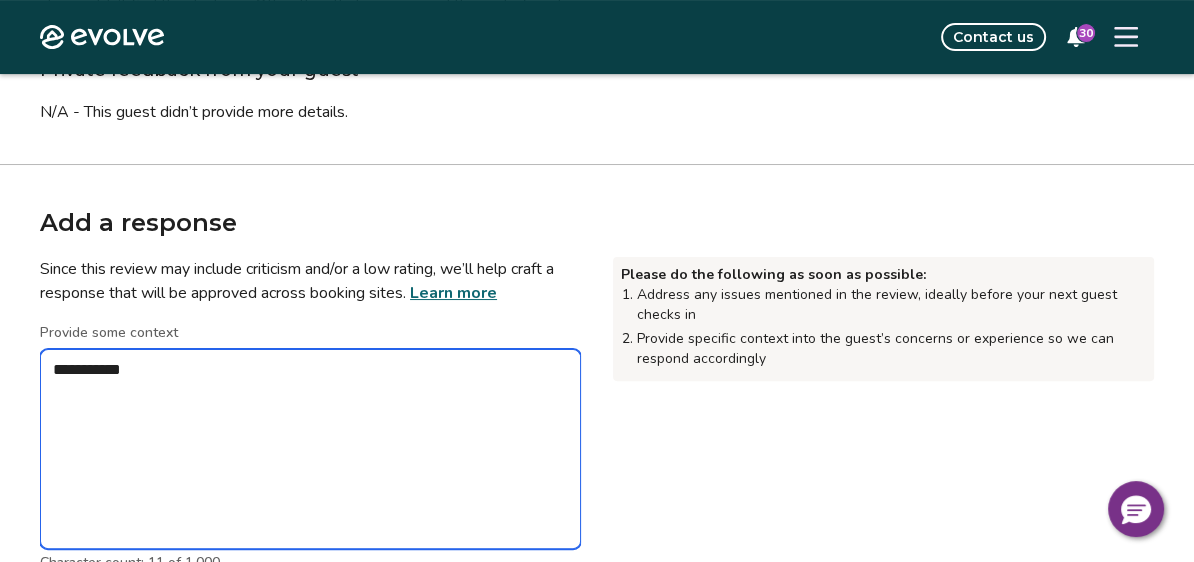 type on "*" 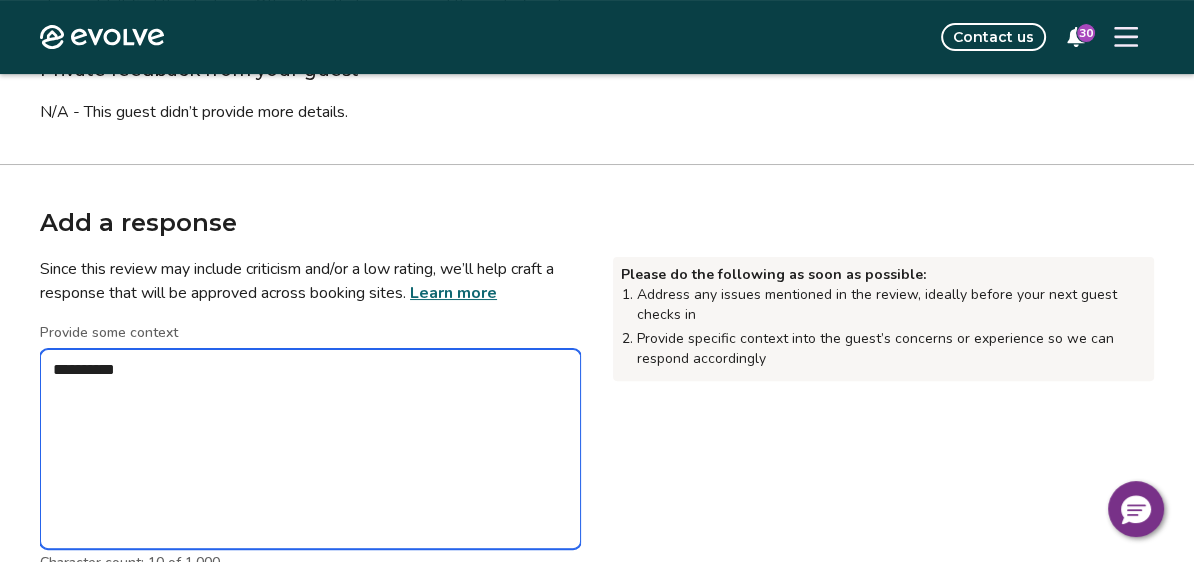 type on "*" 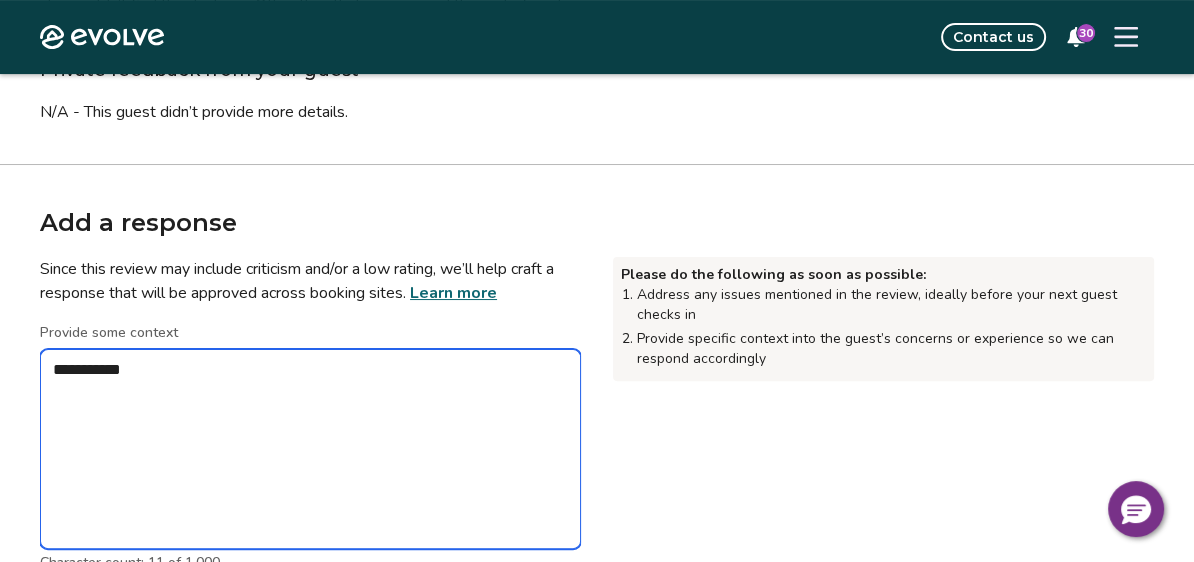 type on "*" 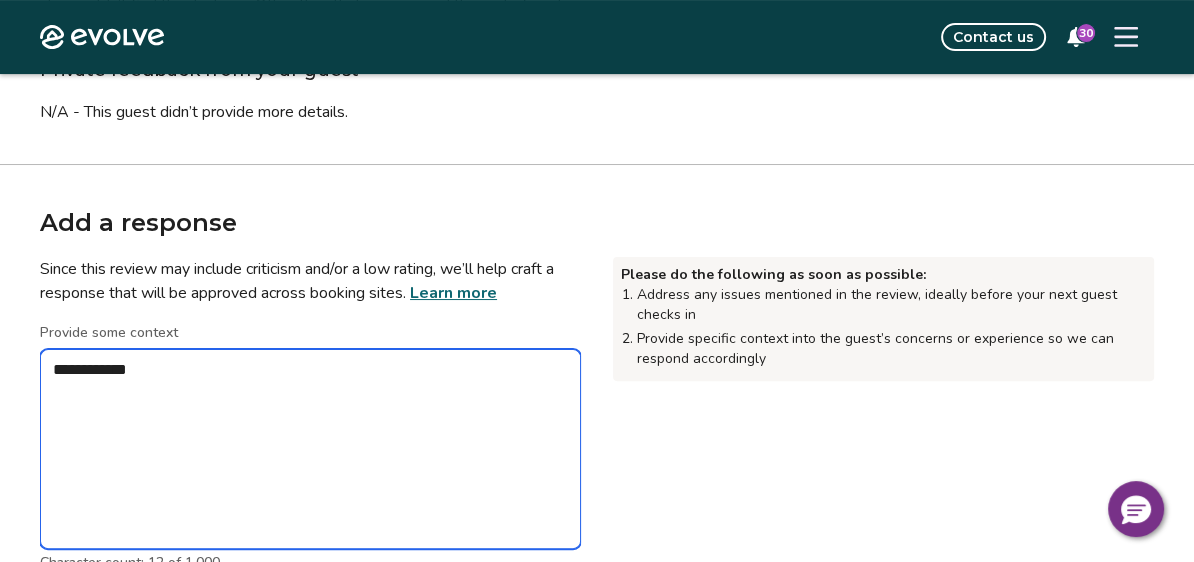type on "*" 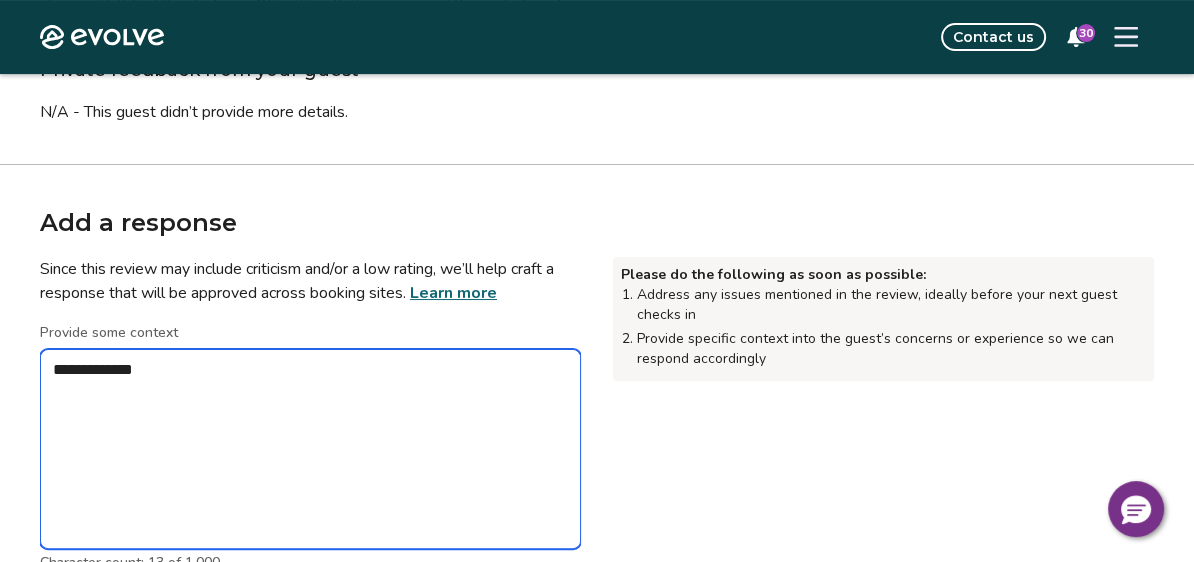 type on "*" 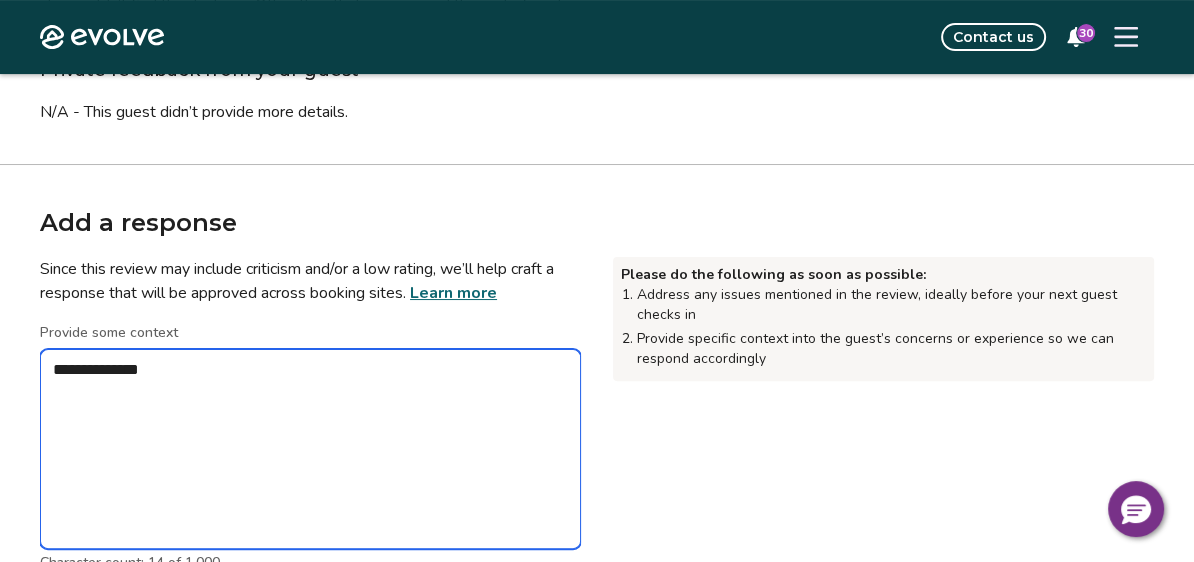type on "*" 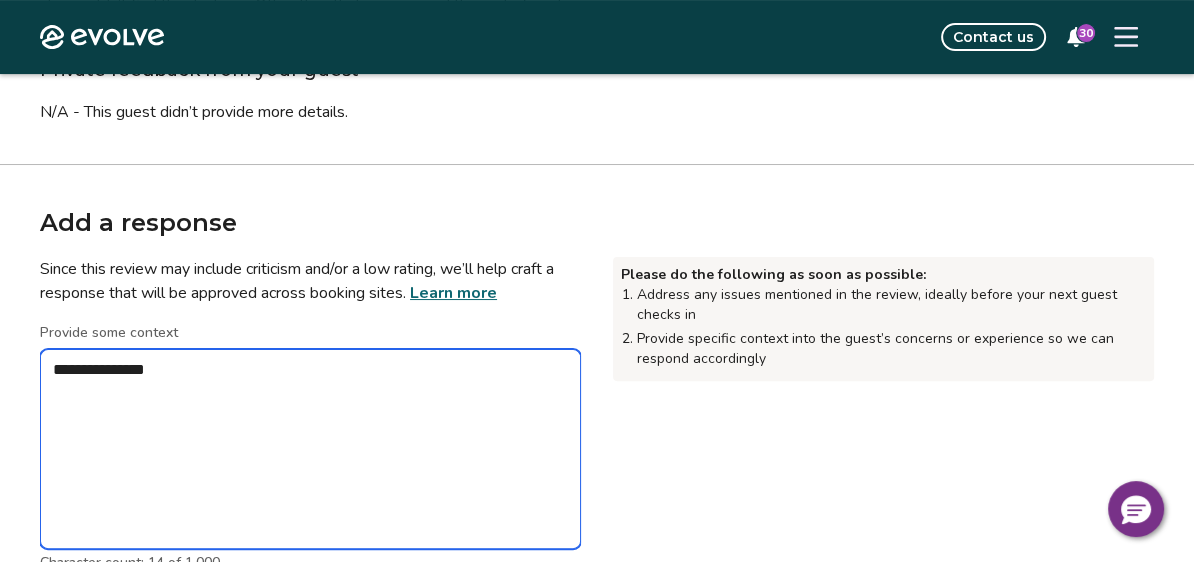type on "*" 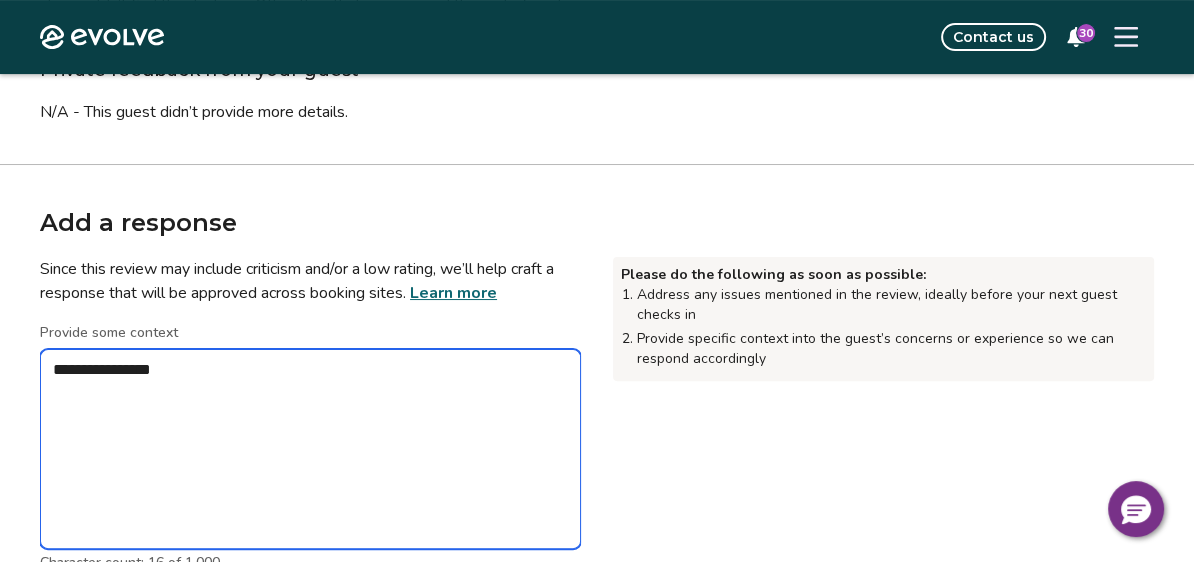 type on "*" 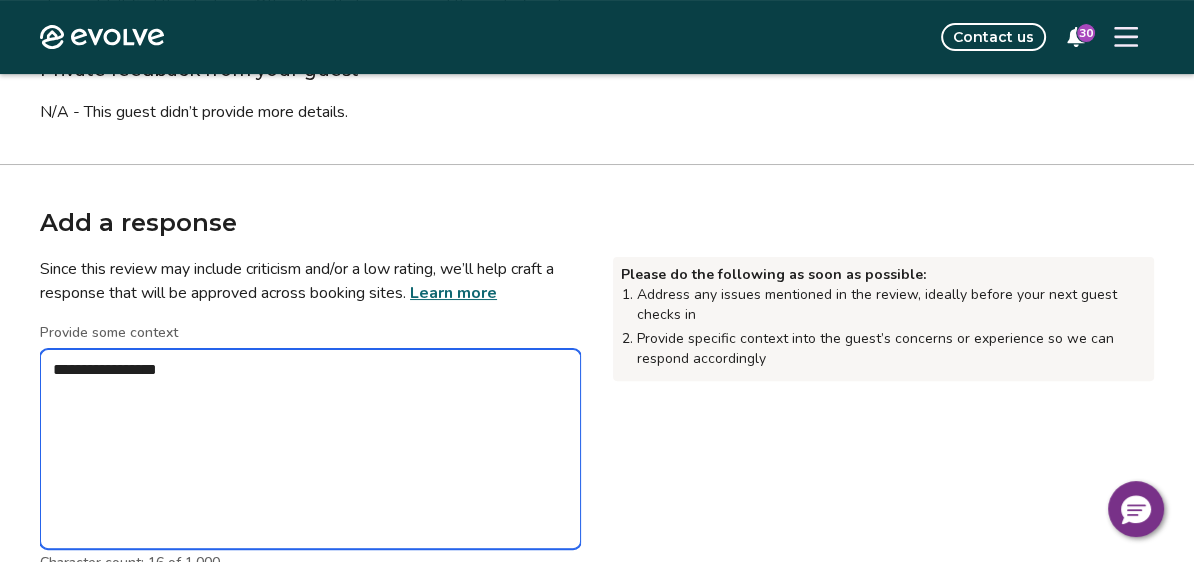 type on "*" 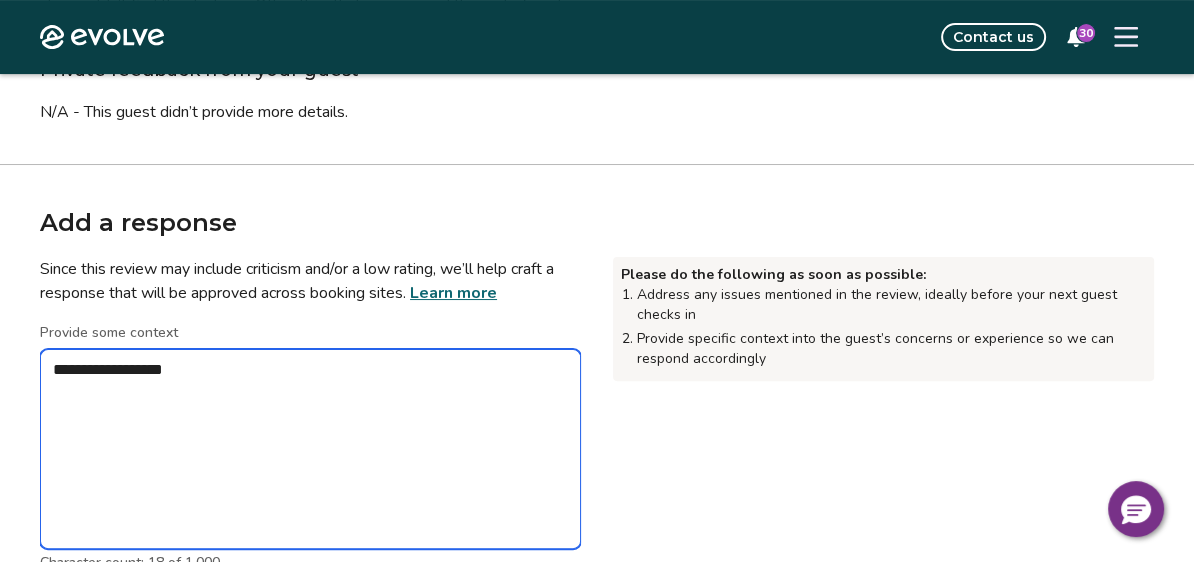 type on "*" 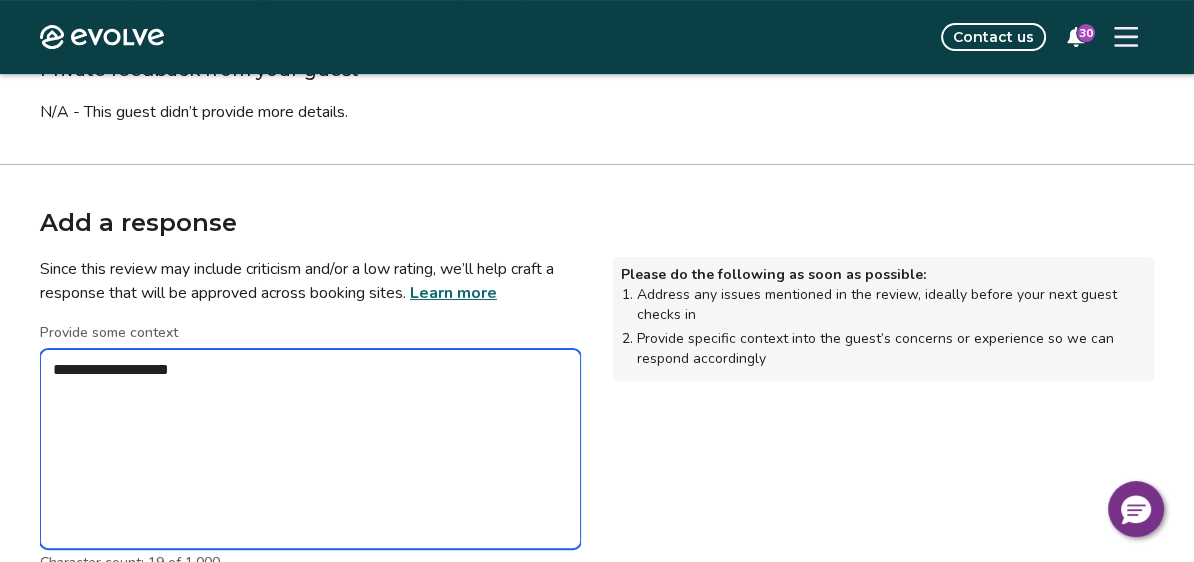 type on "*" 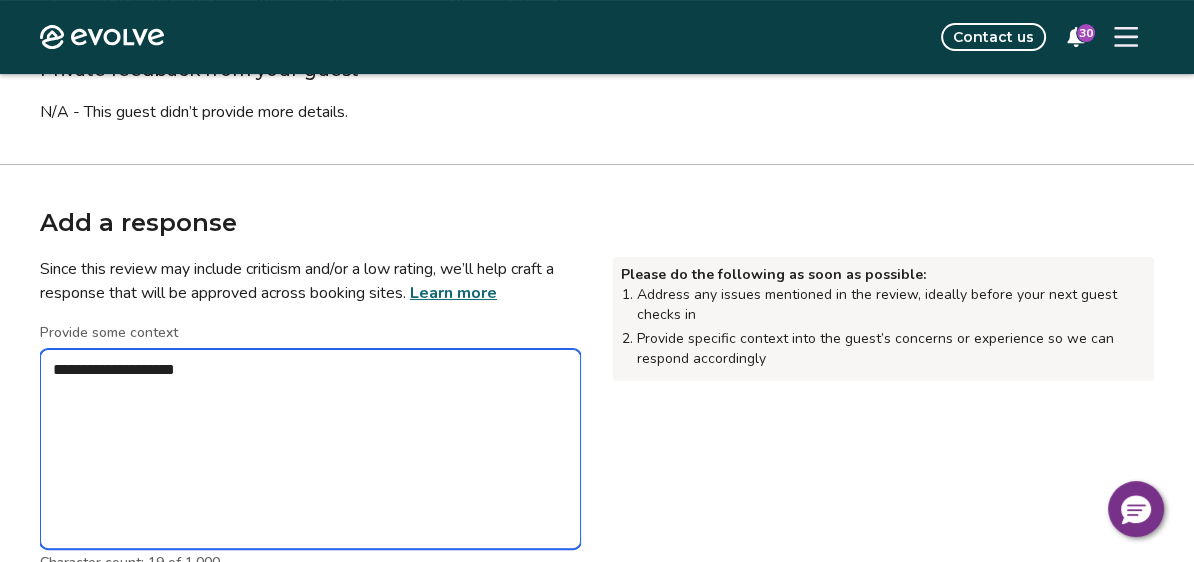 type on "*" 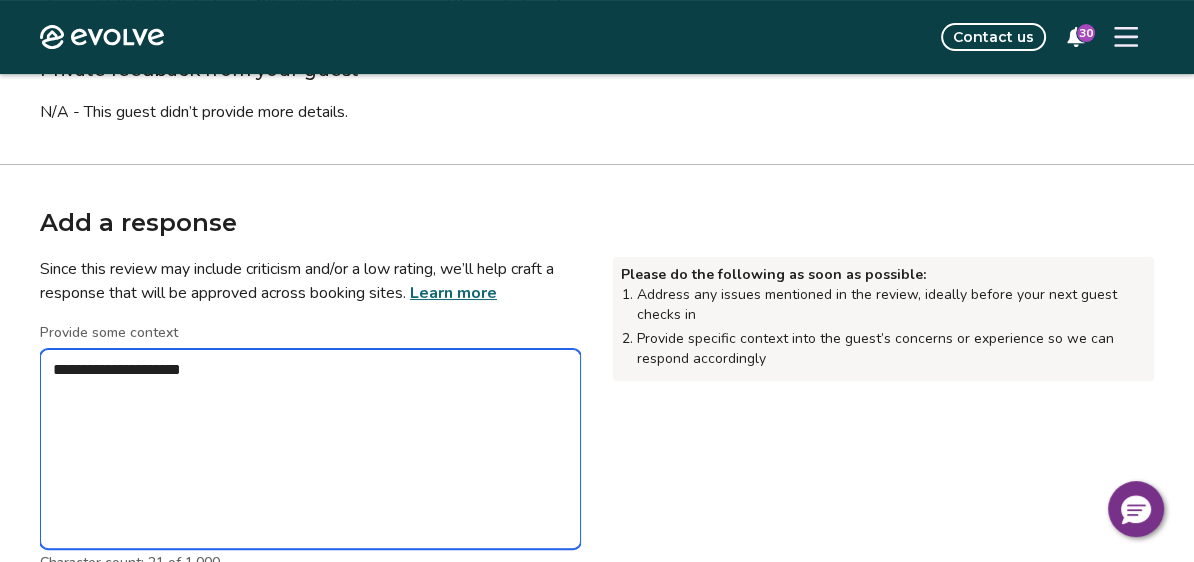 type on "*" 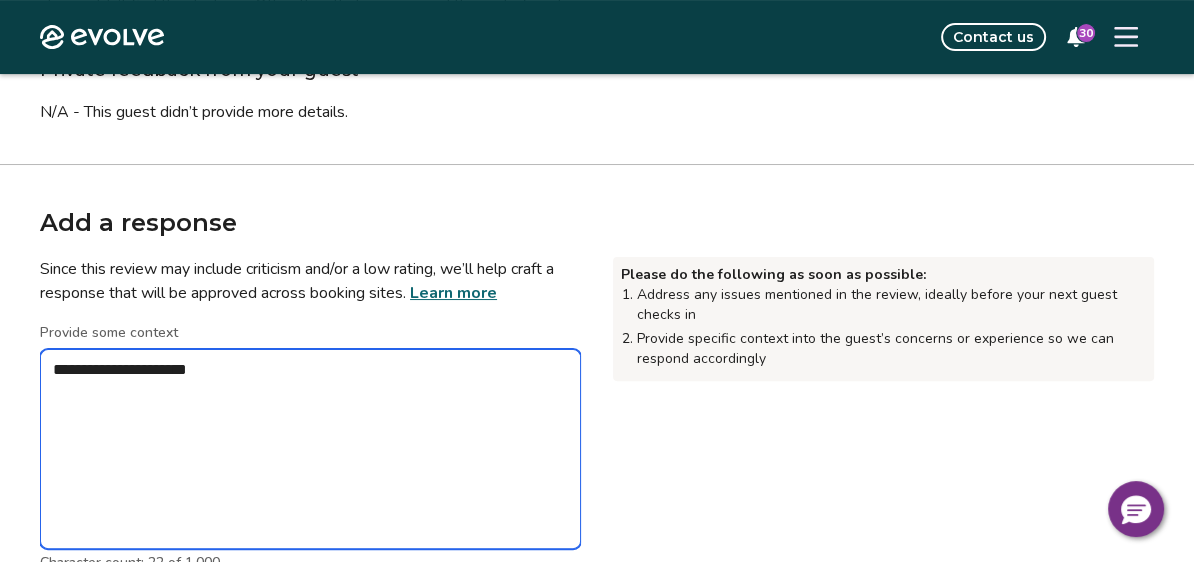 type on "*" 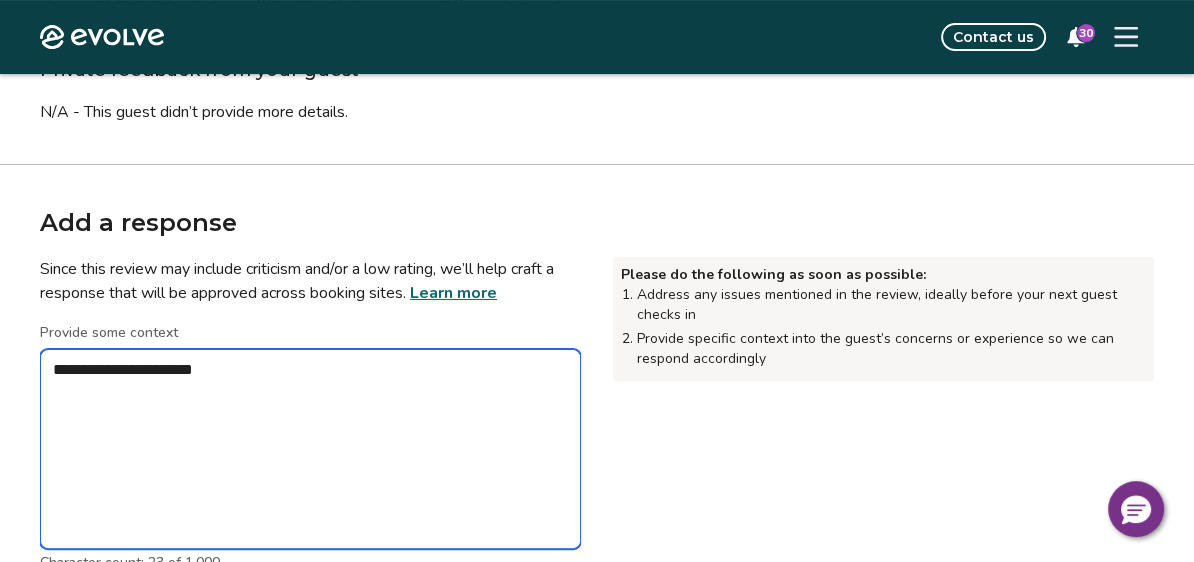 type on "*" 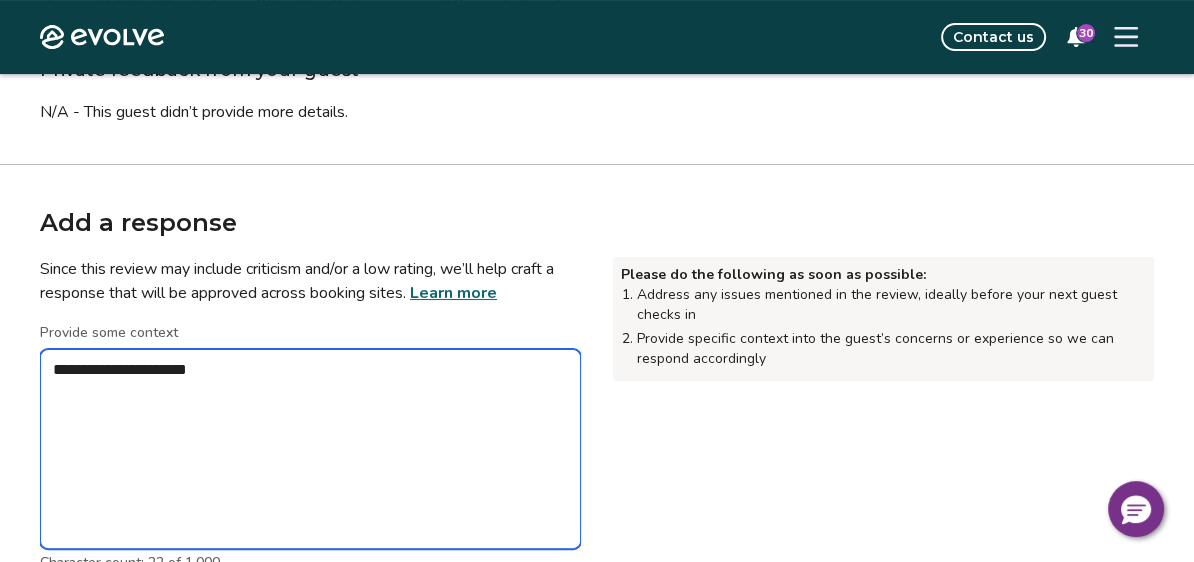 type on "*" 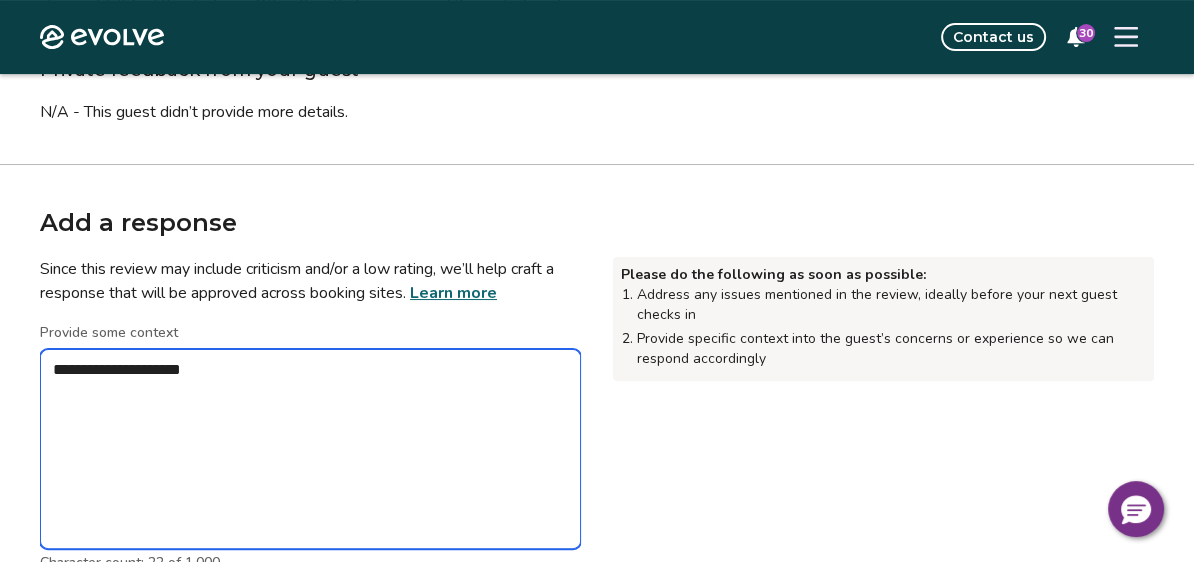 type on "*" 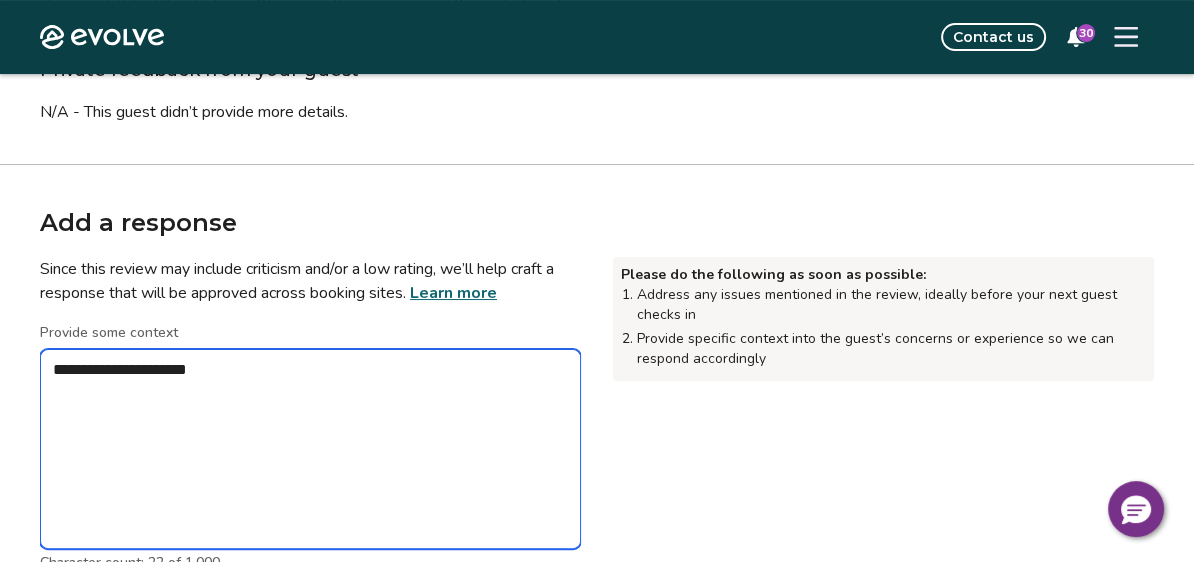 type on "*" 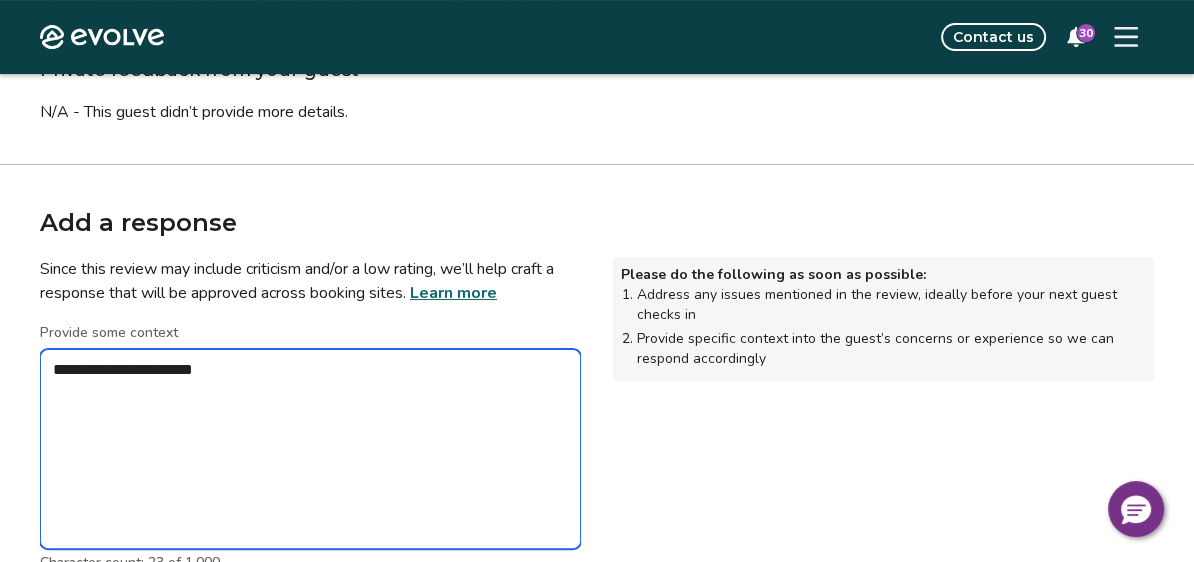 type on "*" 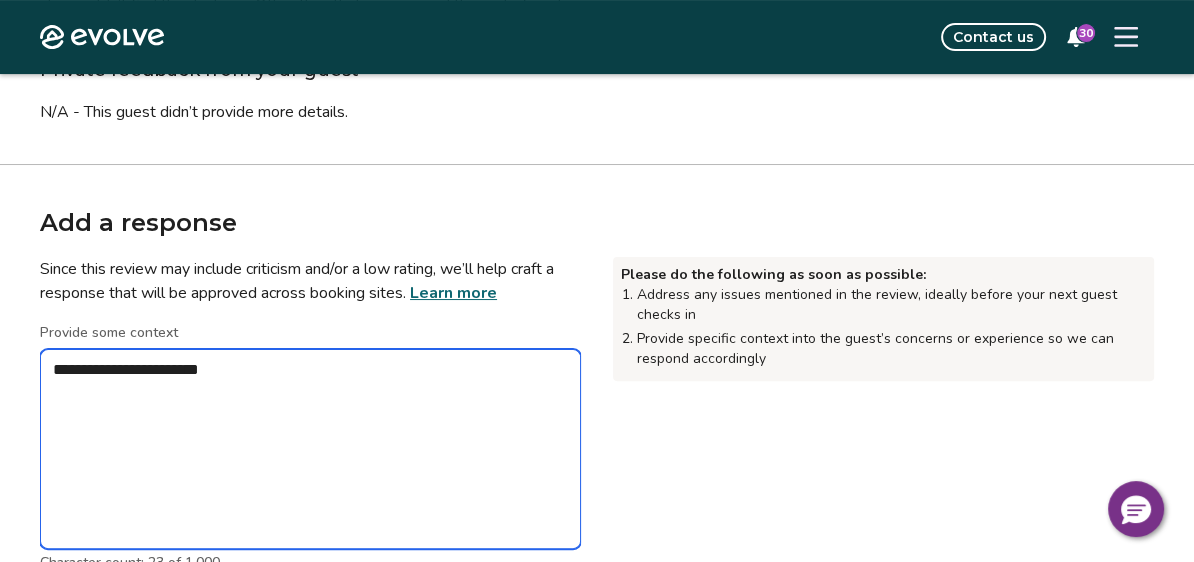 type on "*" 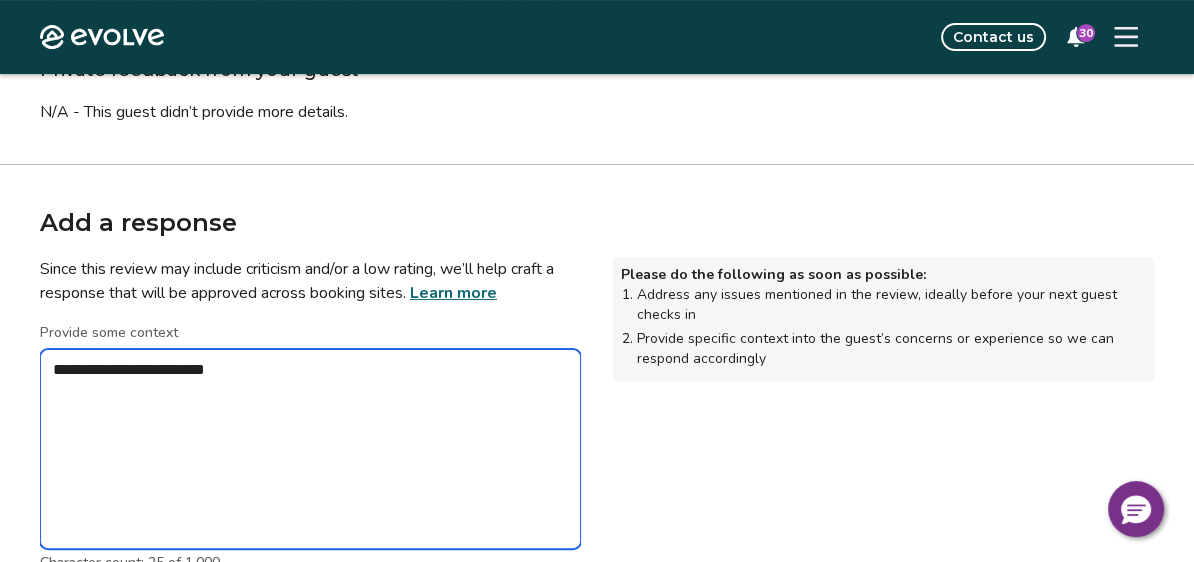 type on "*" 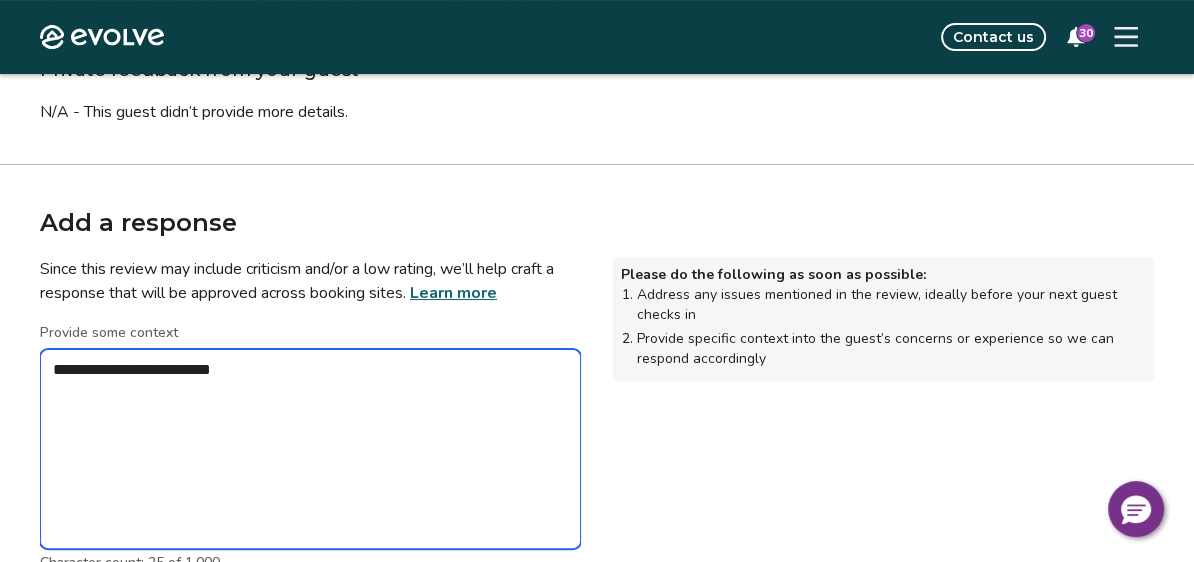 type on "*" 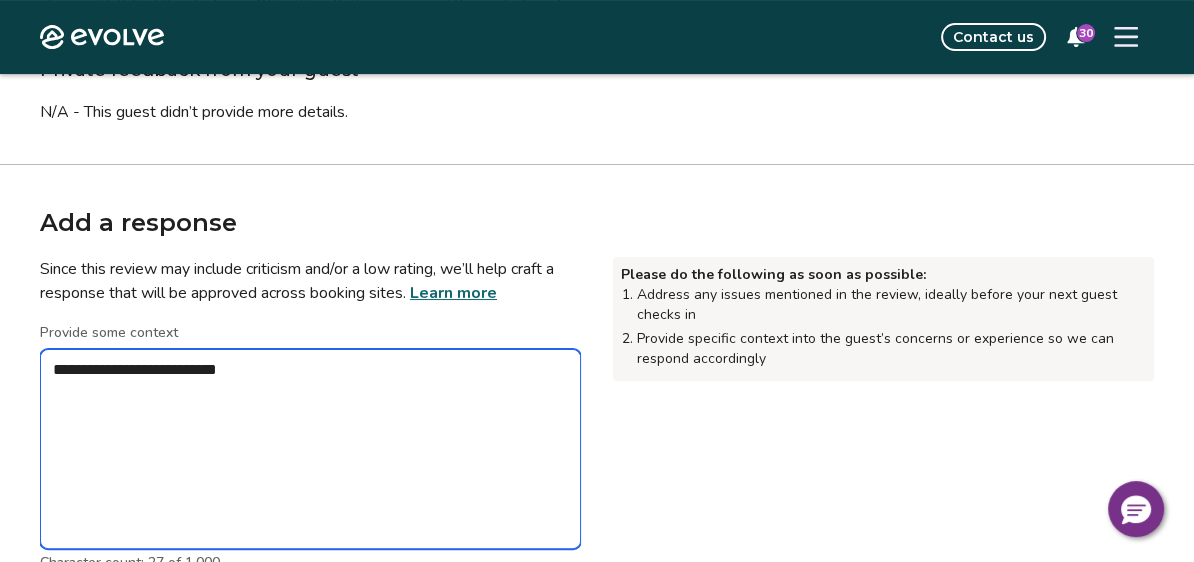 type on "*" 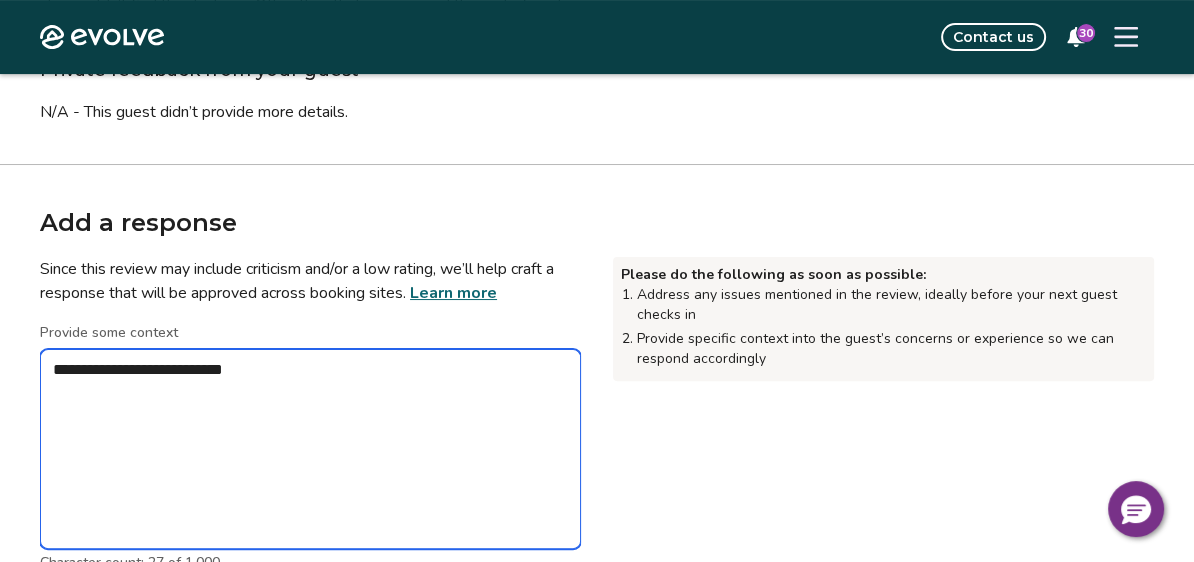type on "*" 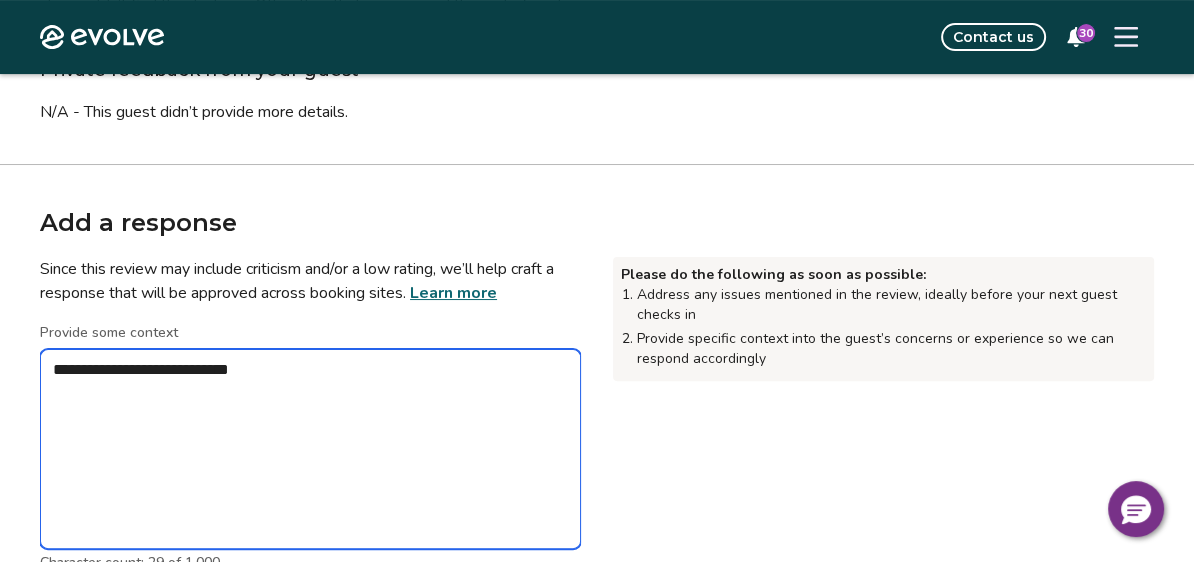 type on "*" 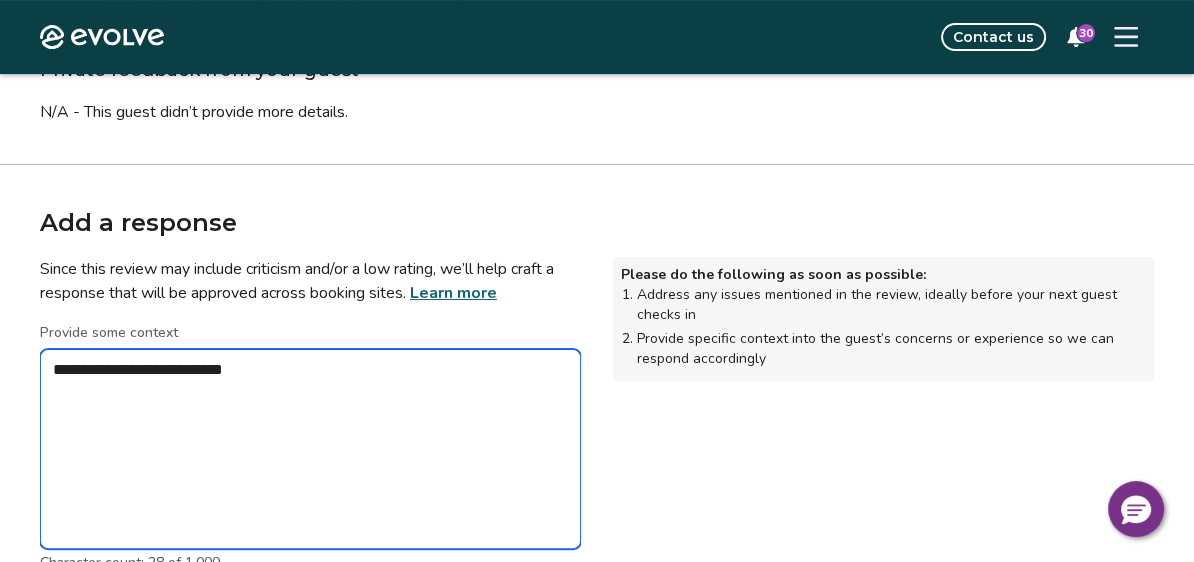 type on "*" 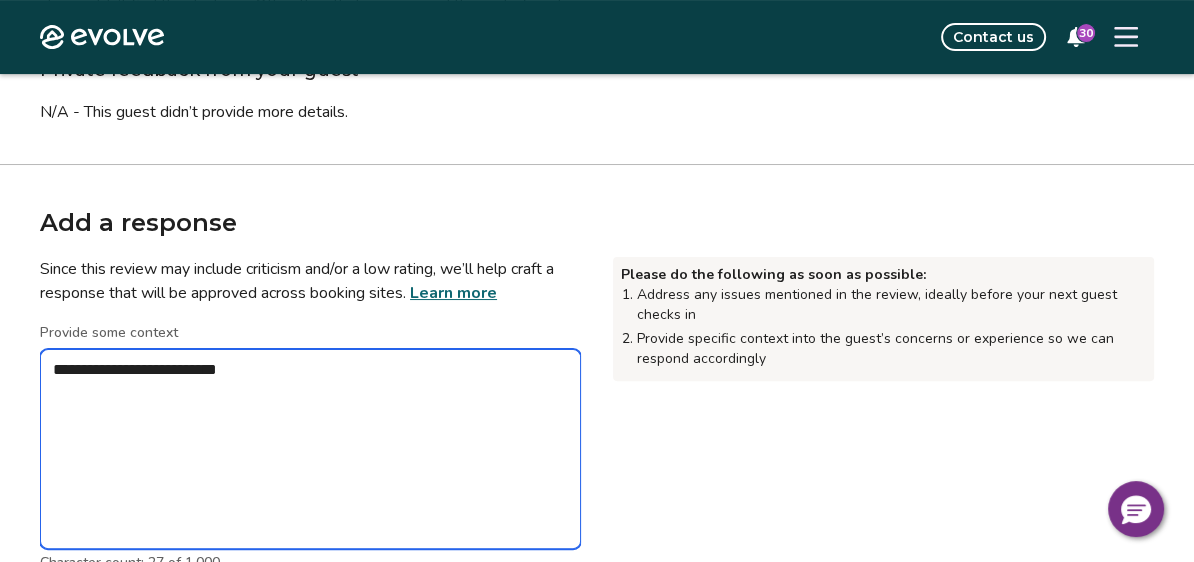 type on "*" 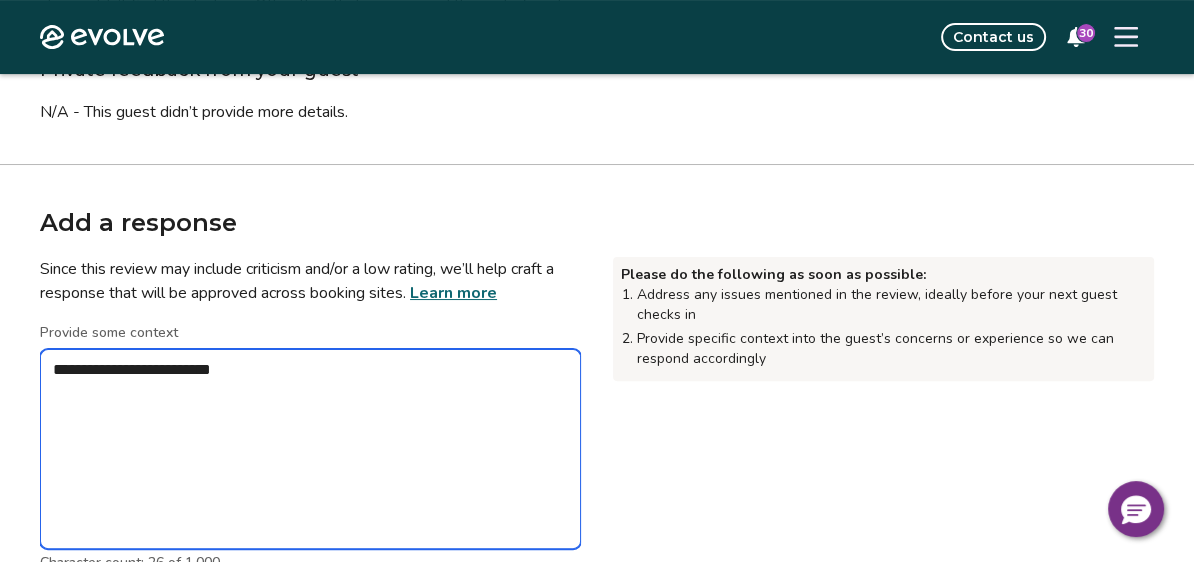 type on "*" 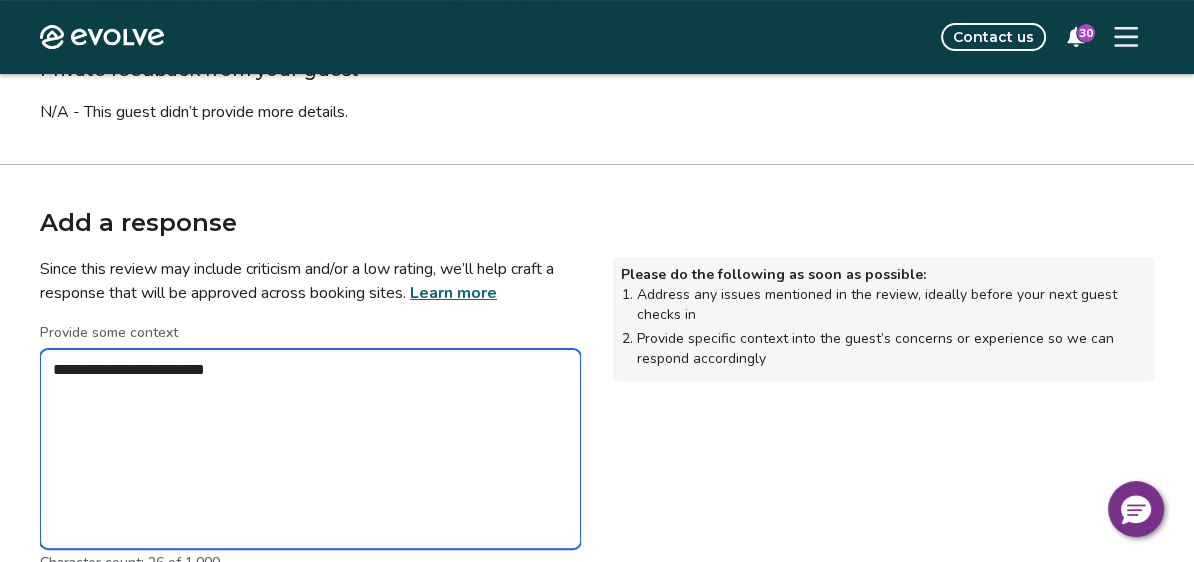 type on "*" 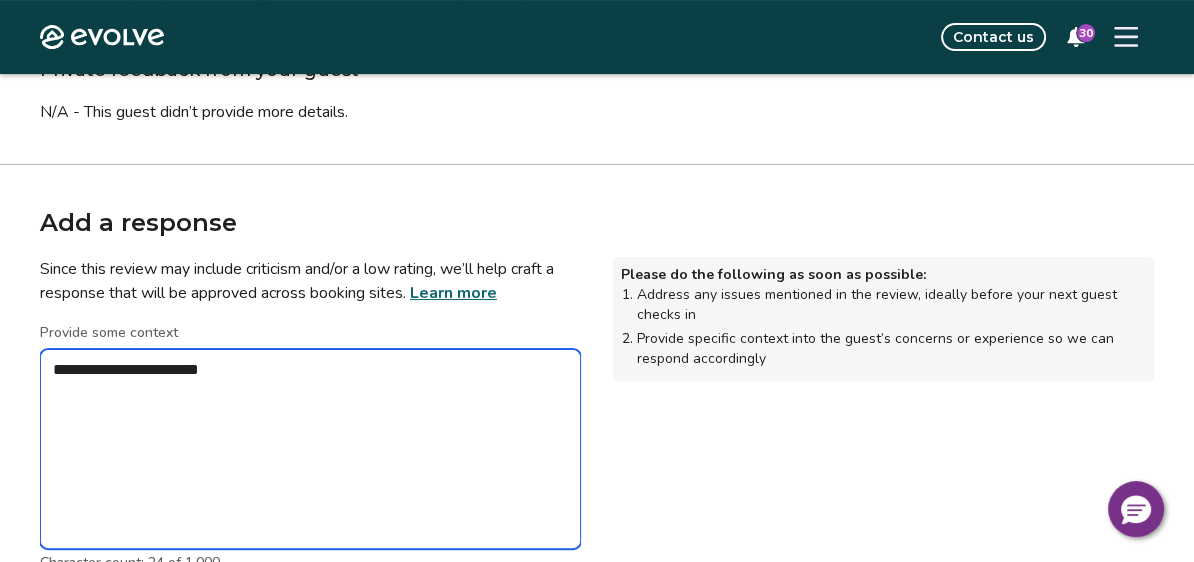 type on "*" 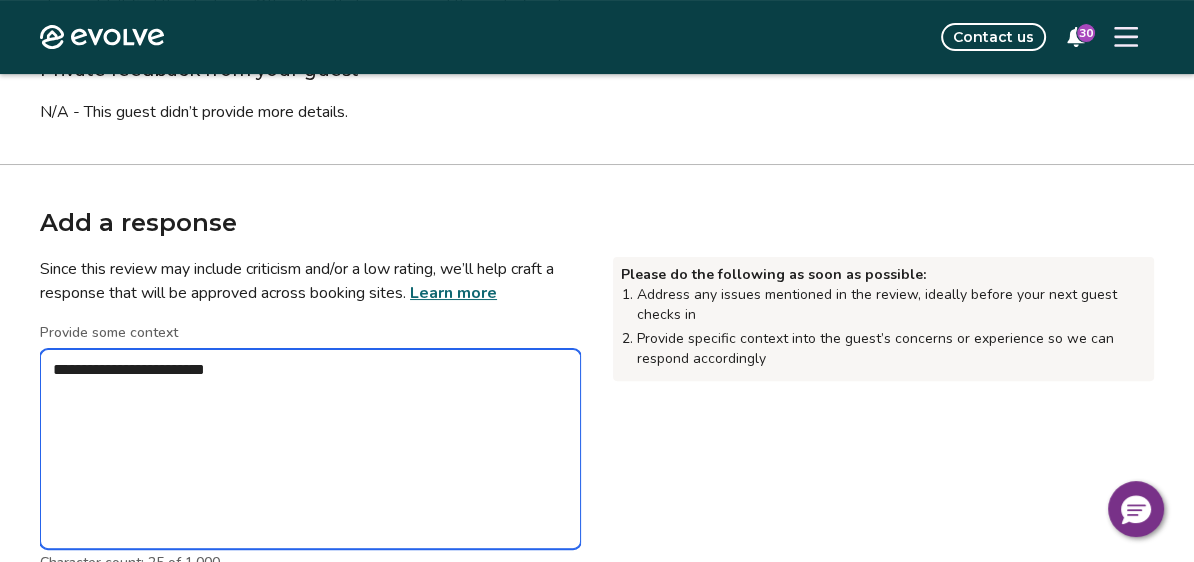 type on "*" 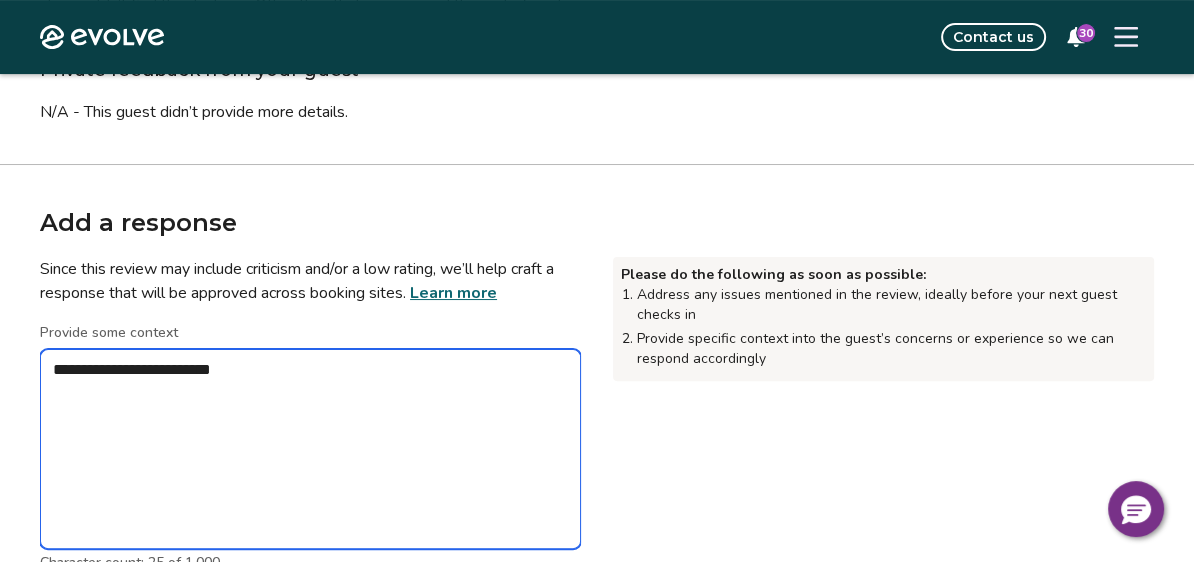 type on "*" 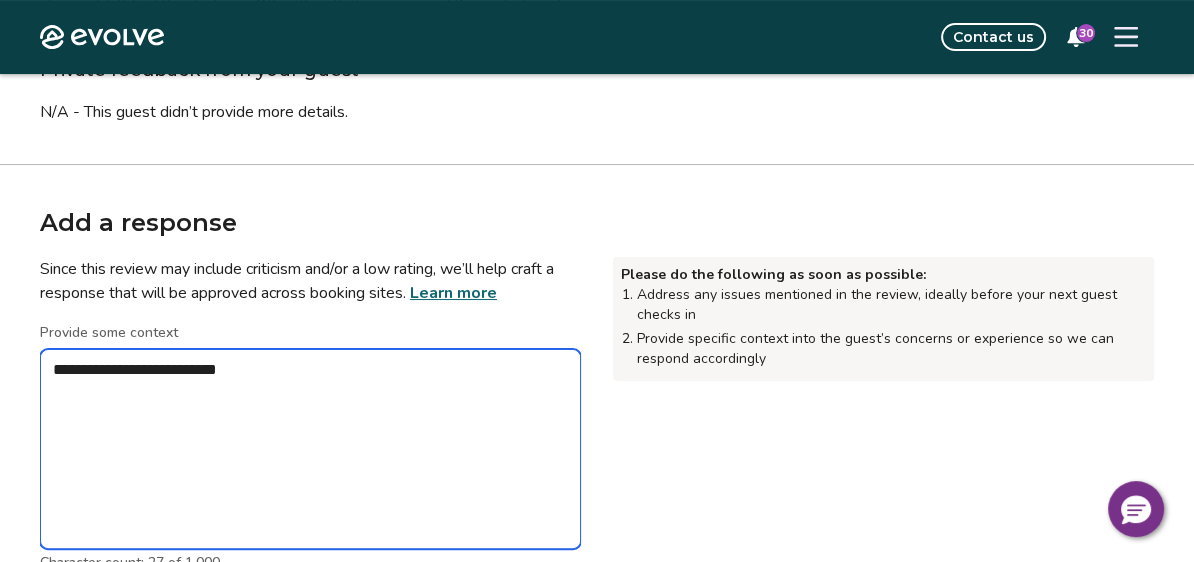 type on "*" 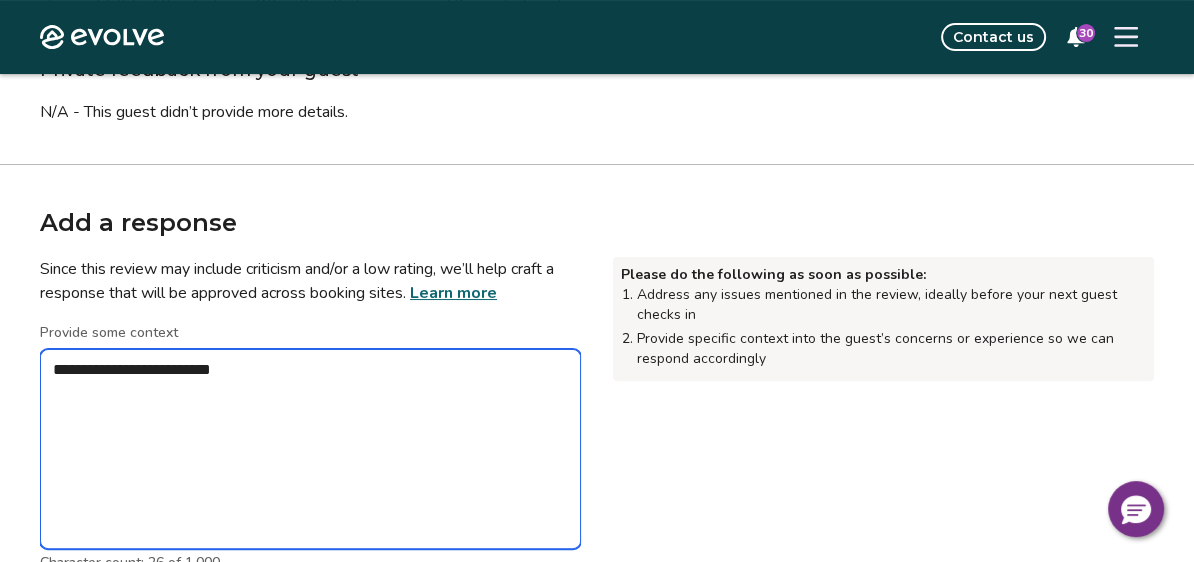 type on "*" 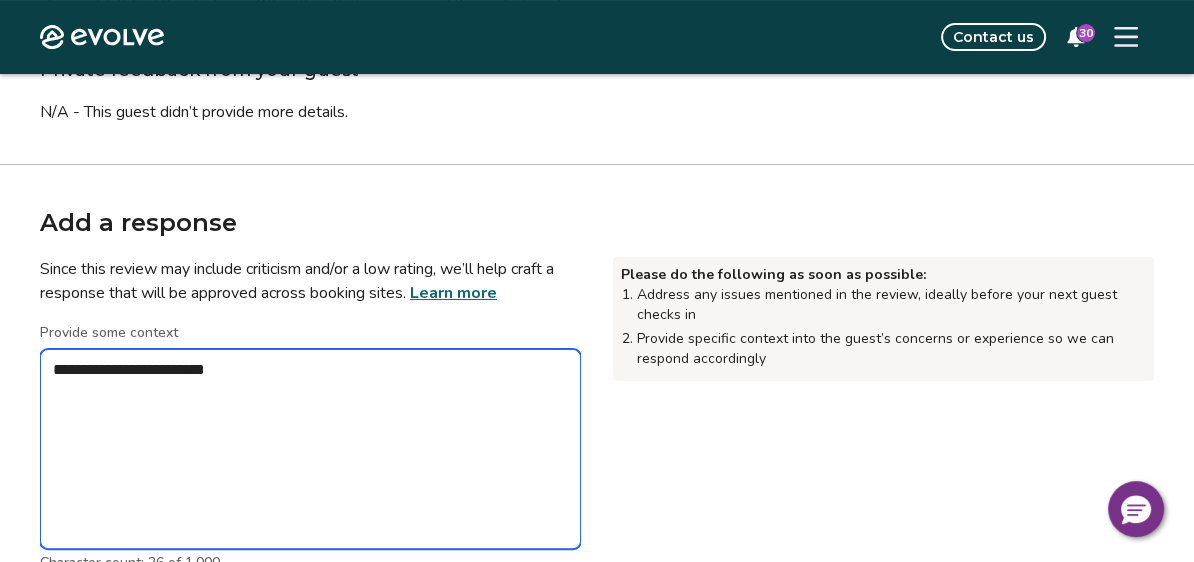 type on "*" 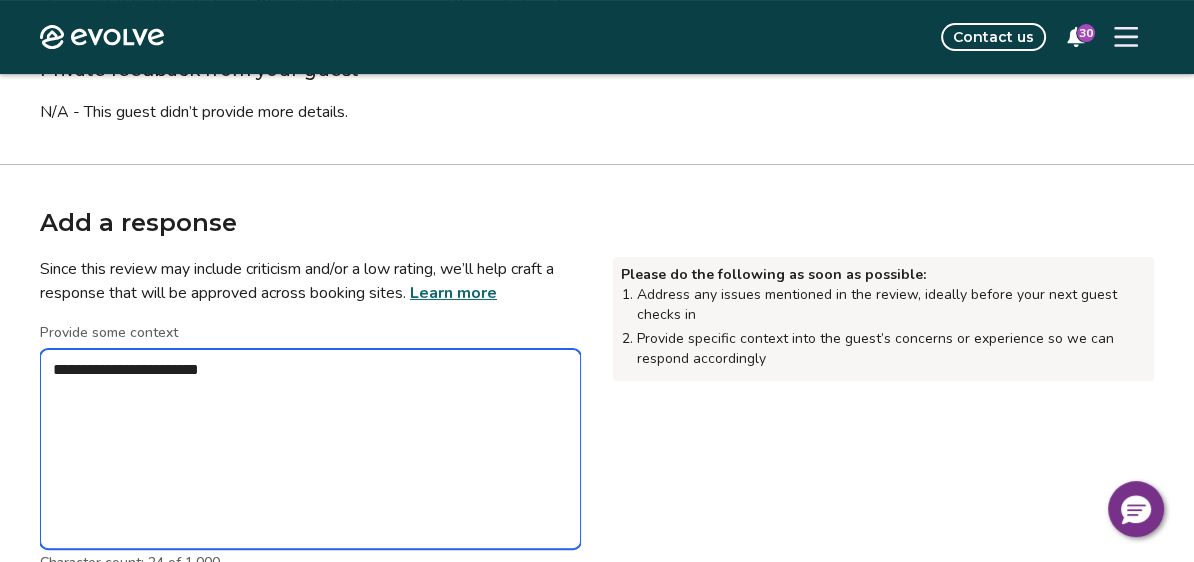 type on "*" 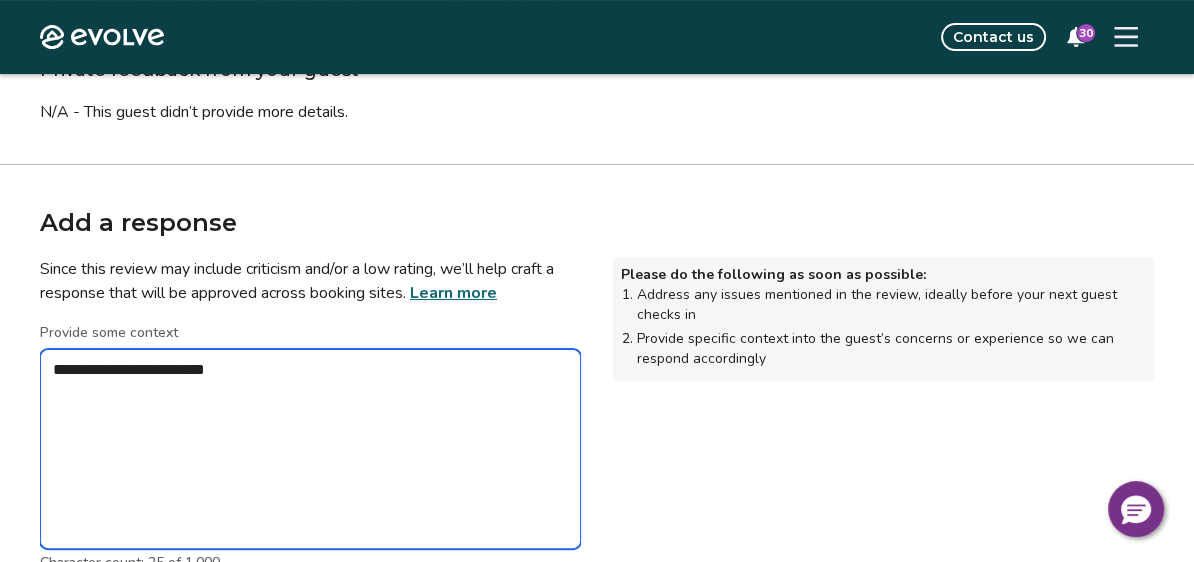 type on "*" 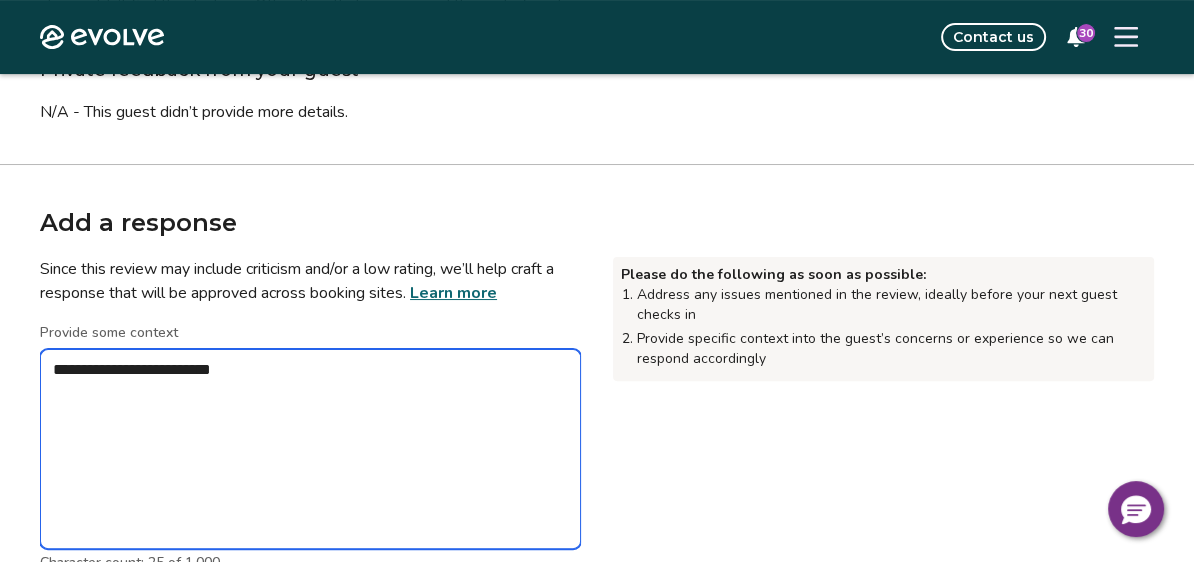 type on "*" 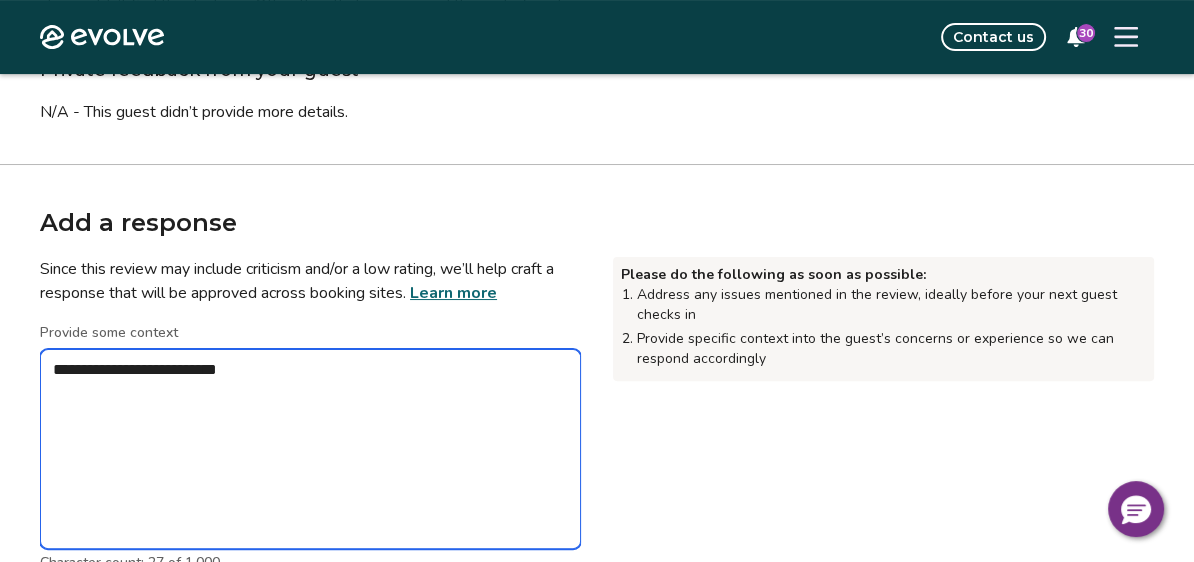 type on "*" 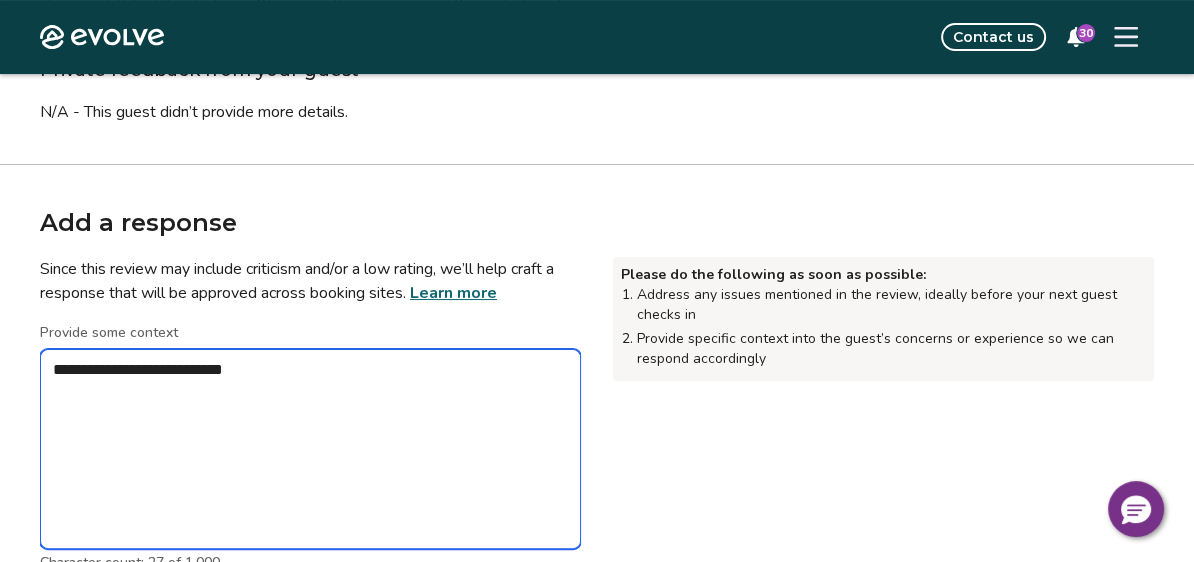 type on "*" 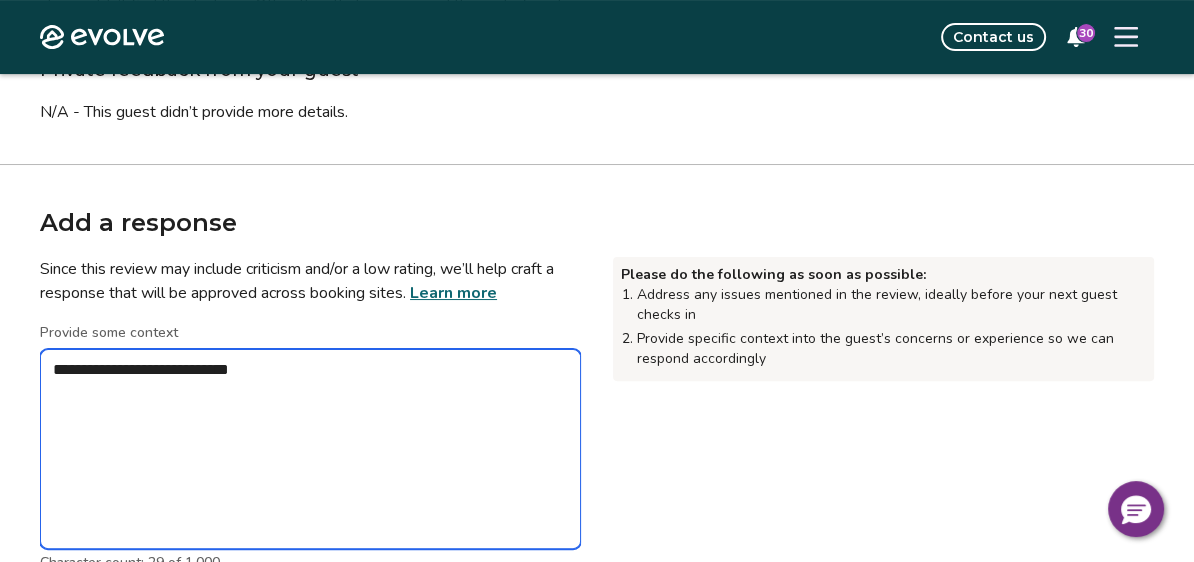 type on "*" 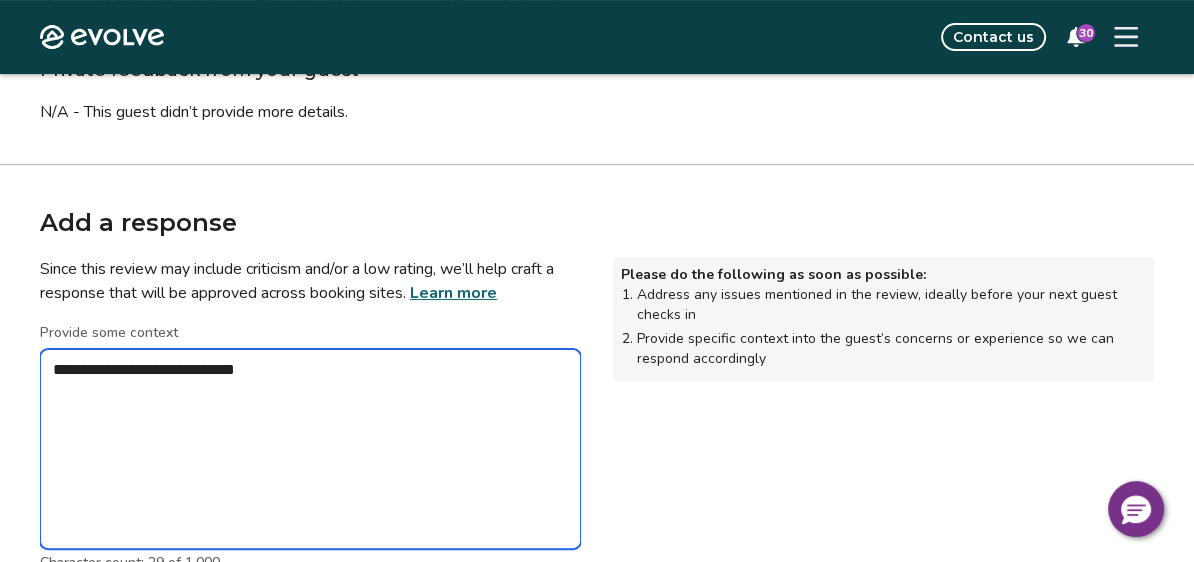 type on "*" 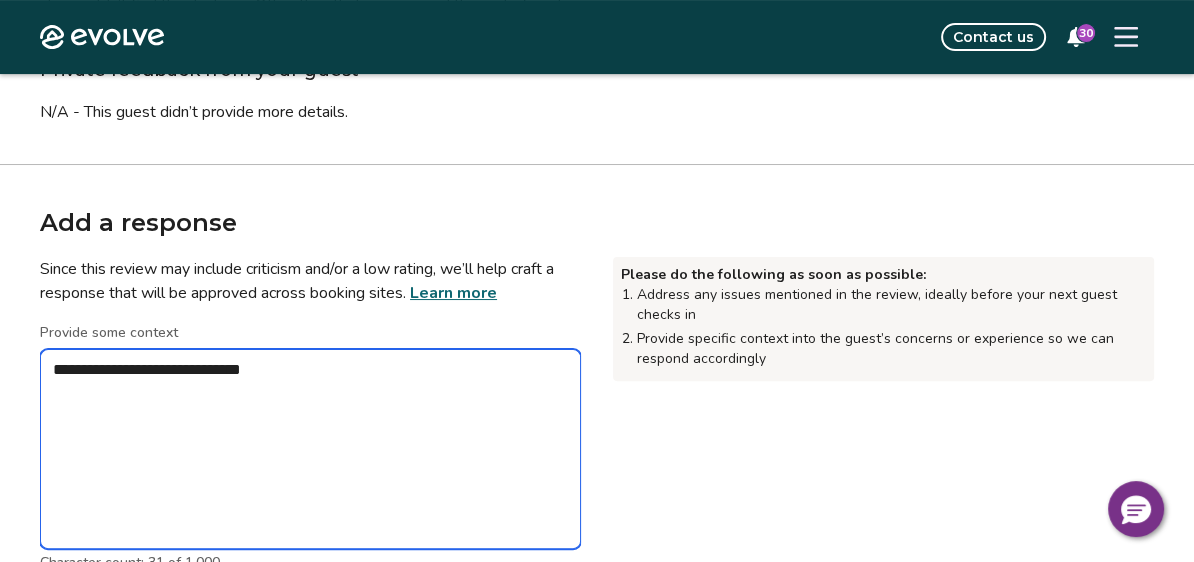 type on "*" 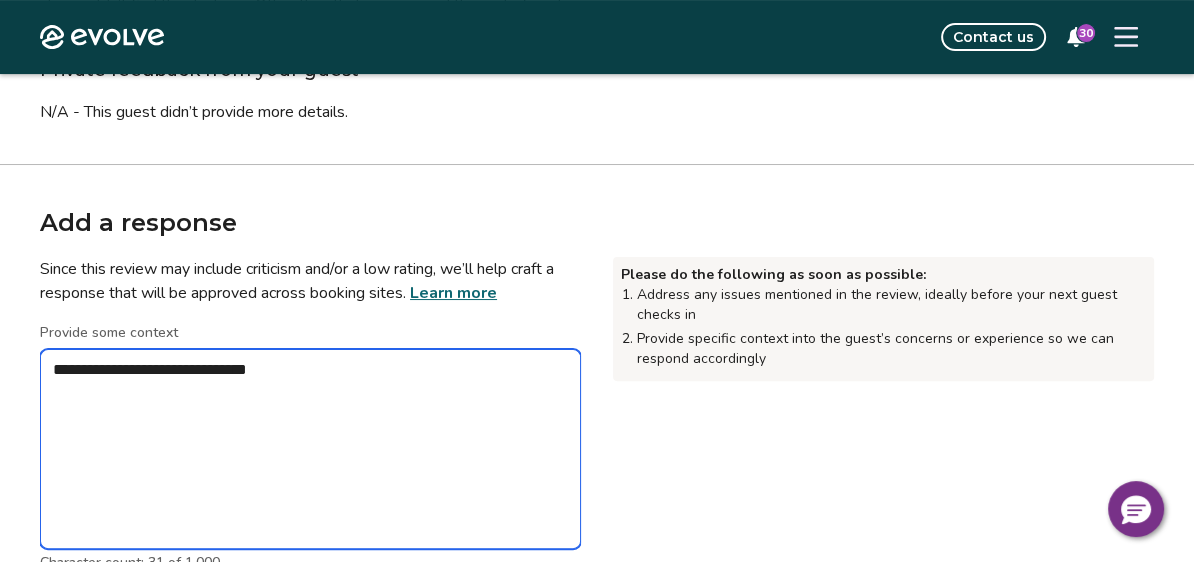 type on "*" 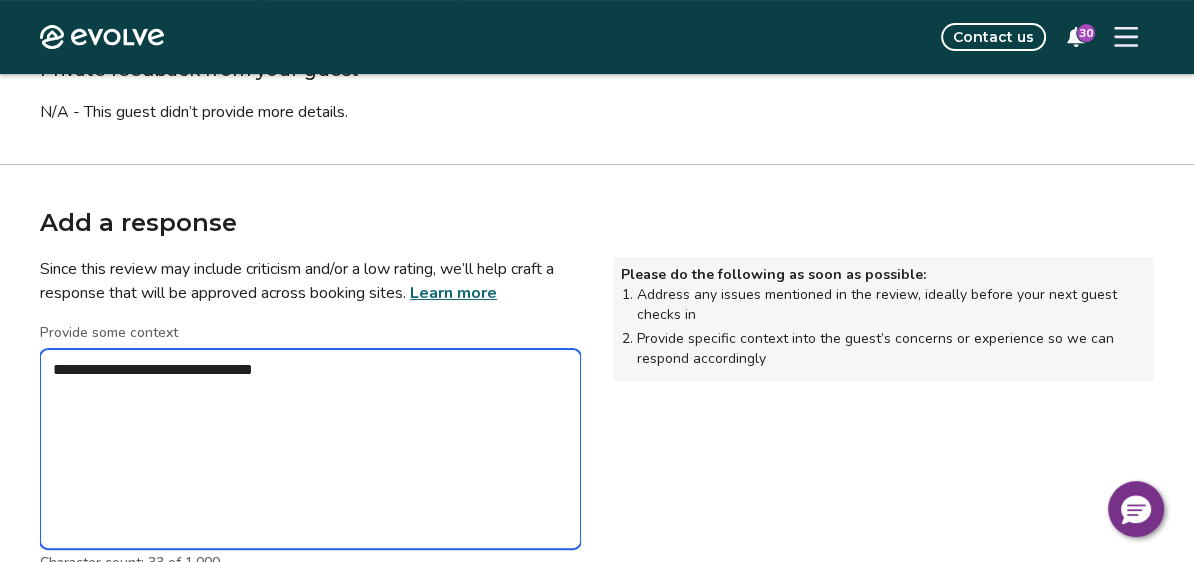 type on "*" 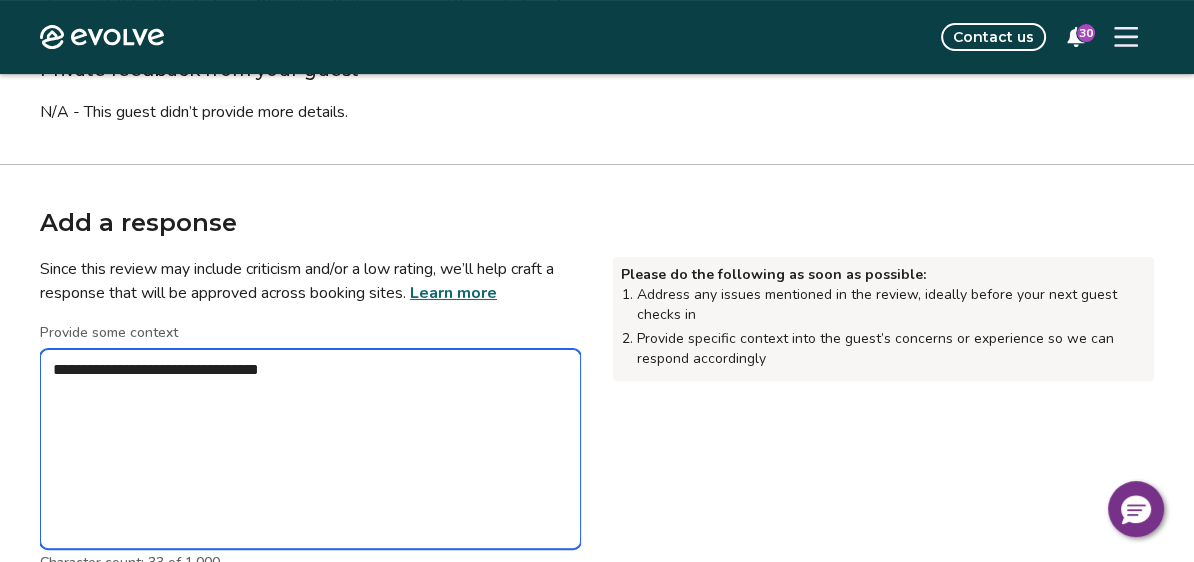 type on "*" 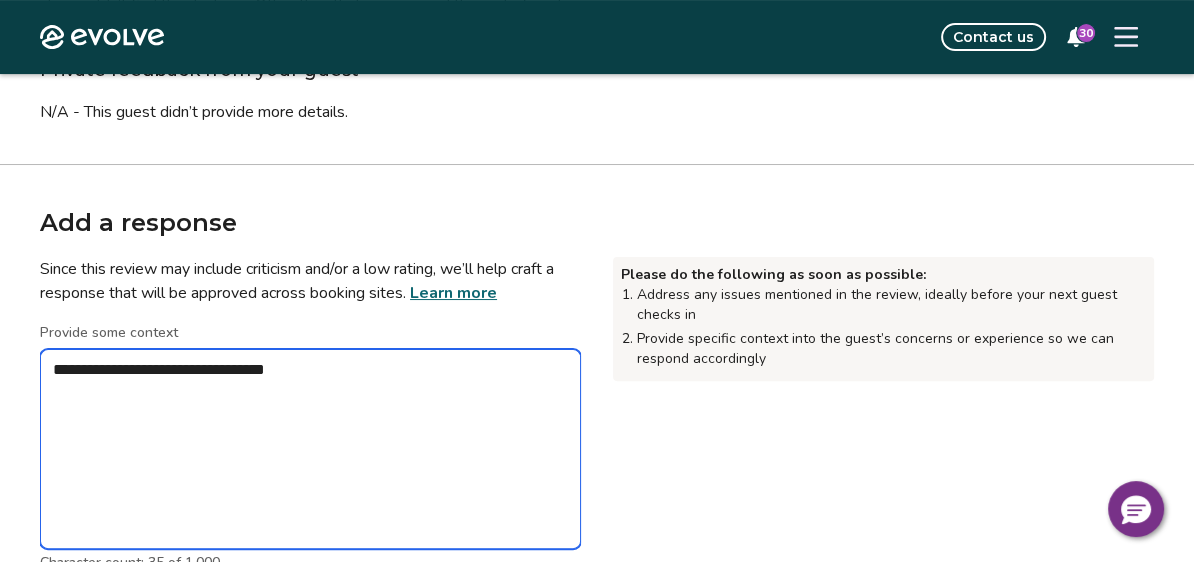 type on "*" 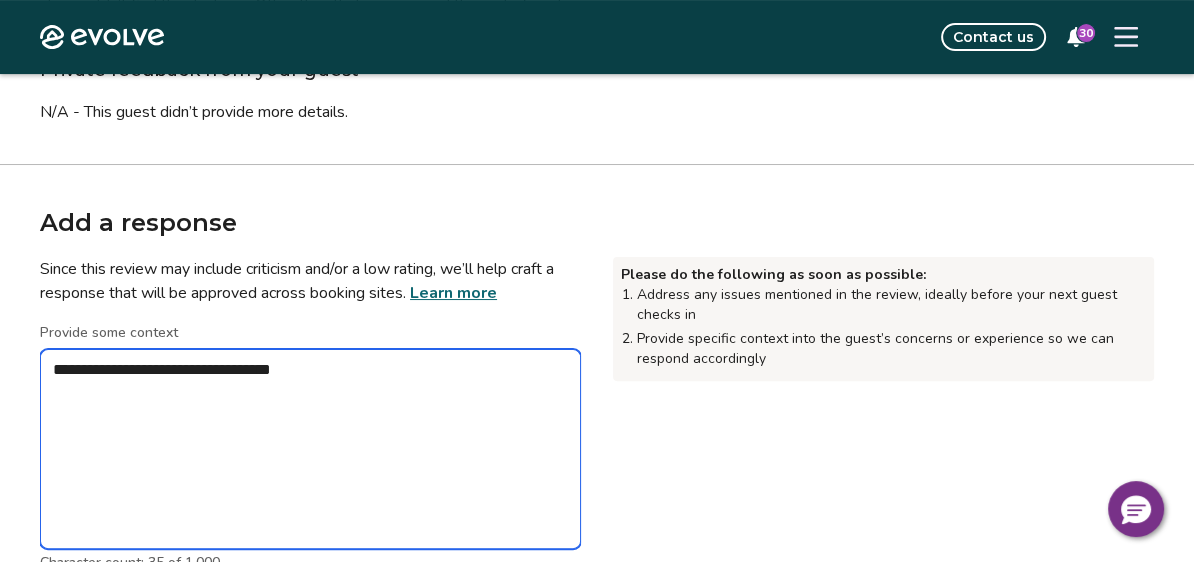 type on "*" 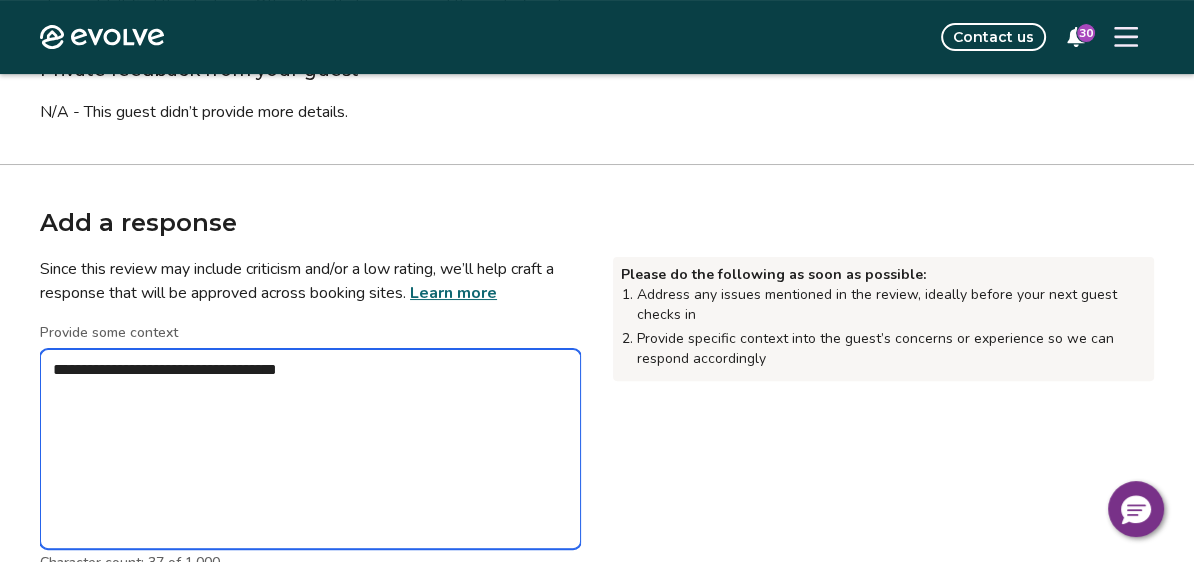 type on "*" 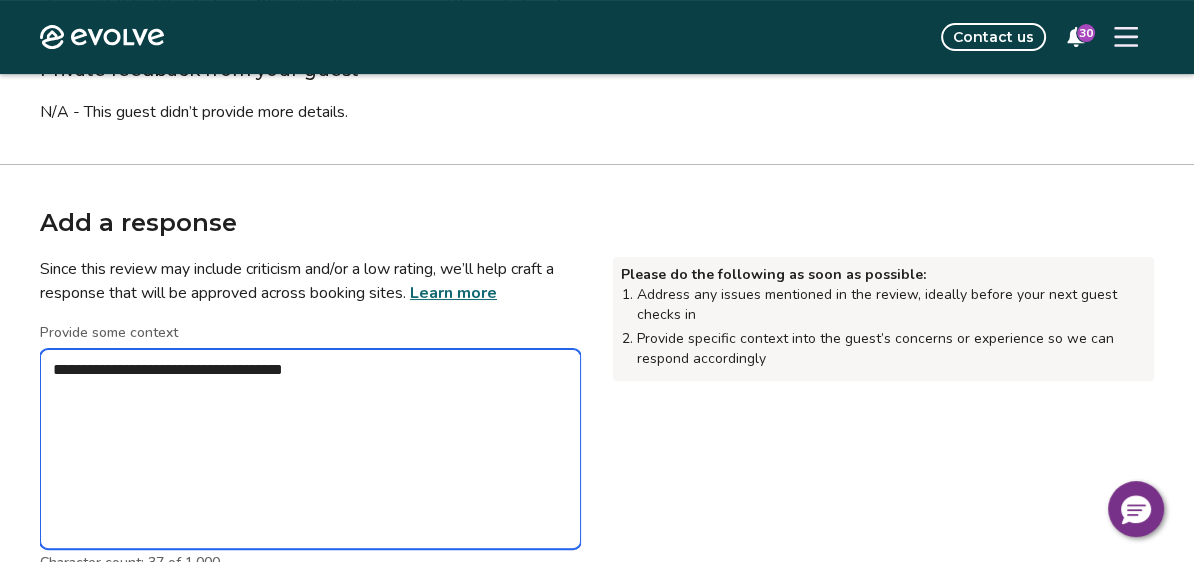 type on "*" 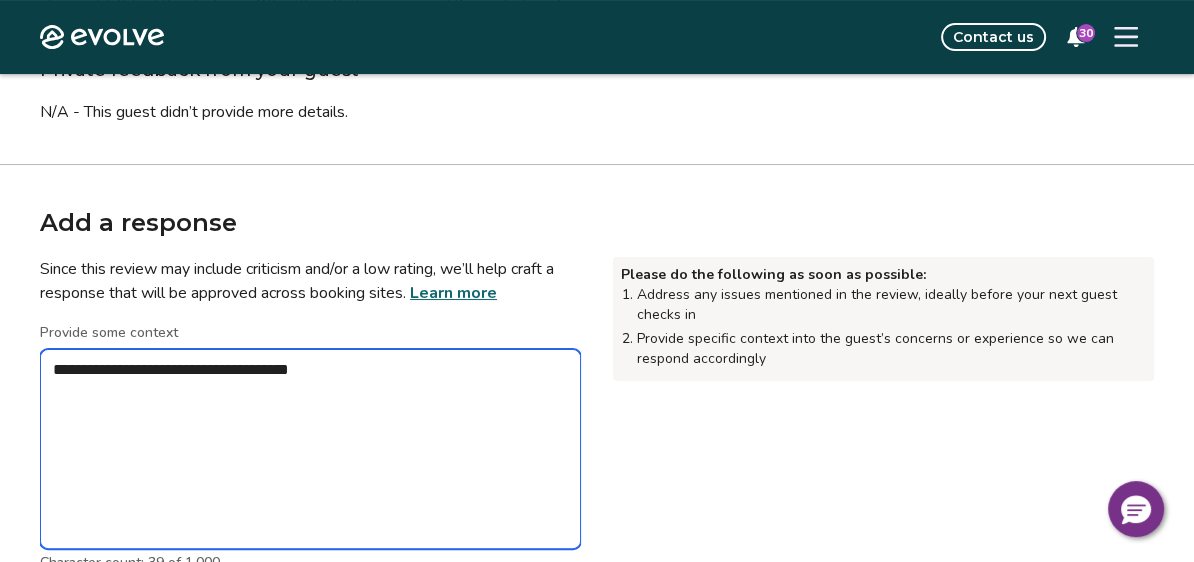 type on "*" 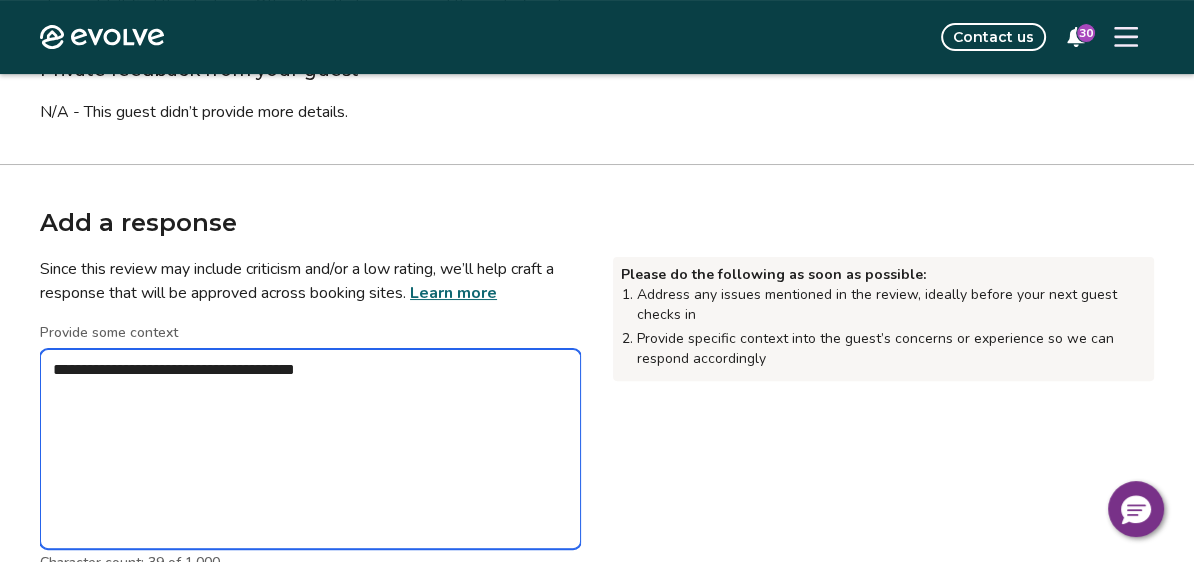 type on "*" 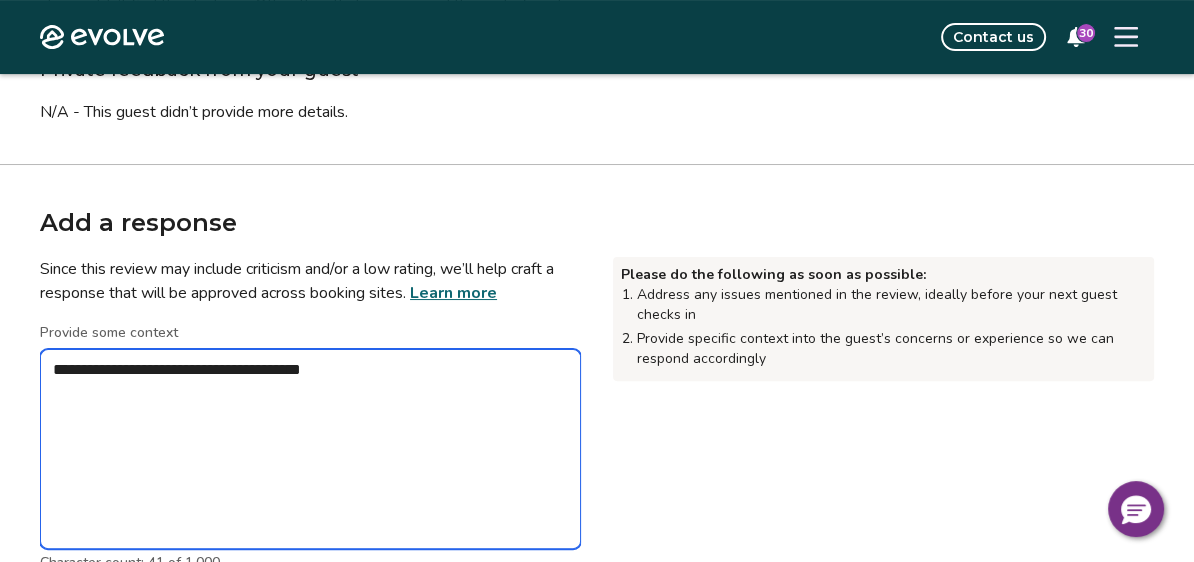 type on "*" 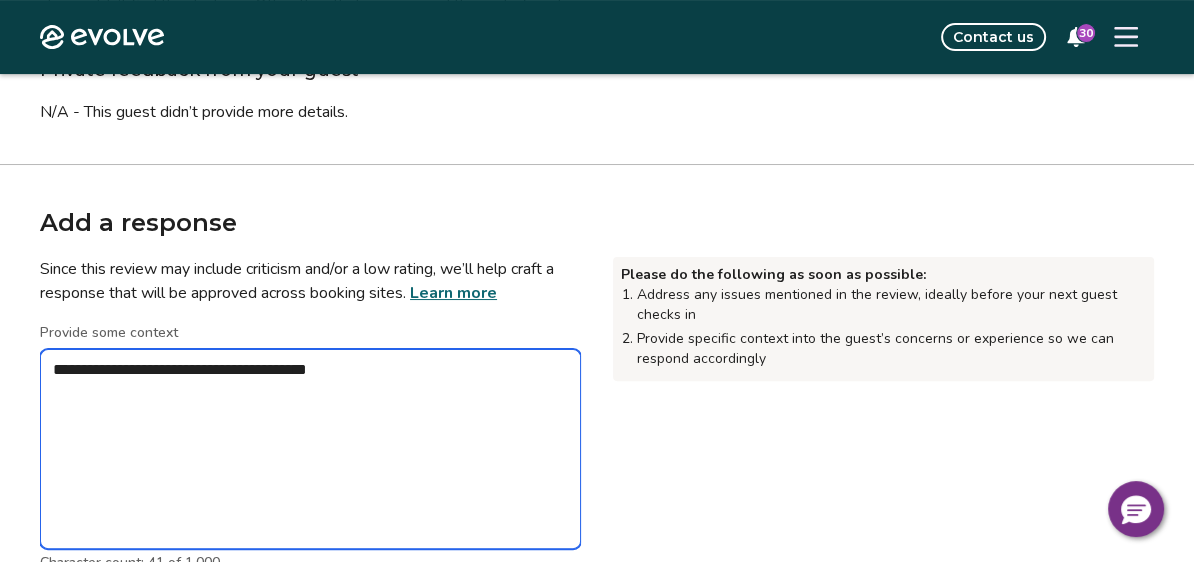 type on "*" 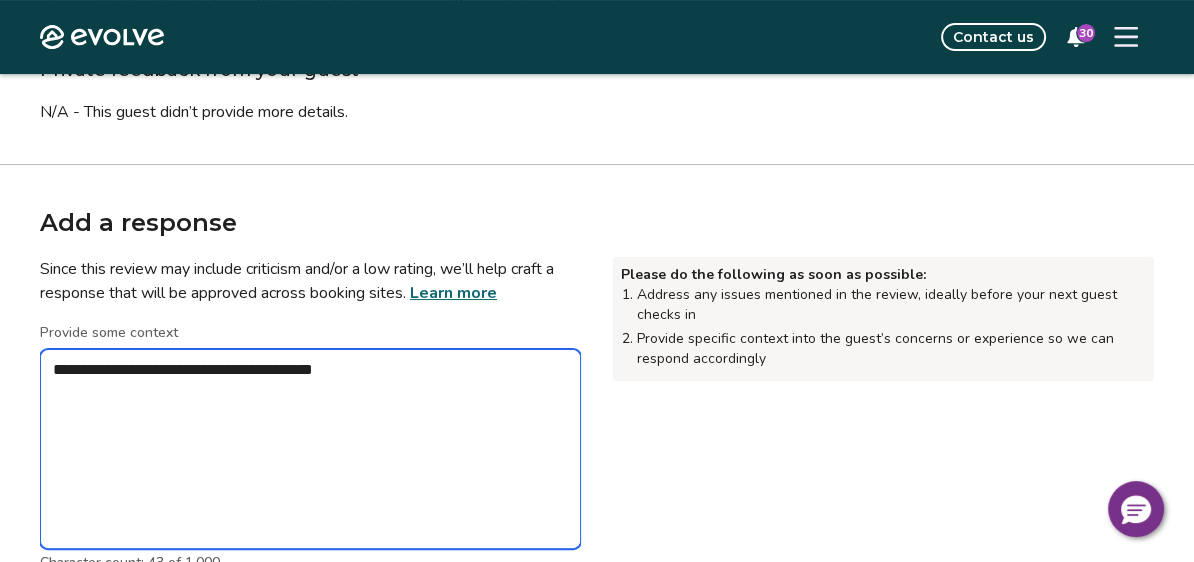 type on "*" 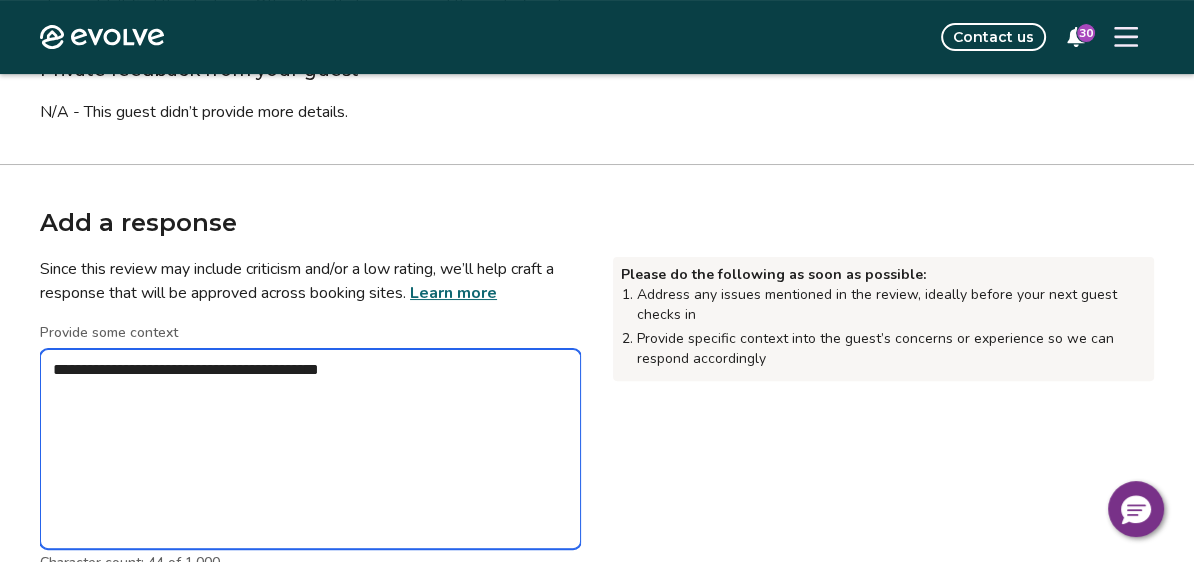 type on "*" 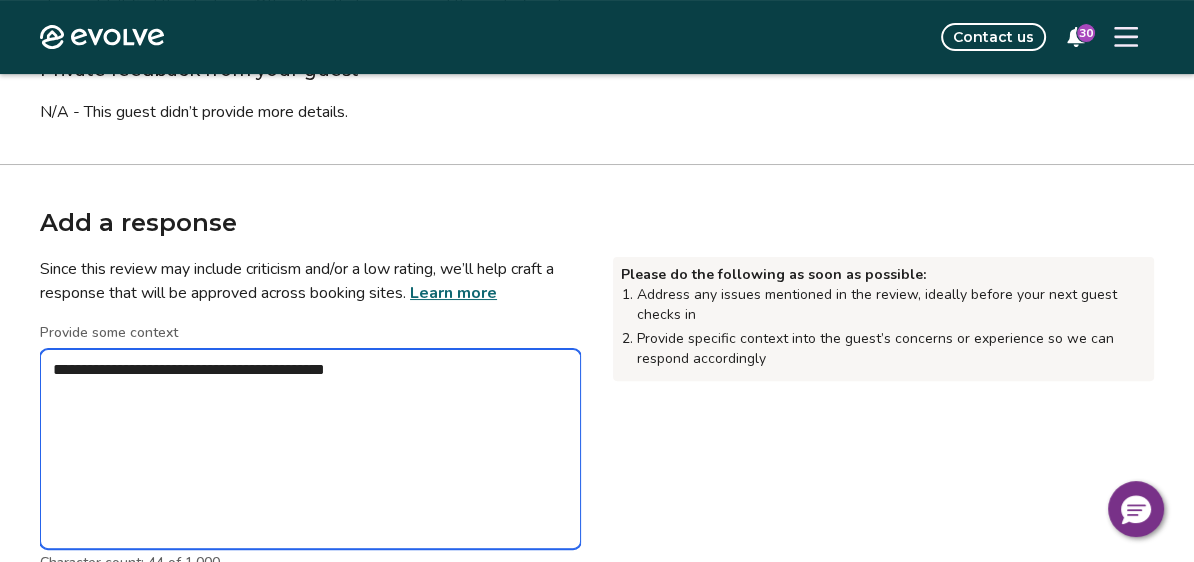 type on "*" 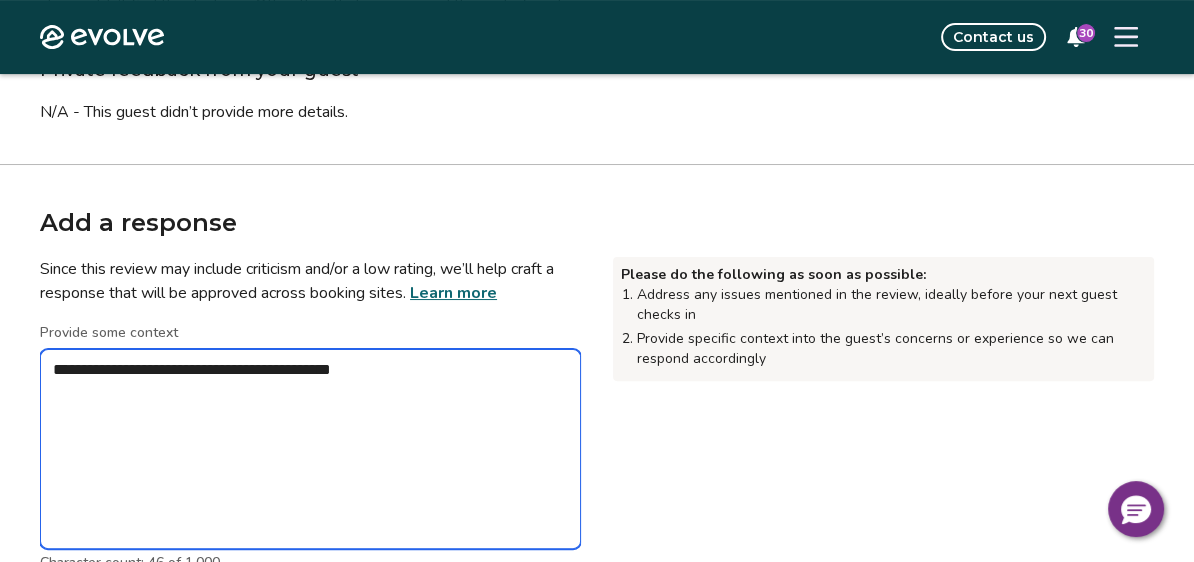 type on "*" 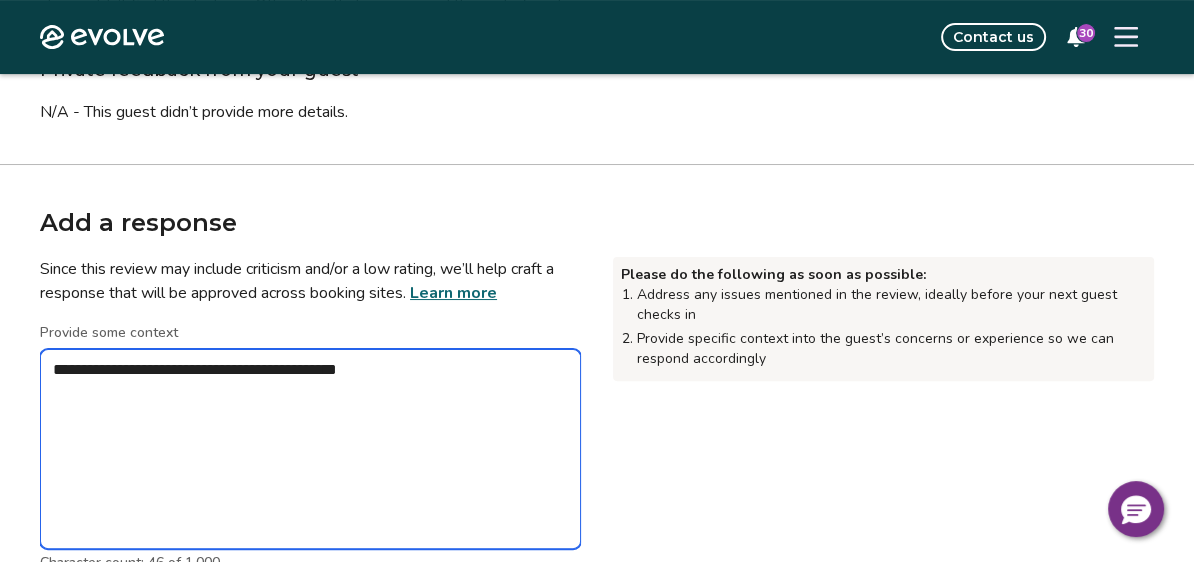 type on "*" 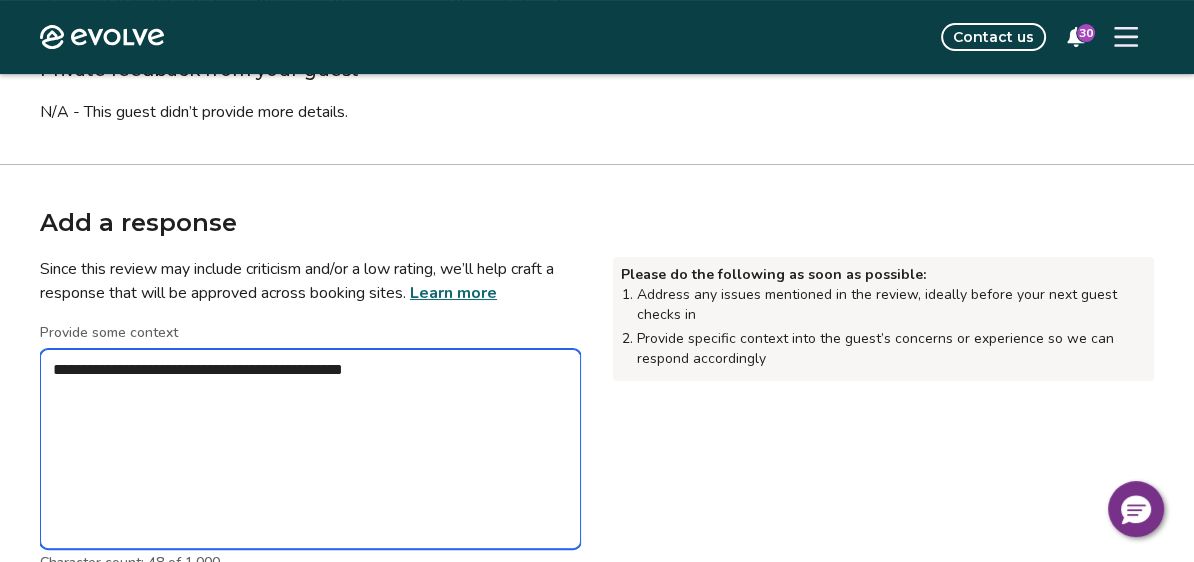 type on "*" 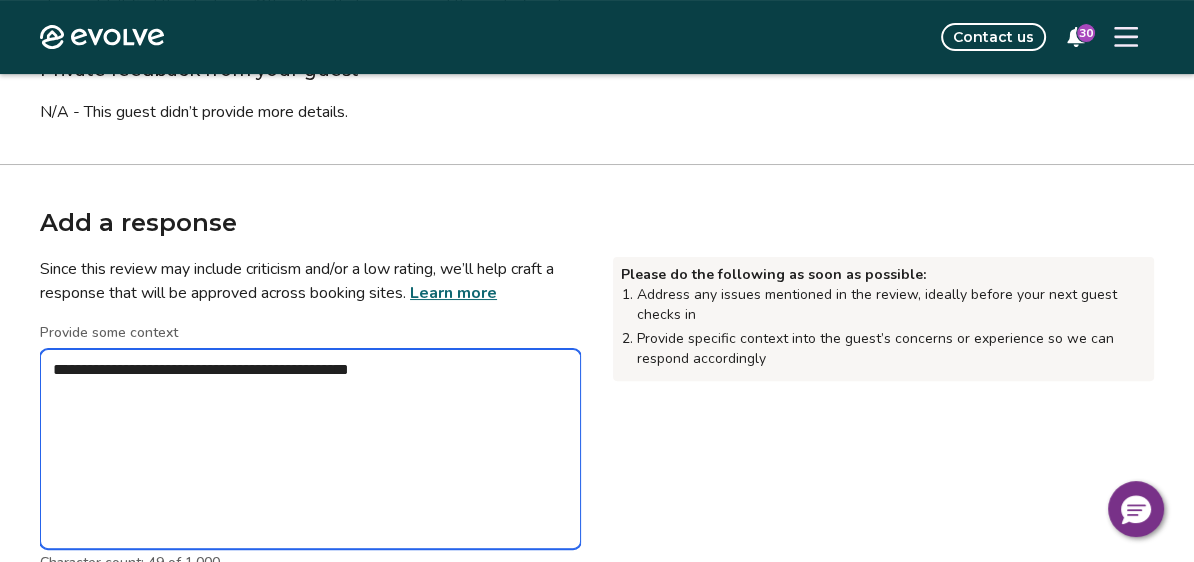 type on "*" 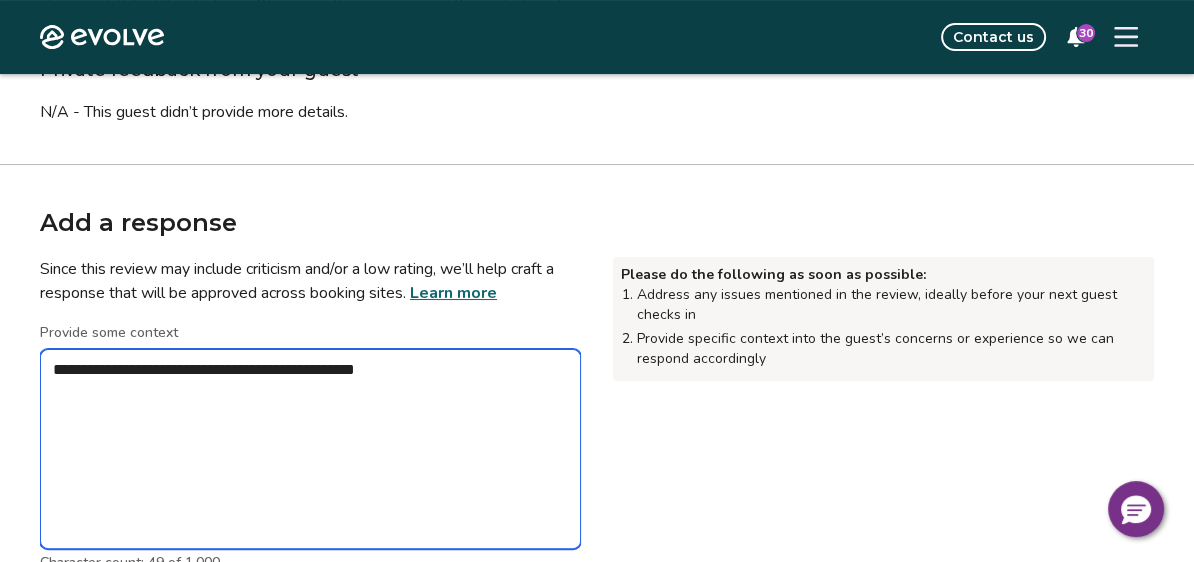 type on "*" 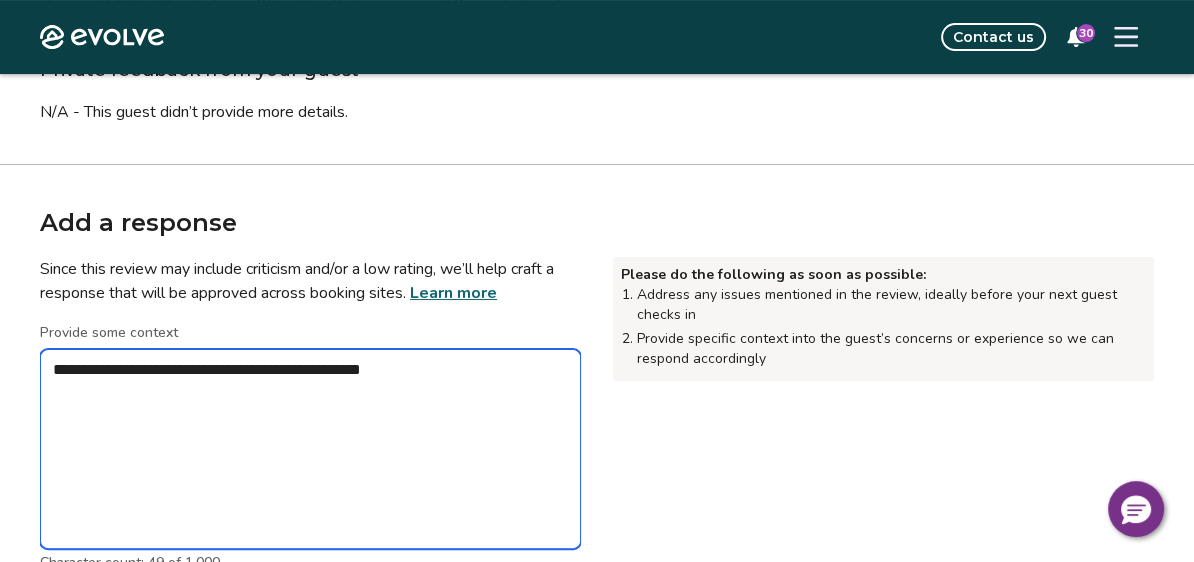 type on "*" 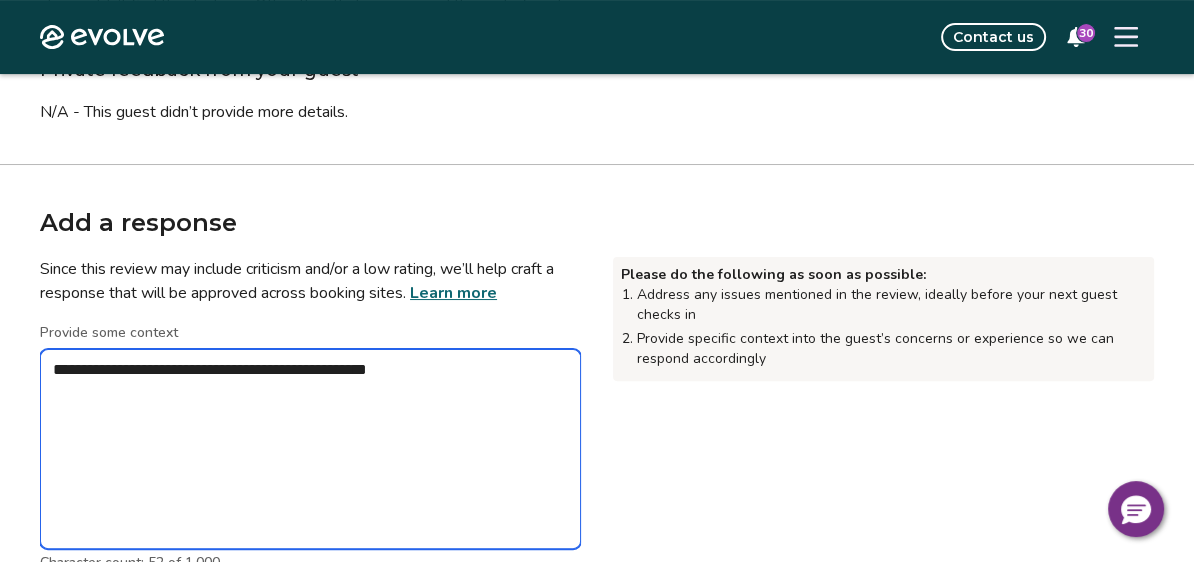 type on "*" 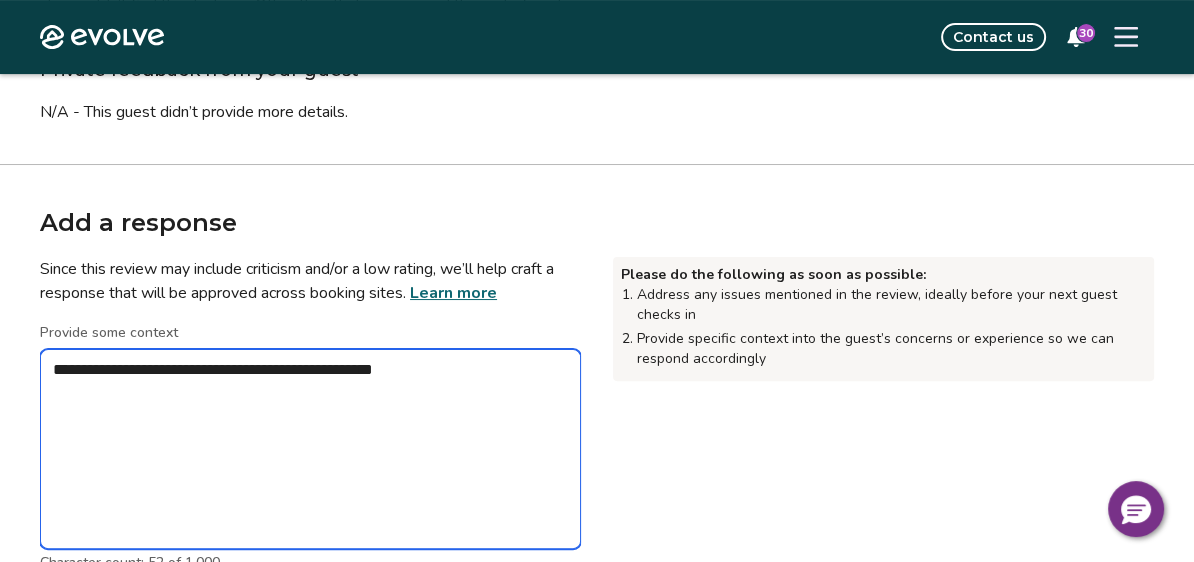 type on "*" 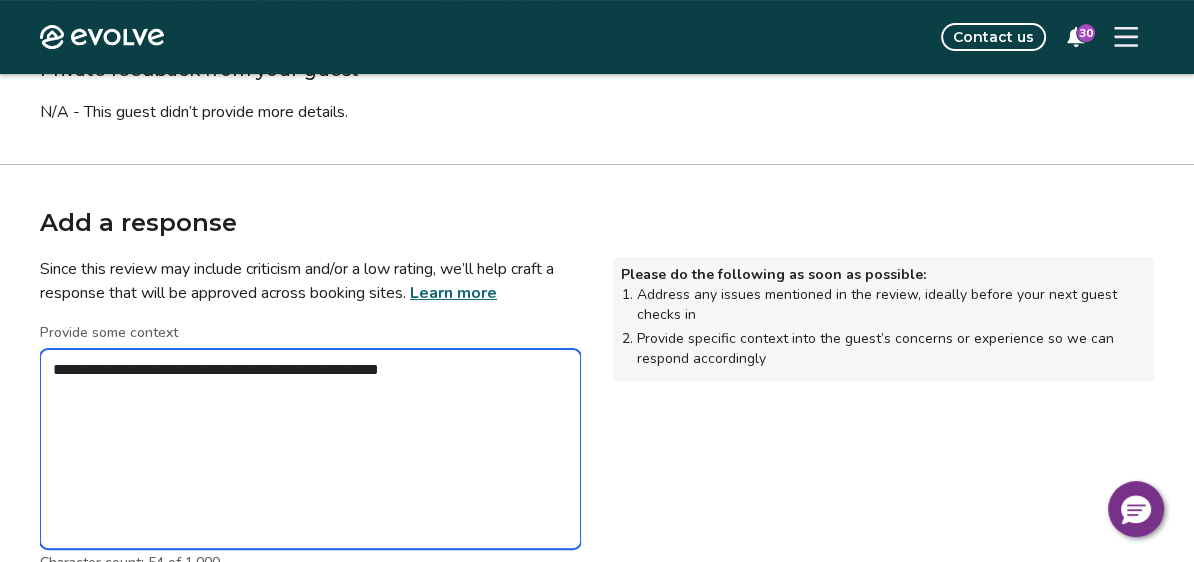 type on "*" 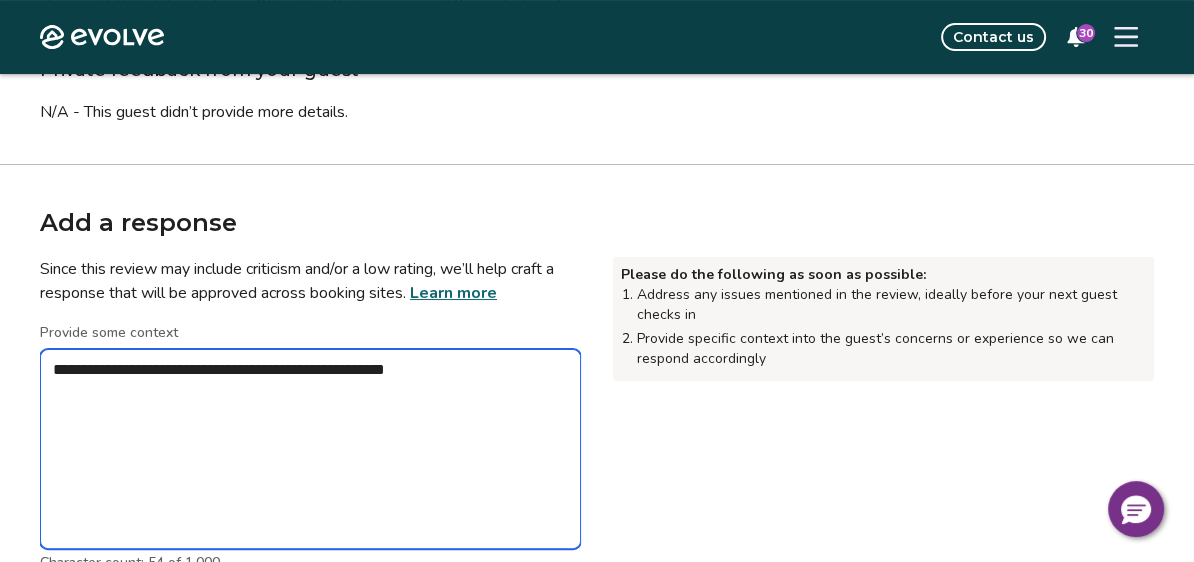 type on "*" 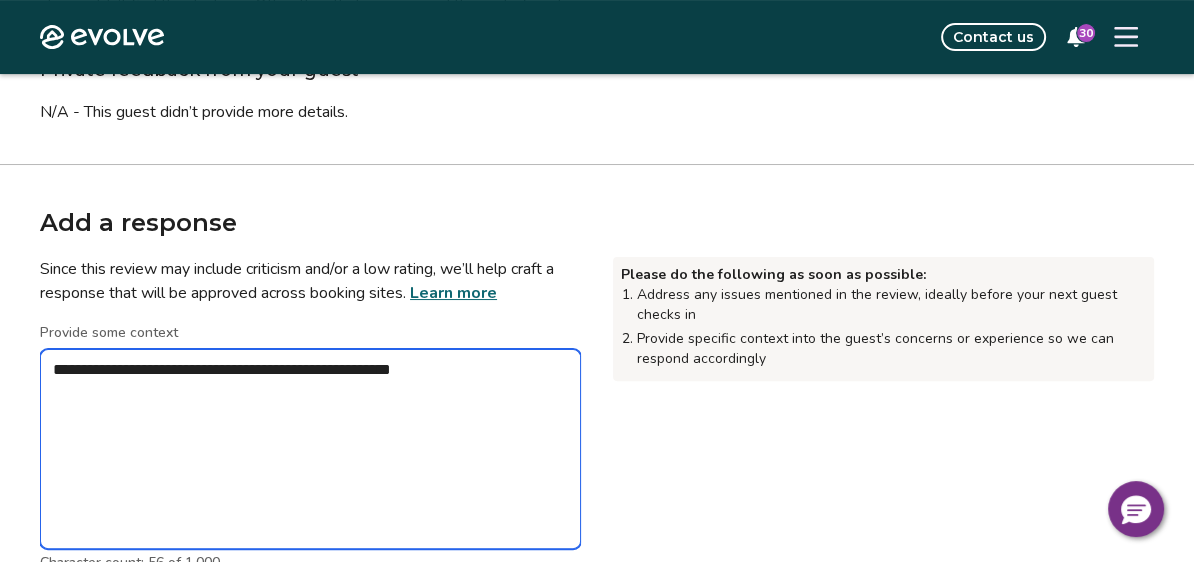 type on "*" 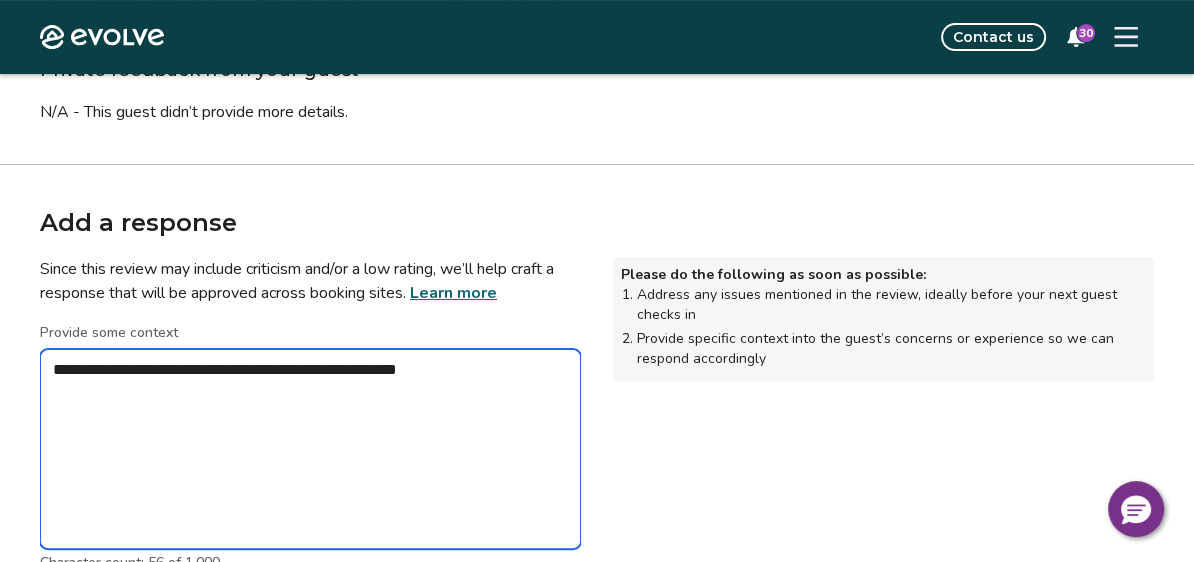 type on "*" 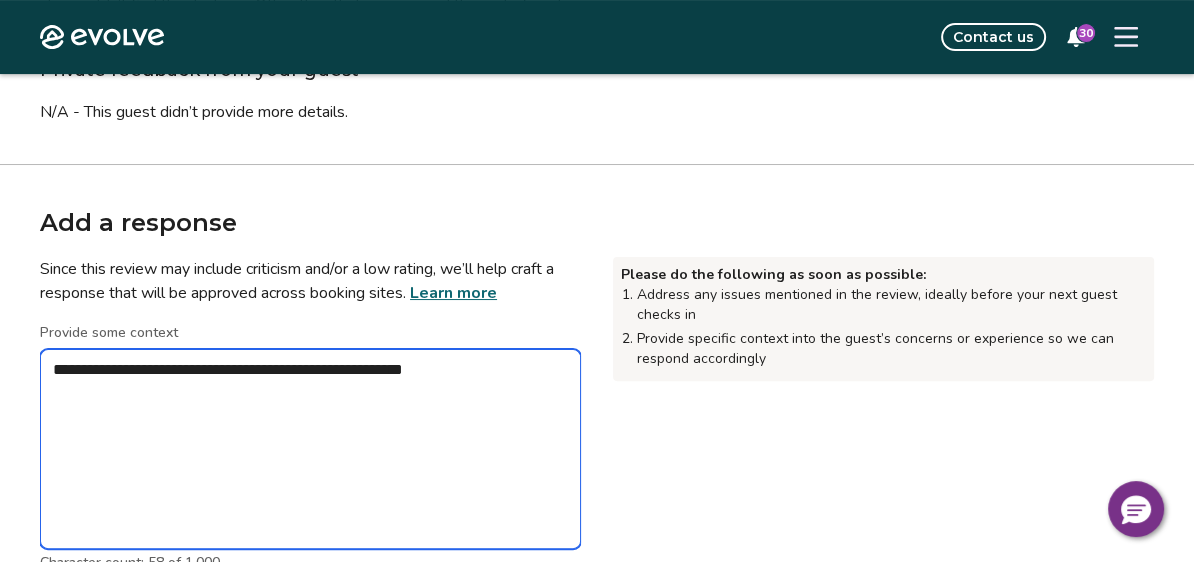 type on "*" 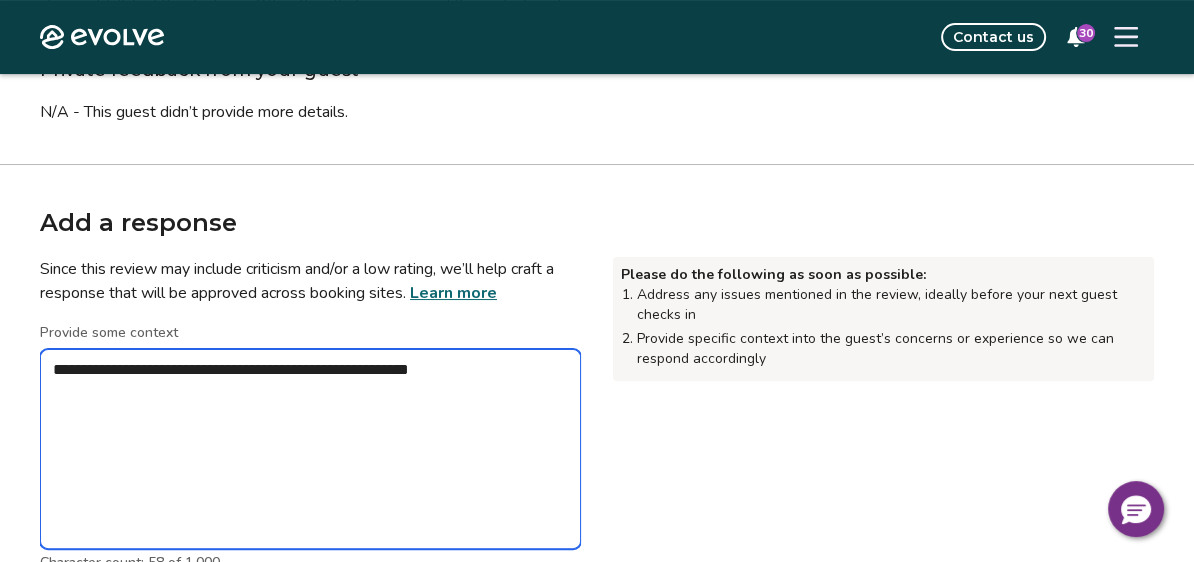 type on "*" 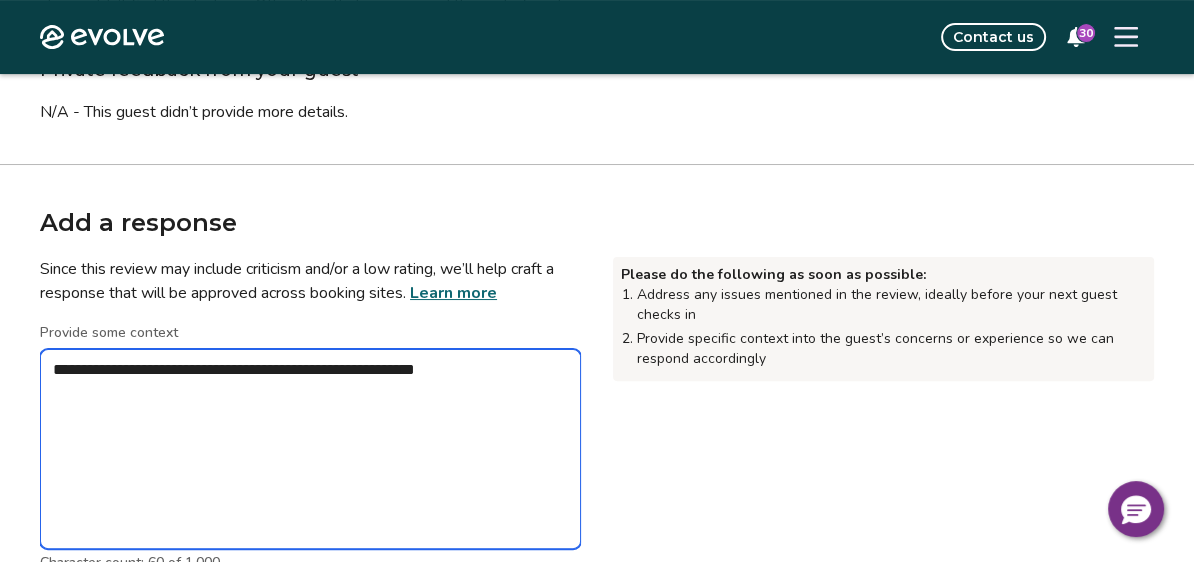 type on "*" 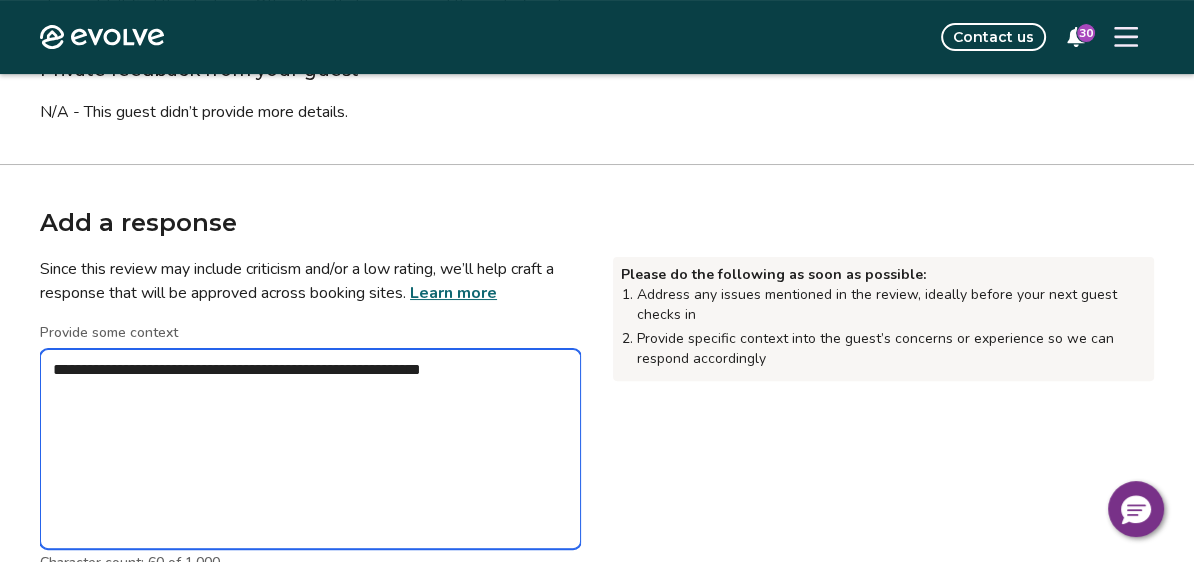 type on "*" 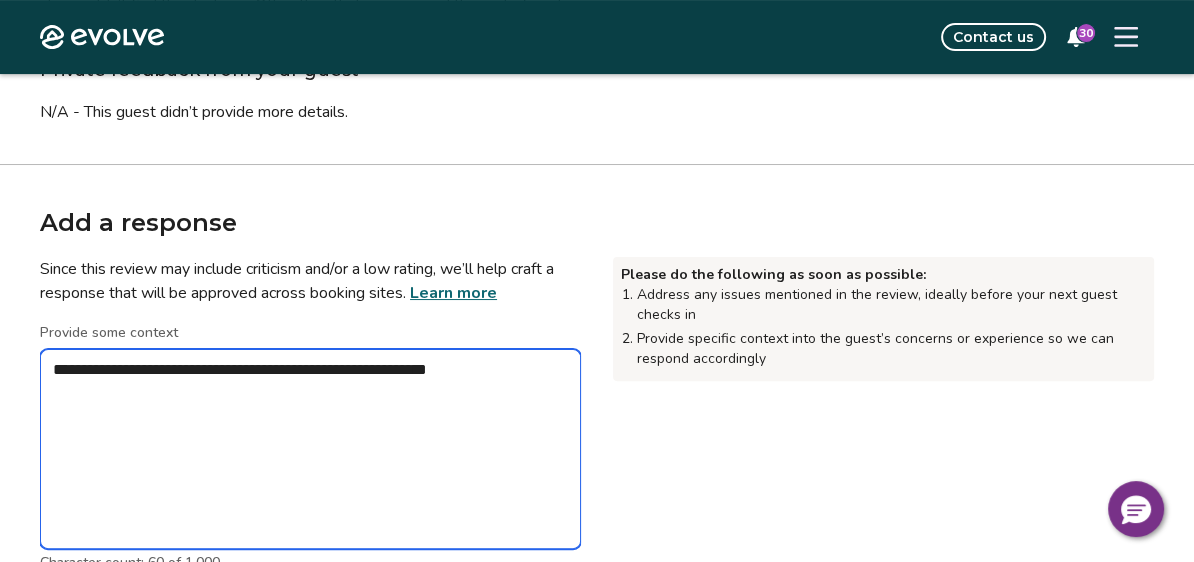 type on "*" 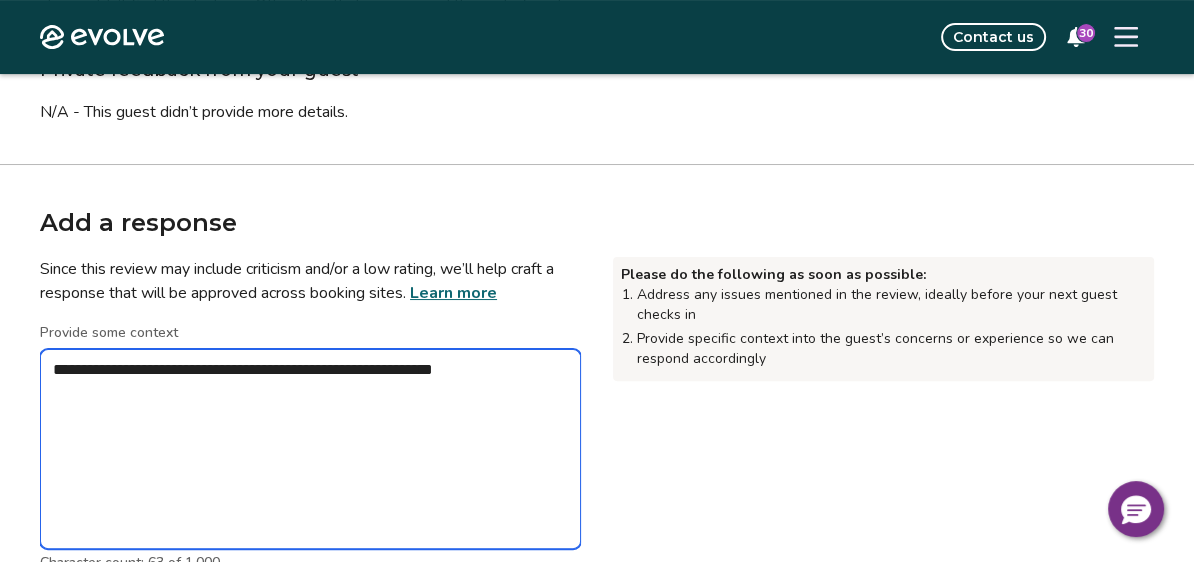 type on "*" 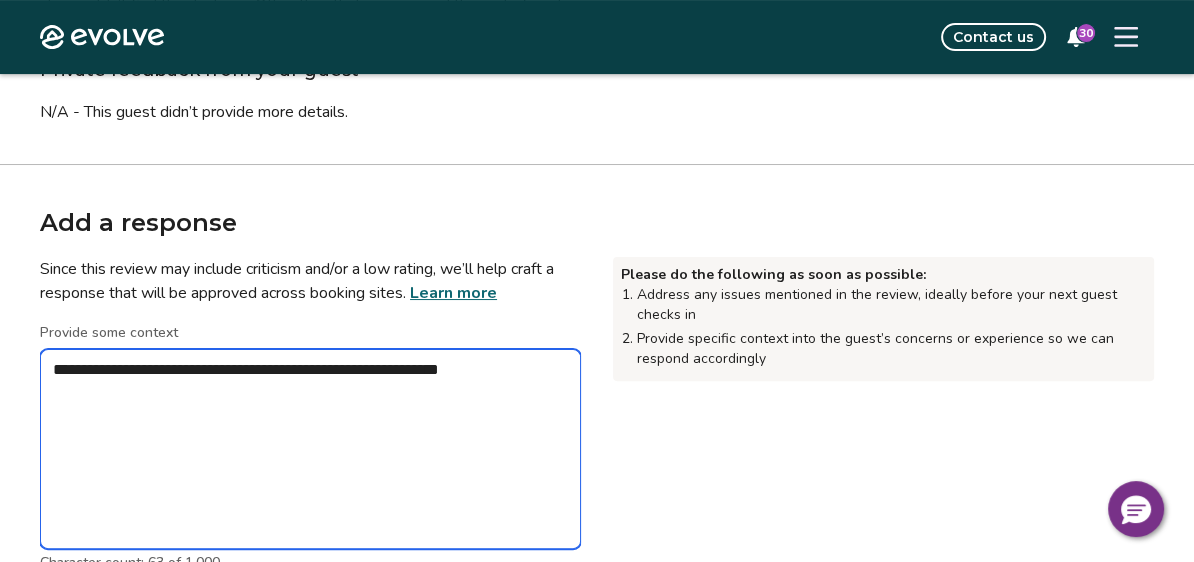 type on "*" 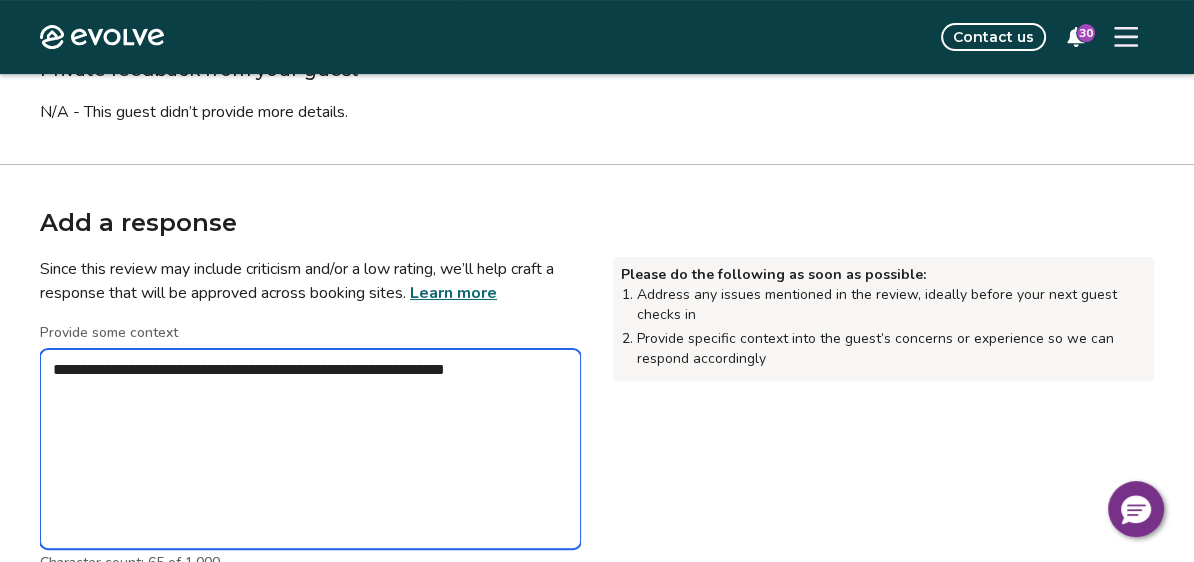 type on "*" 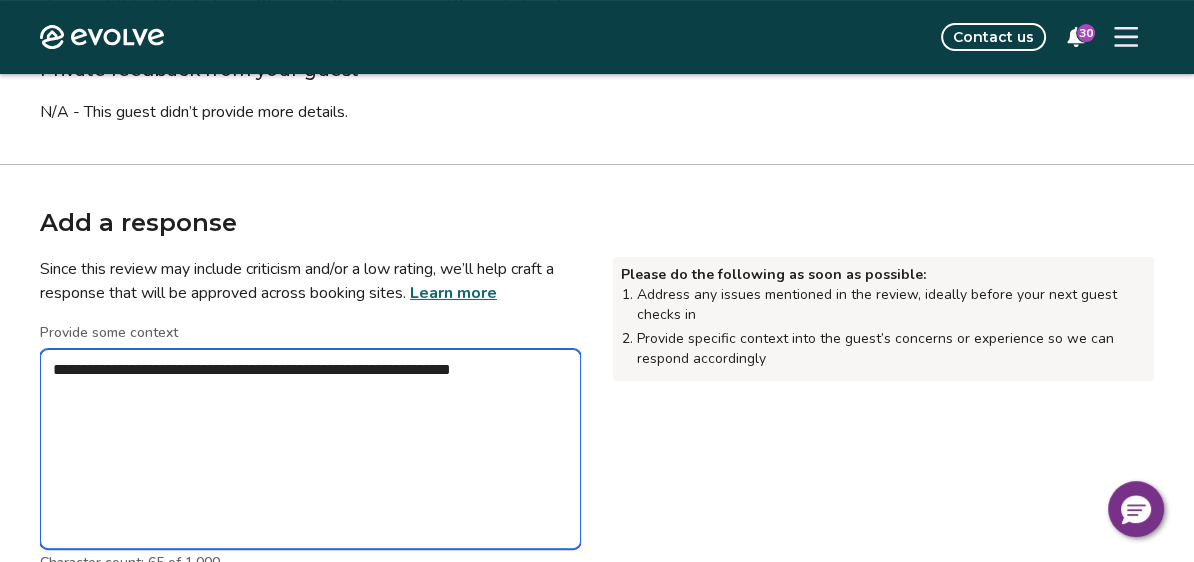 type on "*" 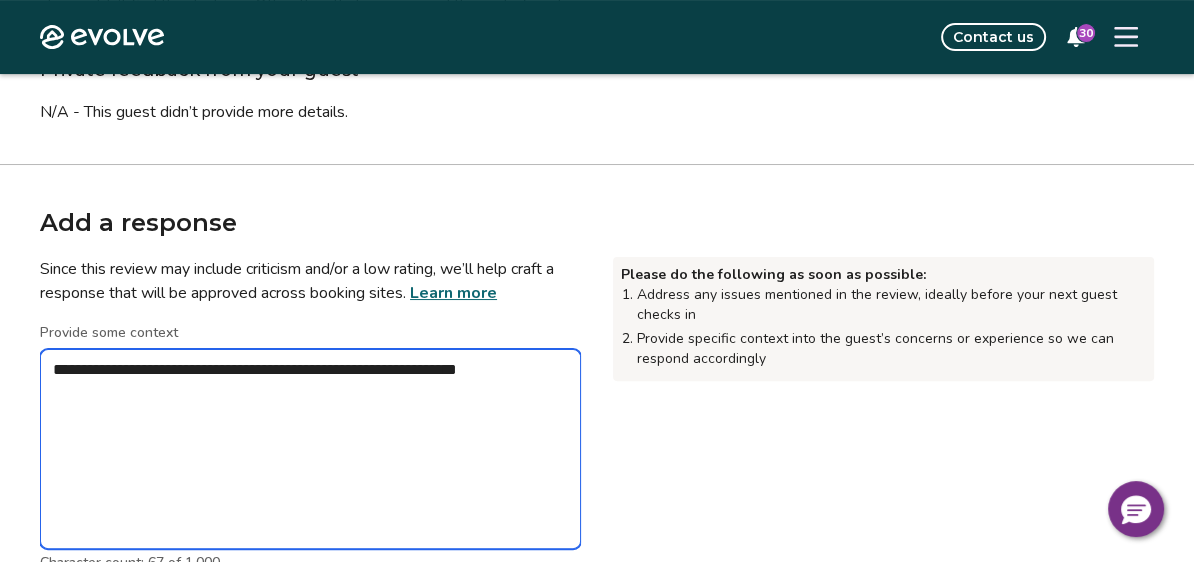 type on "*" 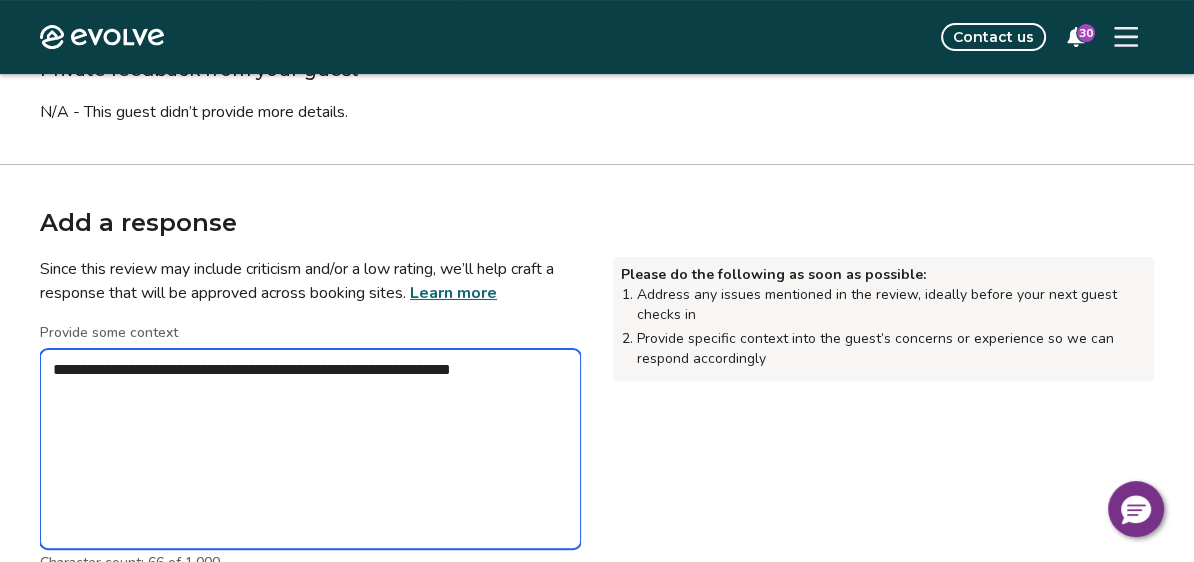 type on "*" 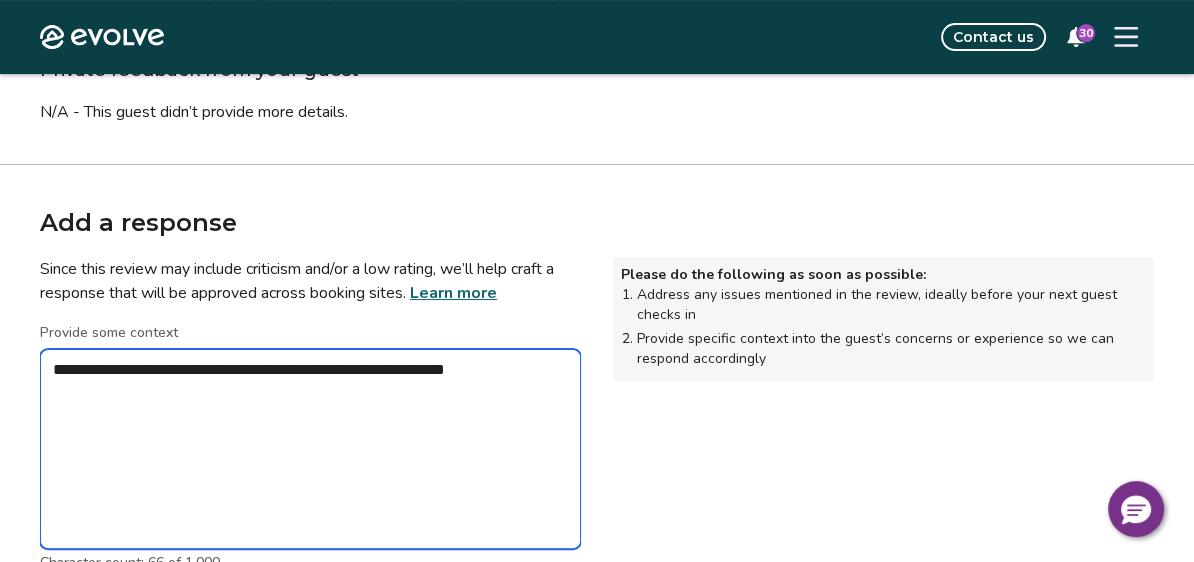 type on "*" 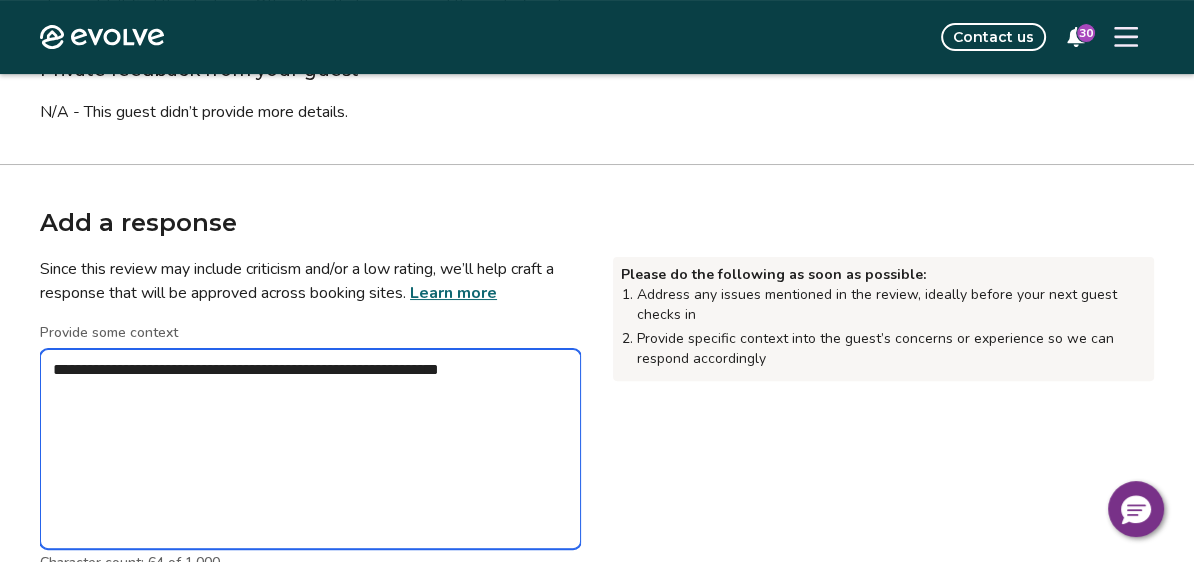 type on "*" 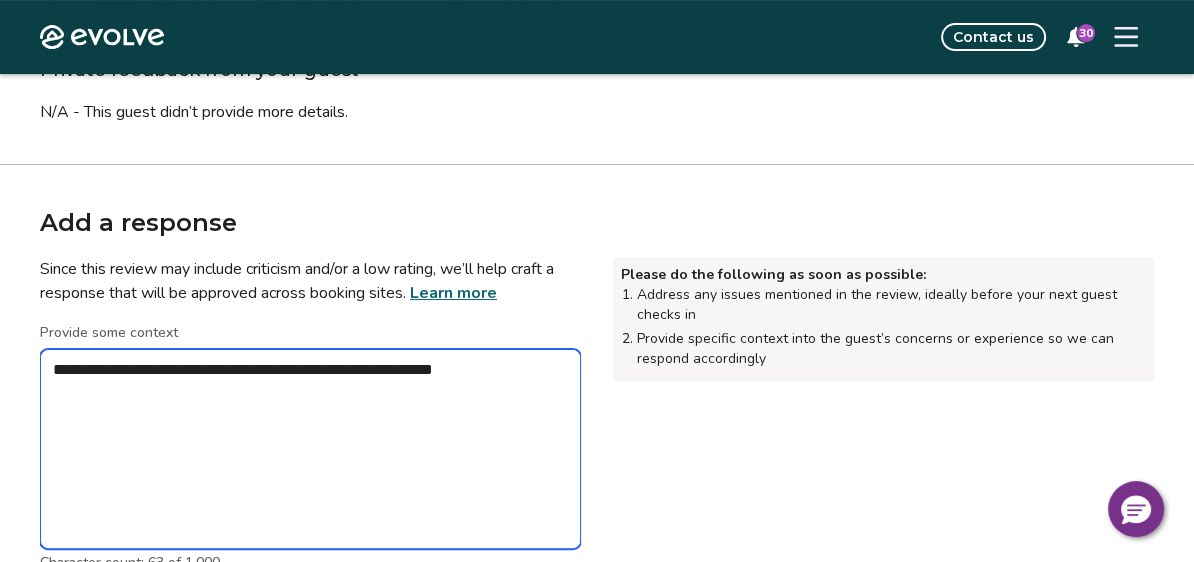 type on "*" 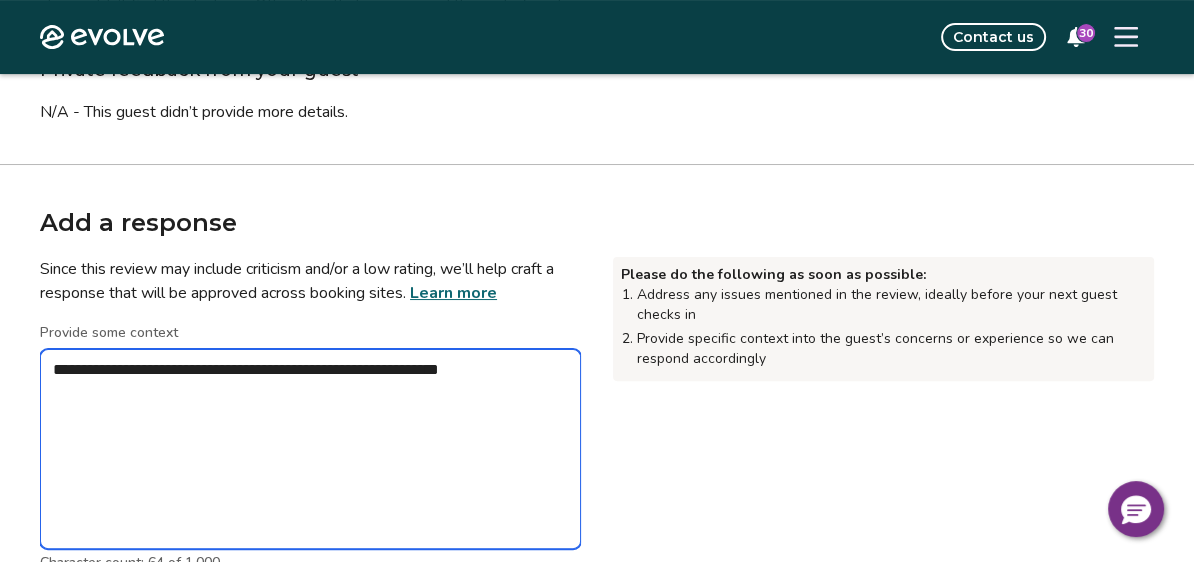 type on "*" 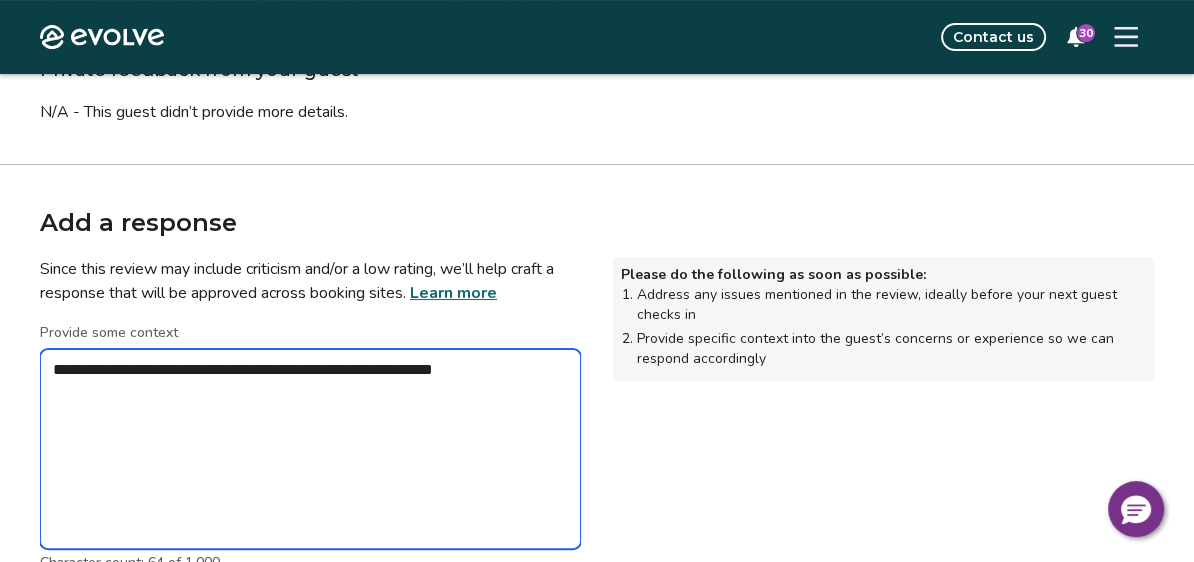 type on "*" 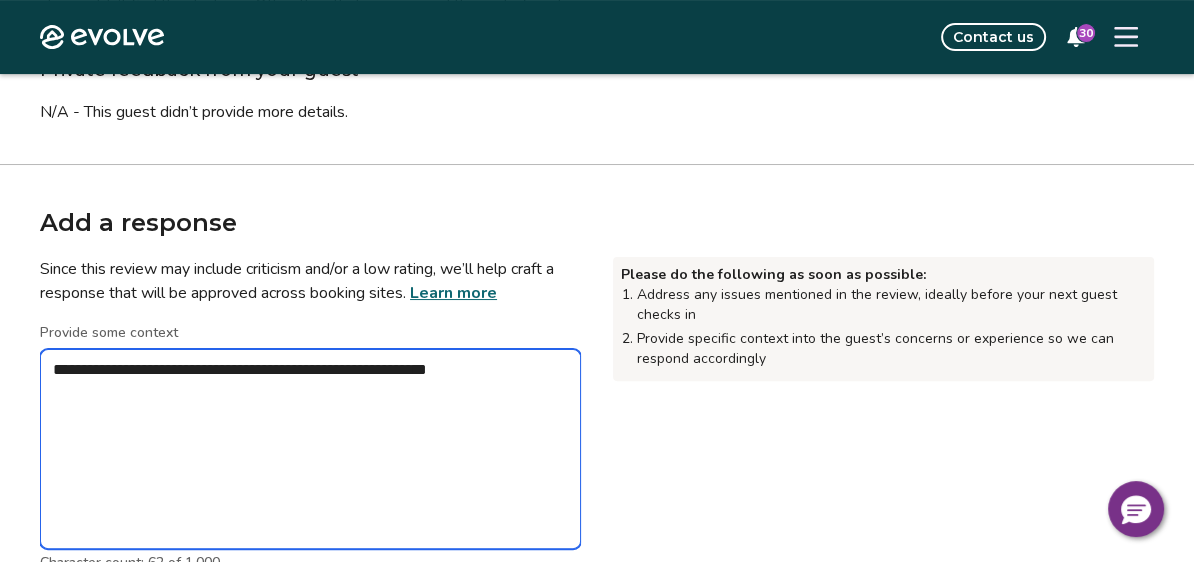 type on "*" 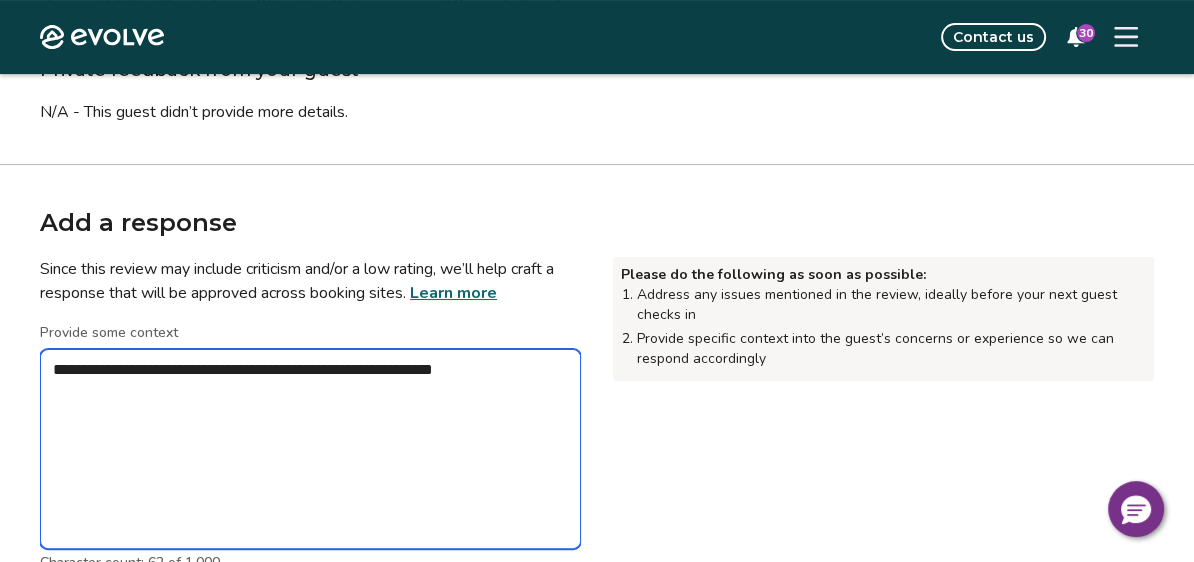 type on "*" 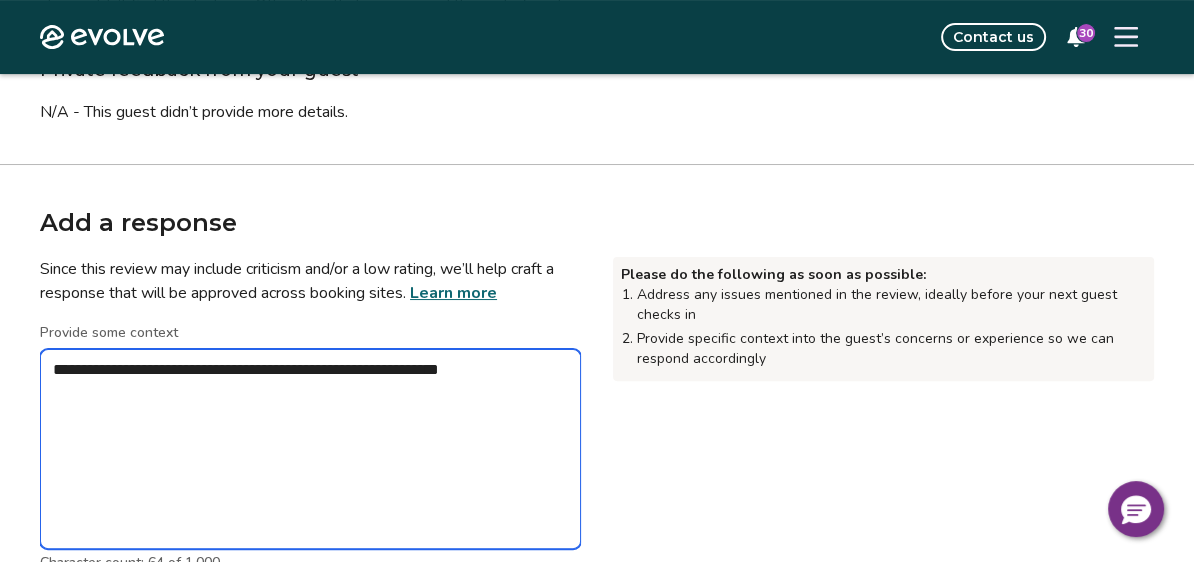 type 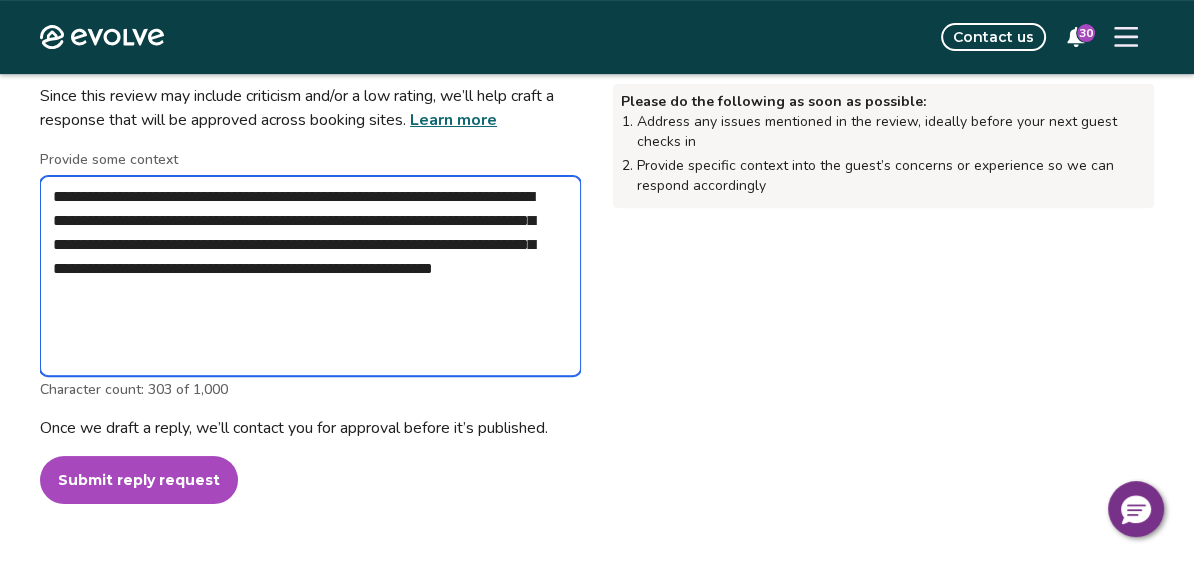 scroll, scrollTop: 602, scrollLeft: 0, axis: vertical 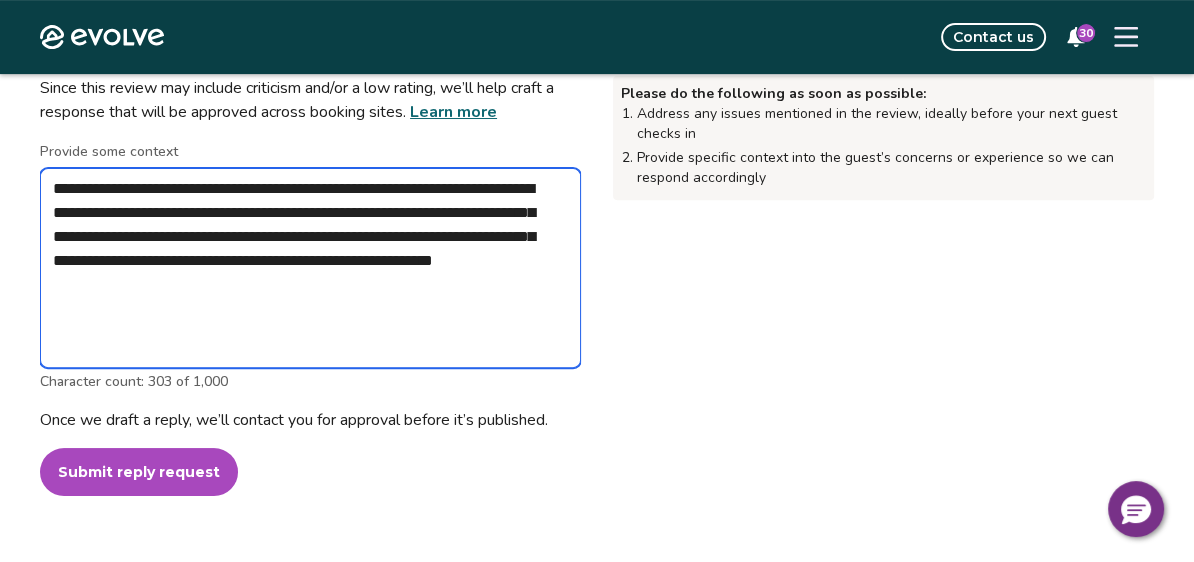 drag, startPoint x: 349, startPoint y: 292, endPoint x: 11, endPoint y: 186, distance: 354.23157 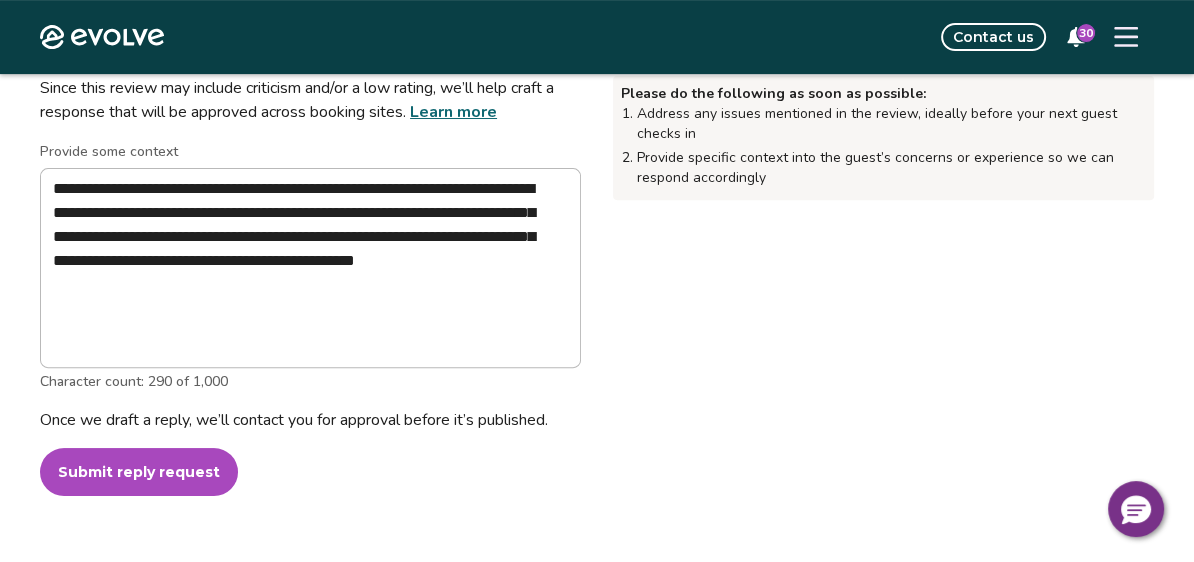 click on "Submit reply request" at bounding box center [139, 472] 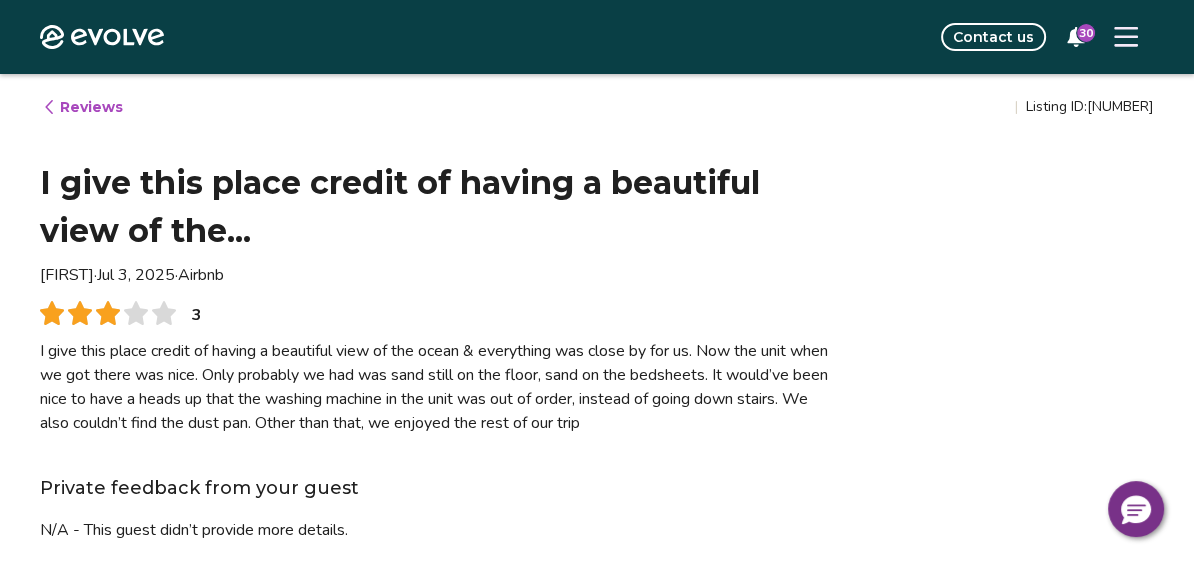 scroll, scrollTop: 0, scrollLeft: 0, axis: both 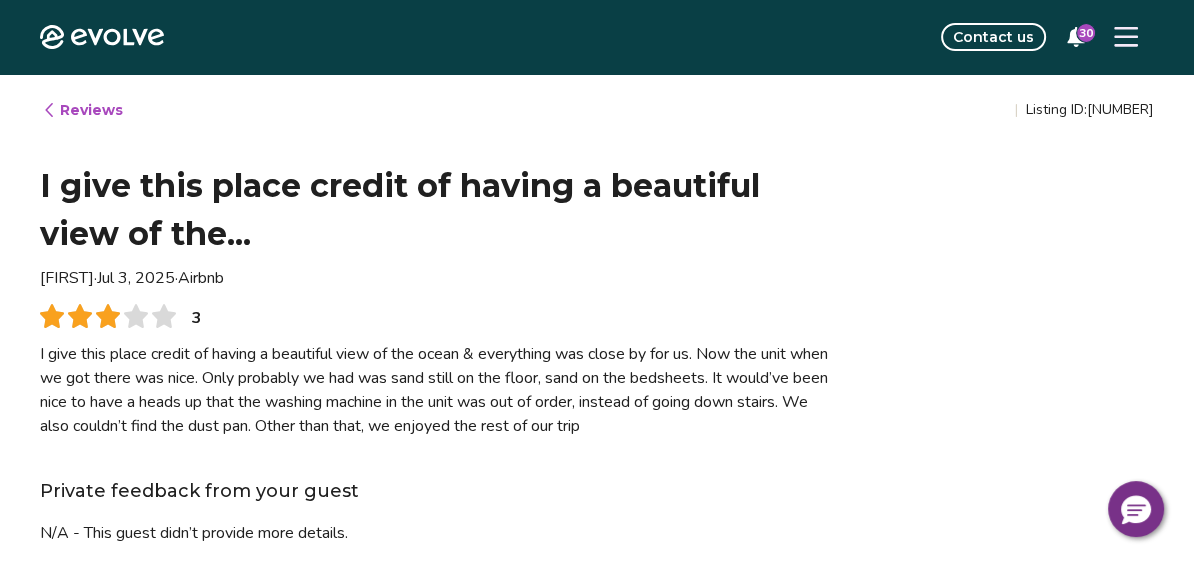 click on "Reviews" at bounding box center (82, 110) 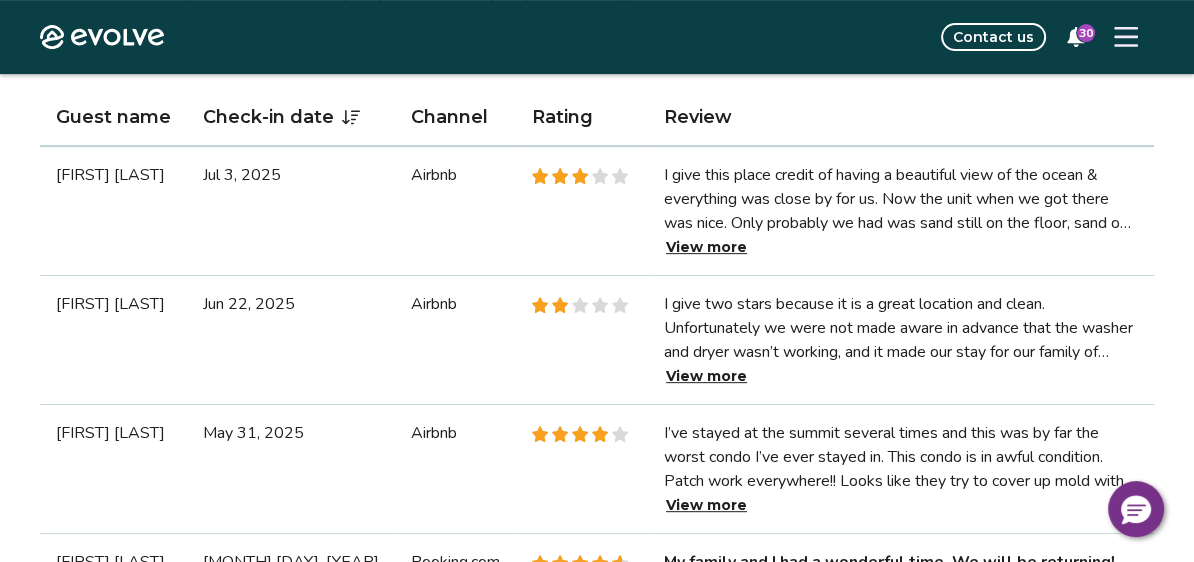 scroll, scrollTop: 622, scrollLeft: 0, axis: vertical 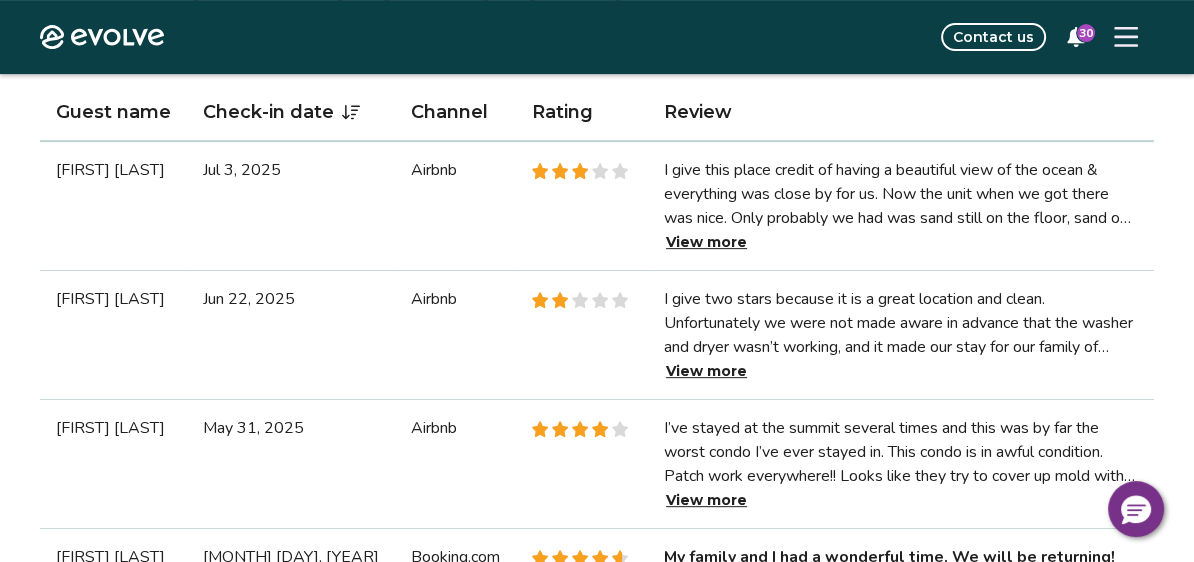 click on "View more" at bounding box center [706, 371] 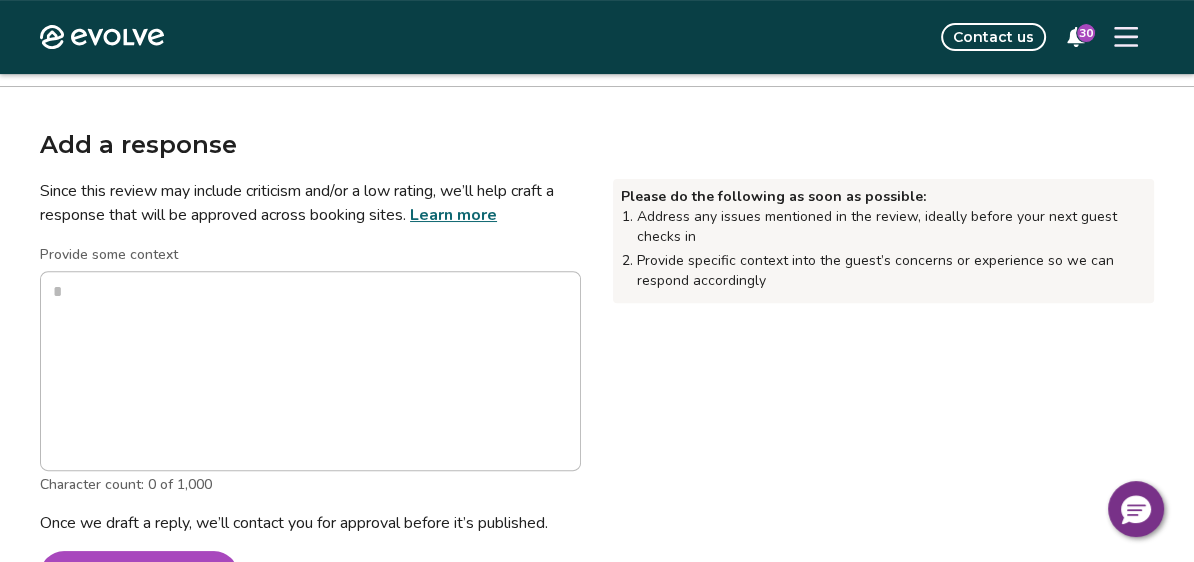 scroll, scrollTop: 632, scrollLeft: 0, axis: vertical 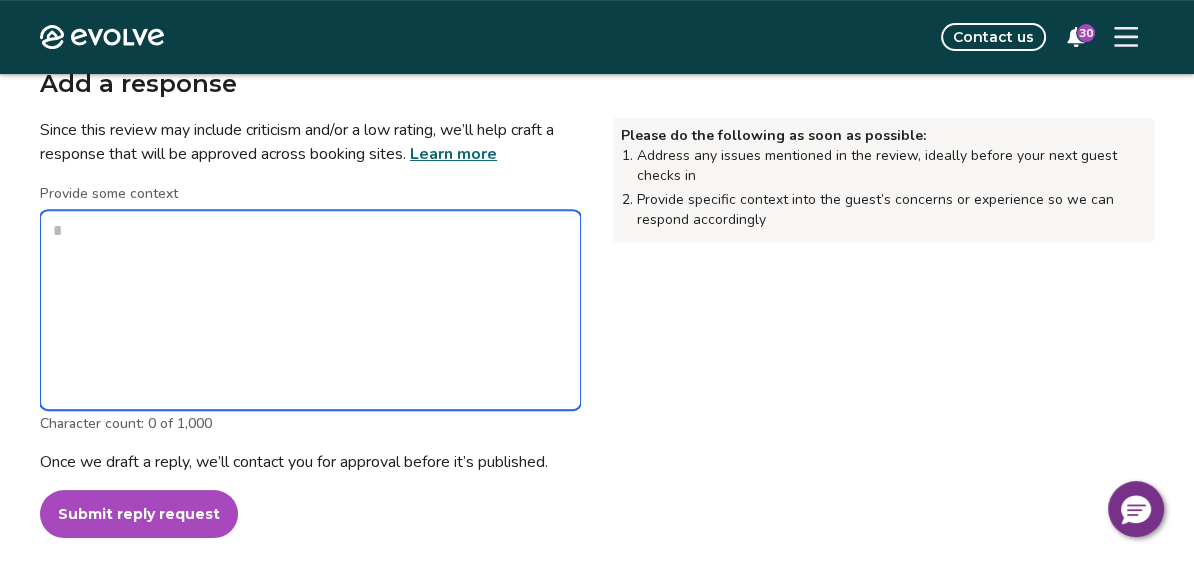 click on "Provide some context" at bounding box center [310, 310] 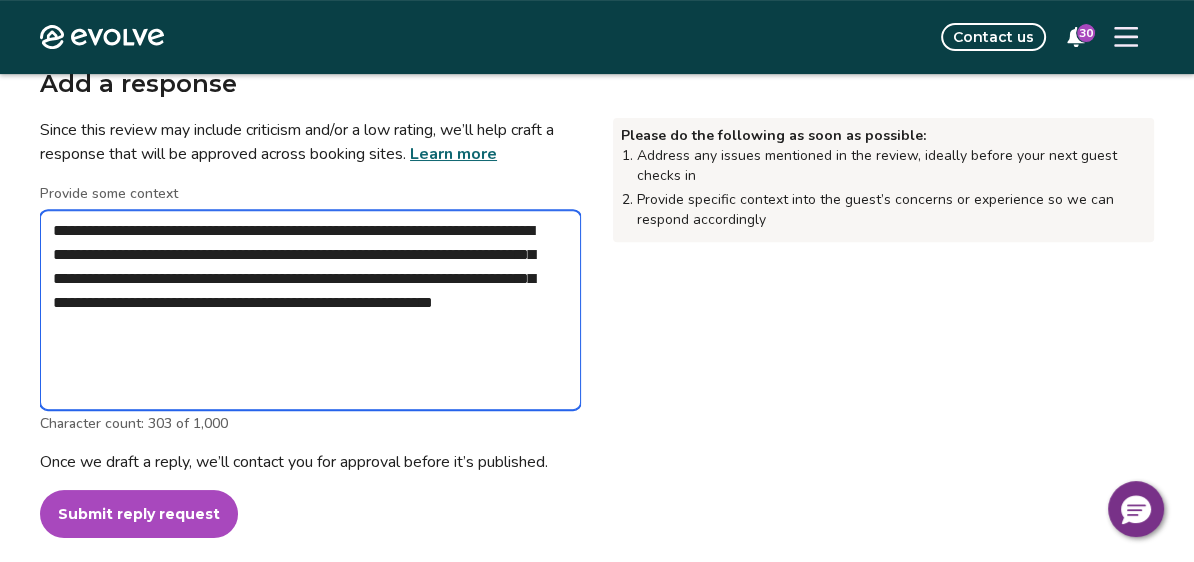 drag, startPoint x: 154, startPoint y: 230, endPoint x: 24, endPoint y: 225, distance: 130.09612 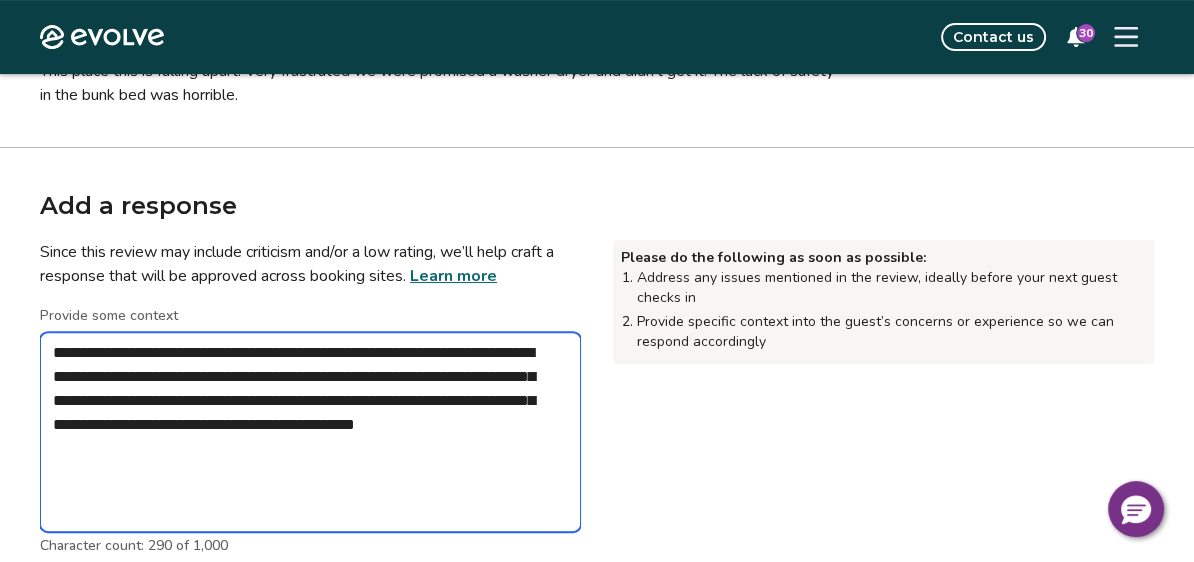 scroll, scrollTop: 515, scrollLeft: 0, axis: vertical 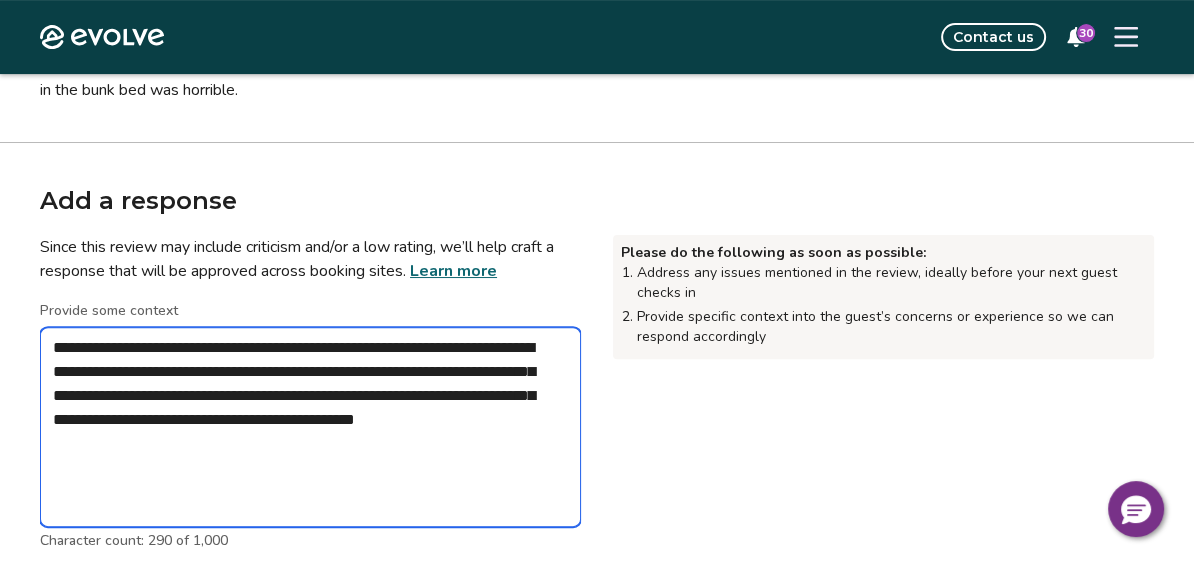 click on "**********" at bounding box center [310, 427] 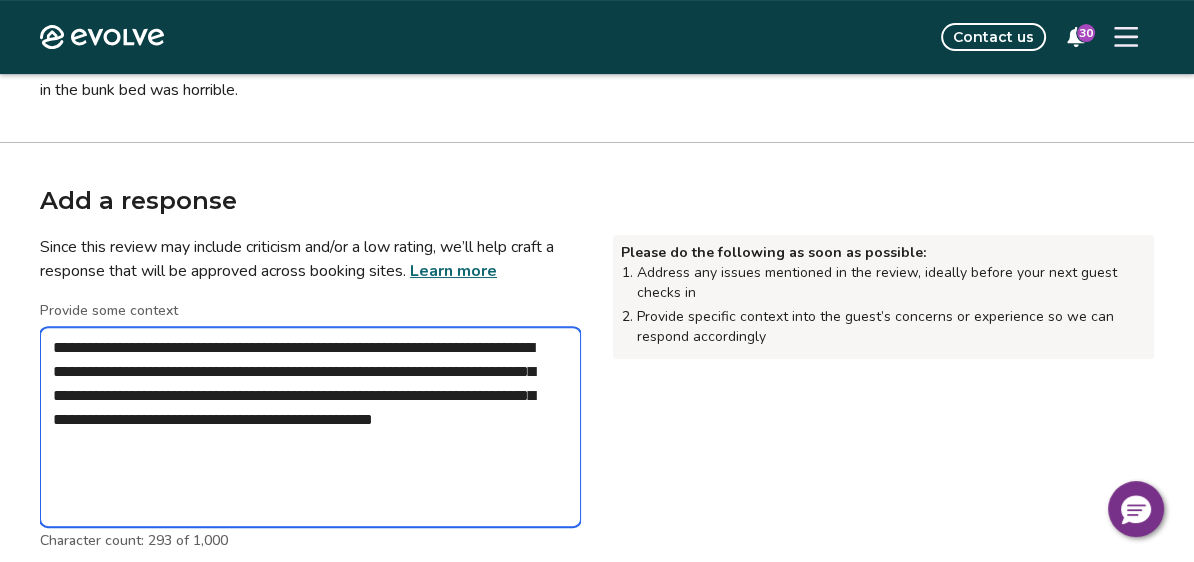 drag, startPoint x: 182, startPoint y: 394, endPoint x: 381, endPoint y: 375, distance: 199.90498 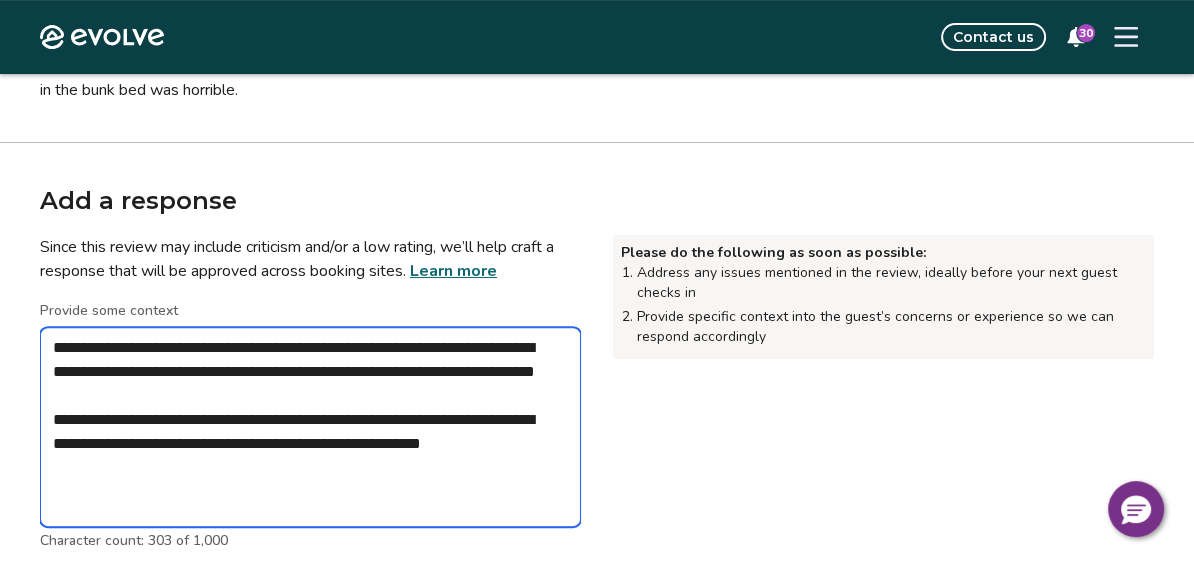 click on "**********" at bounding box center (310, 427) 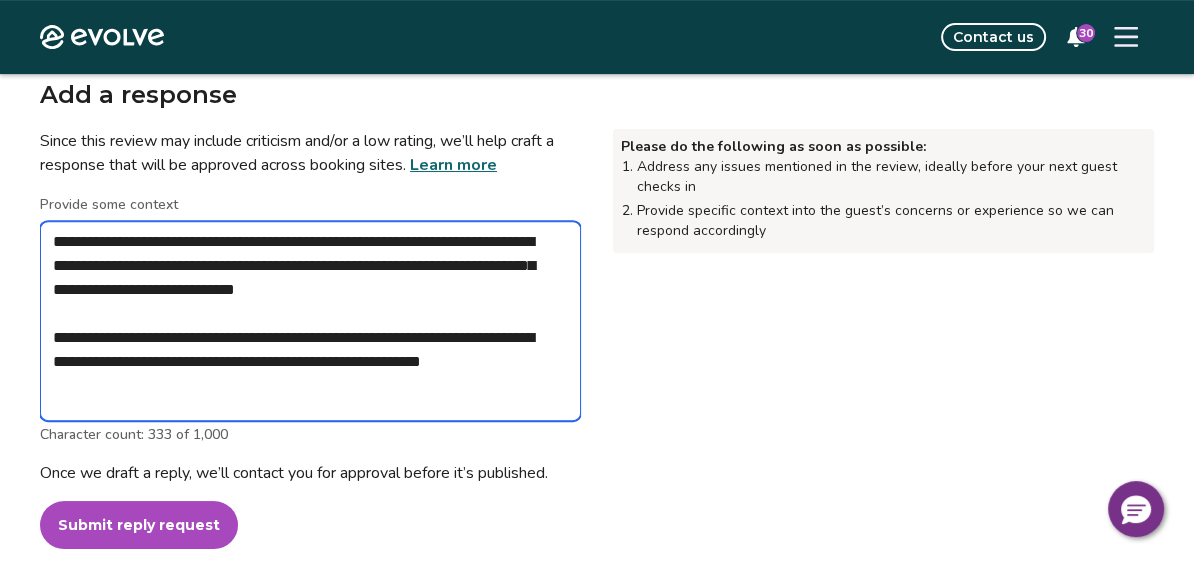 scroll, scrollTop: 623, scrollLeft: 0, axis: vertical 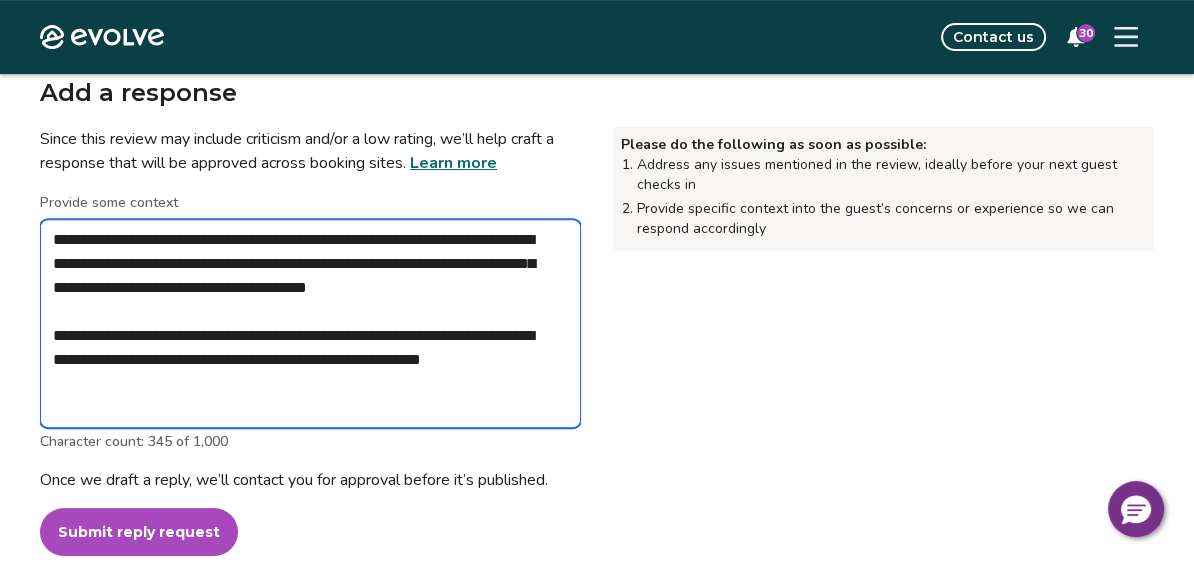 click on "**********" at bounding box center (310, 323) 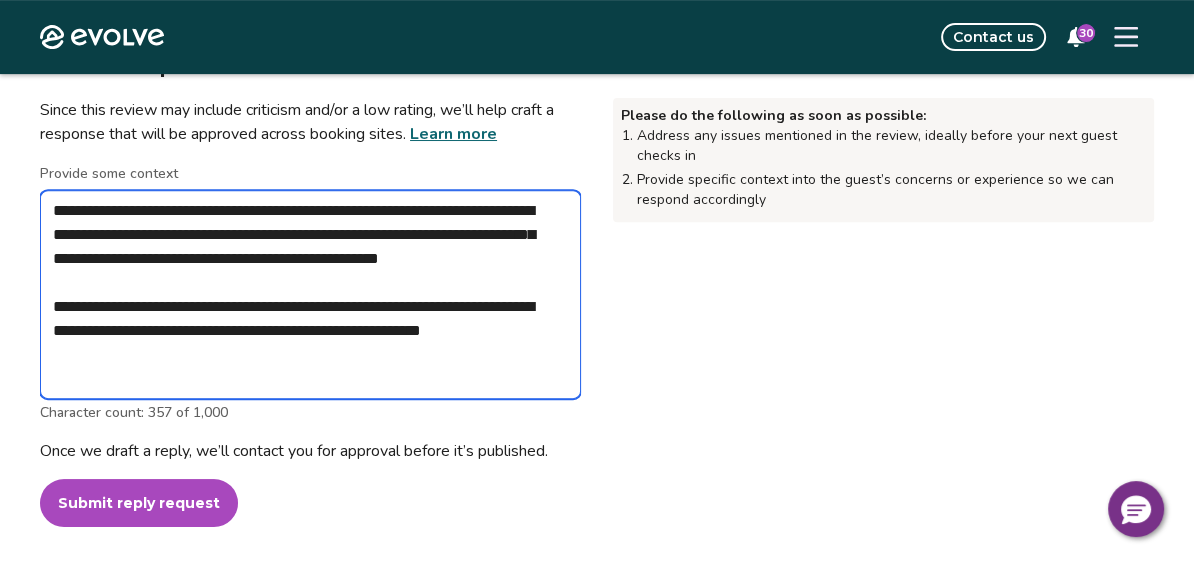 scroll, scrollTop: 654, scrollLeft: 0, axis: vertical 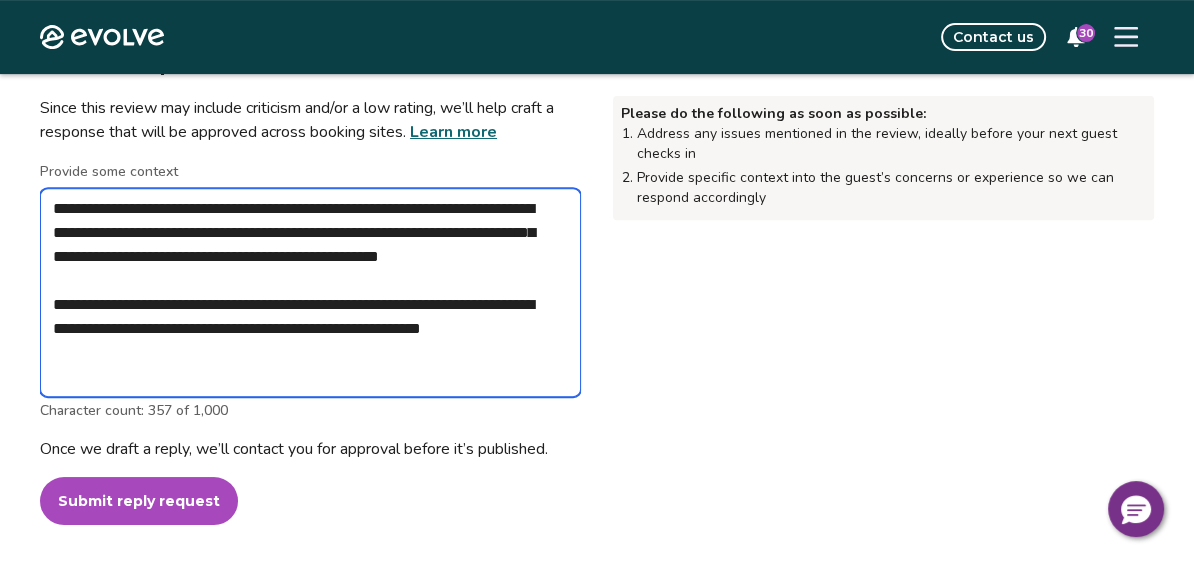 click on "**********" at bounding box center (310, 292) 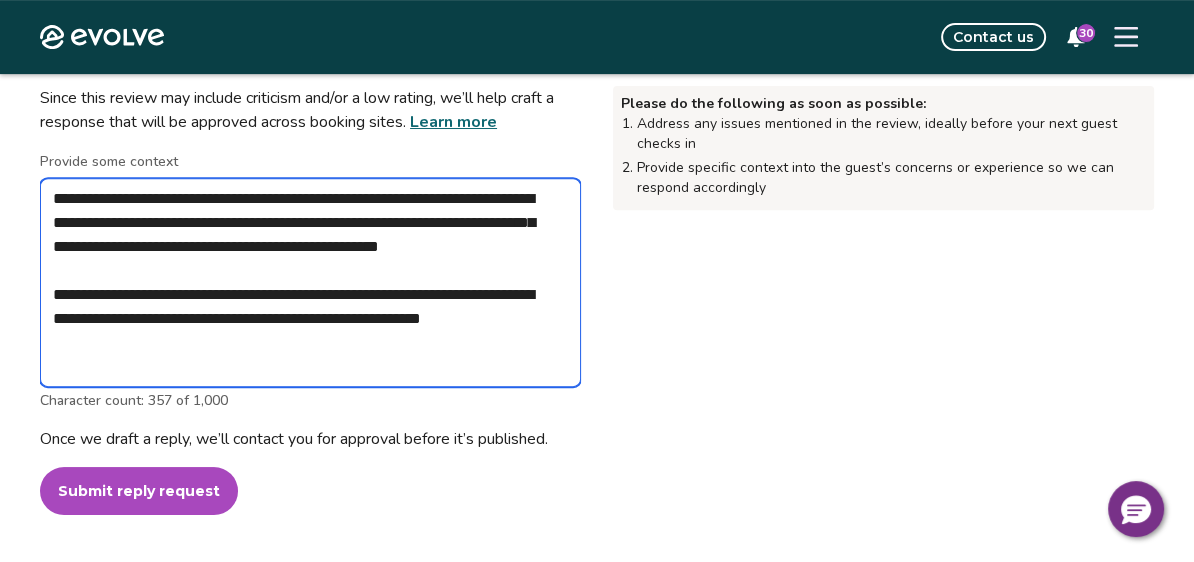 scroll, scrollTop: 672, scrollLeft: 0, axis: vertical 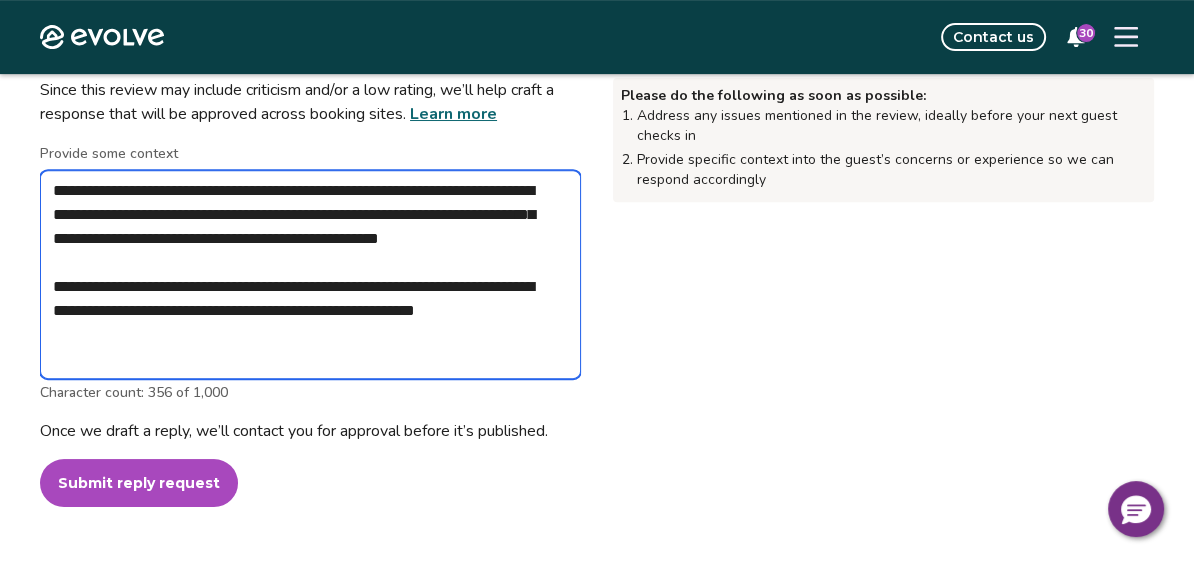 click on "**********" at bounding box center (310, 274) 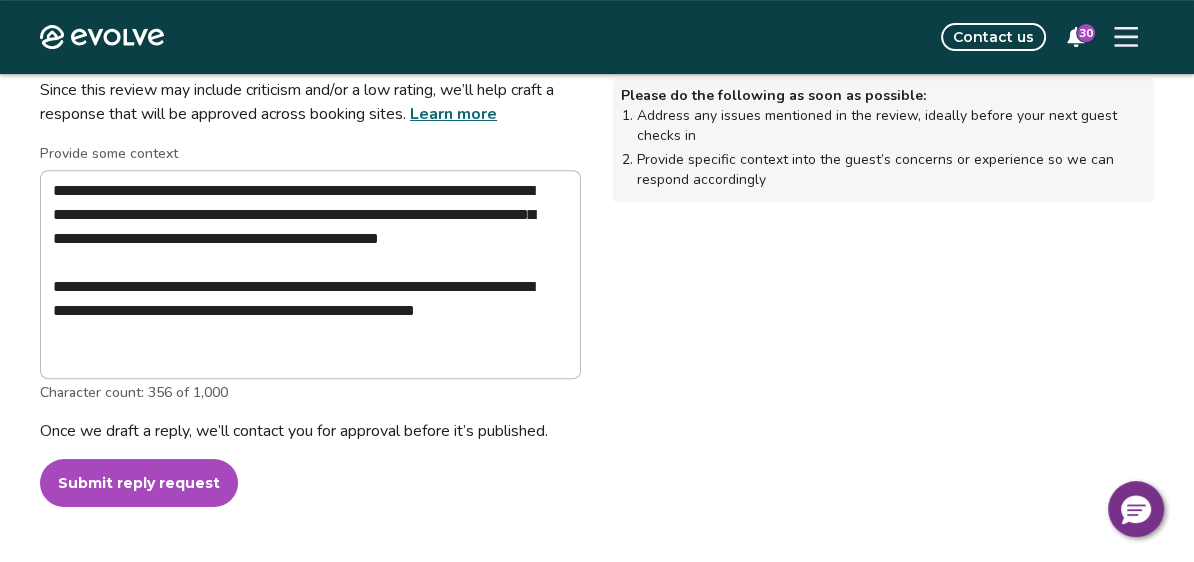 click on "Submit reply request" at bounding box center [139, 483] 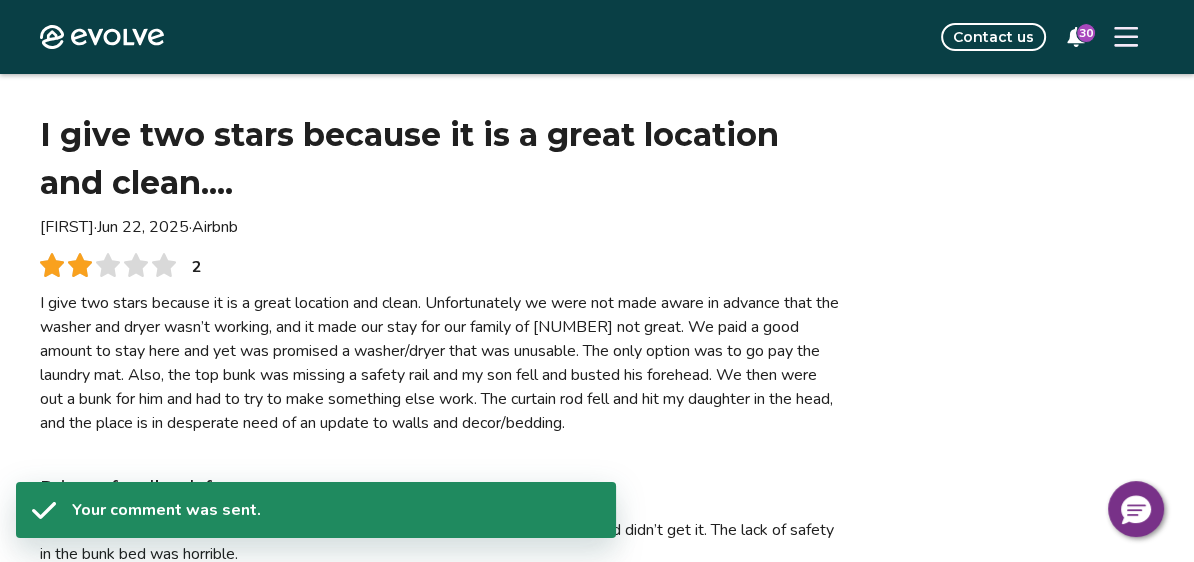 scroll, scrollTop: 0, scrollLeft: 0, axis: both 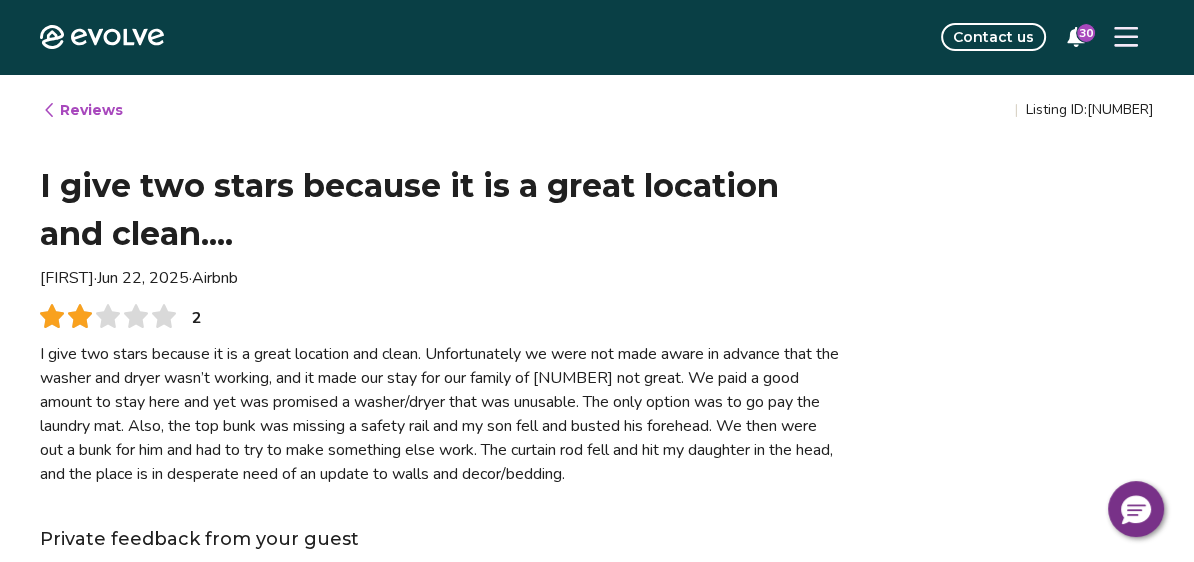 click on "Reviews" at bounding box center [82, 110] 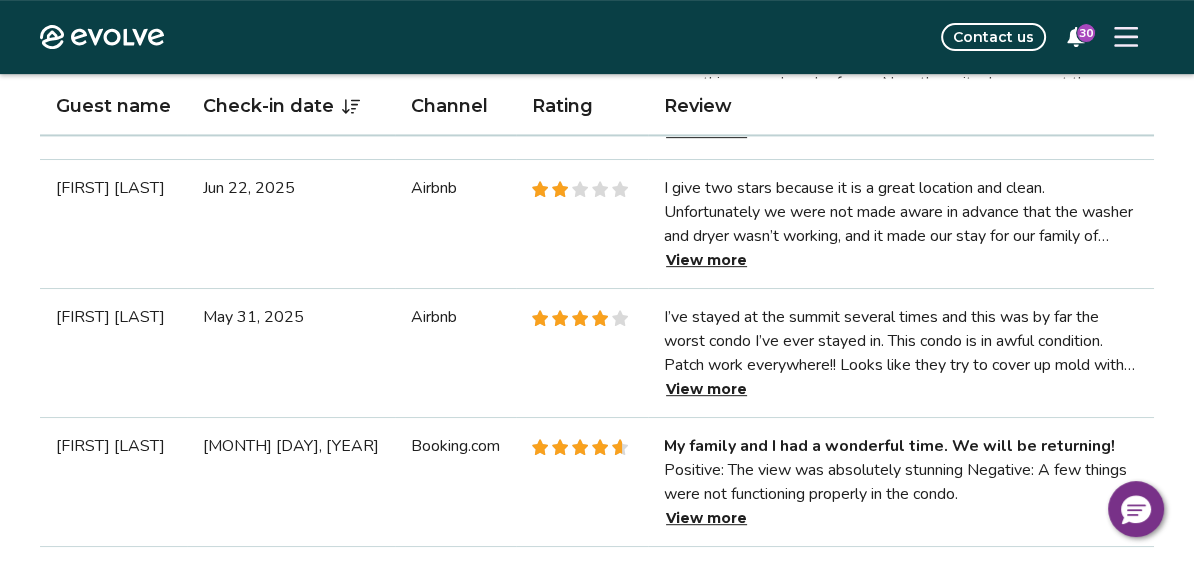 scroll, scrollTop: 736, scrollLeft: 0, axis: vertical 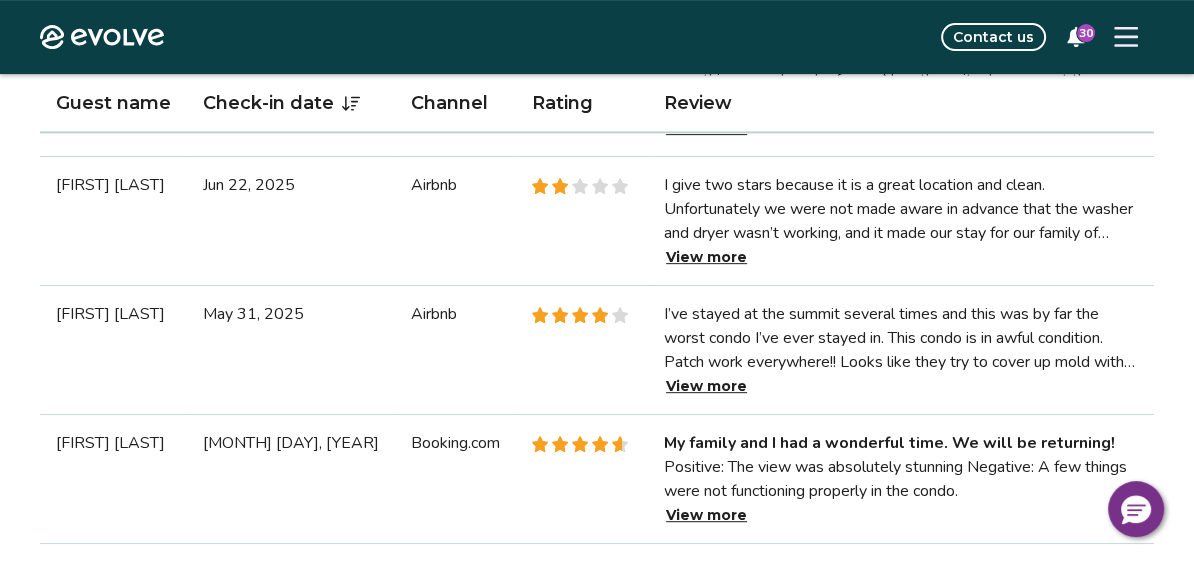click on "View more" at bounding box center [706, 386] 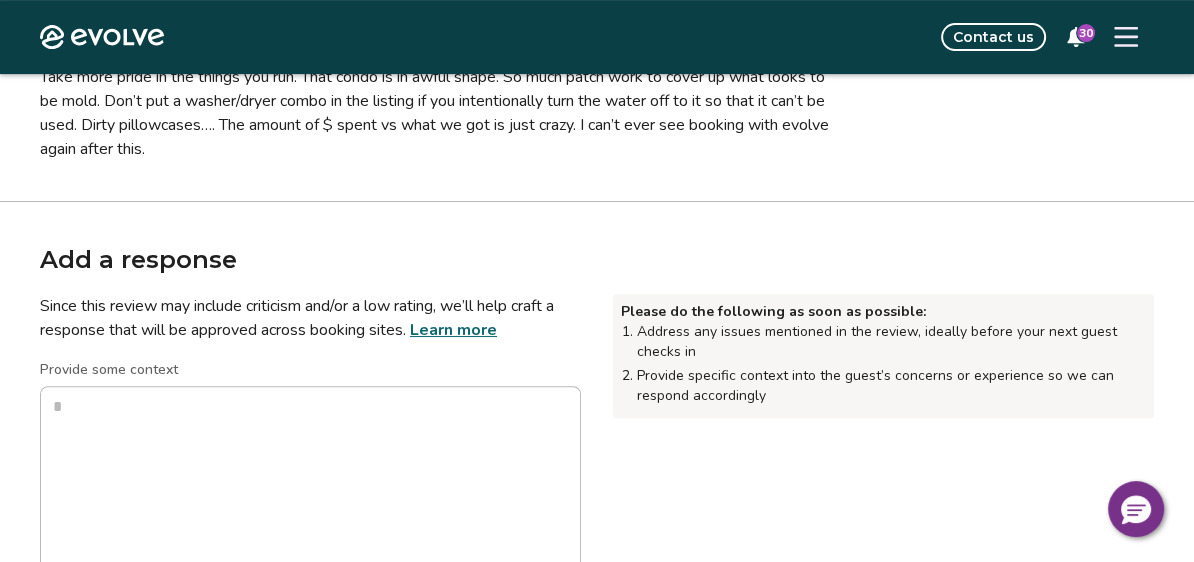 scroll, scrollTop: 577, scrollLeft: 0, axis: vertical 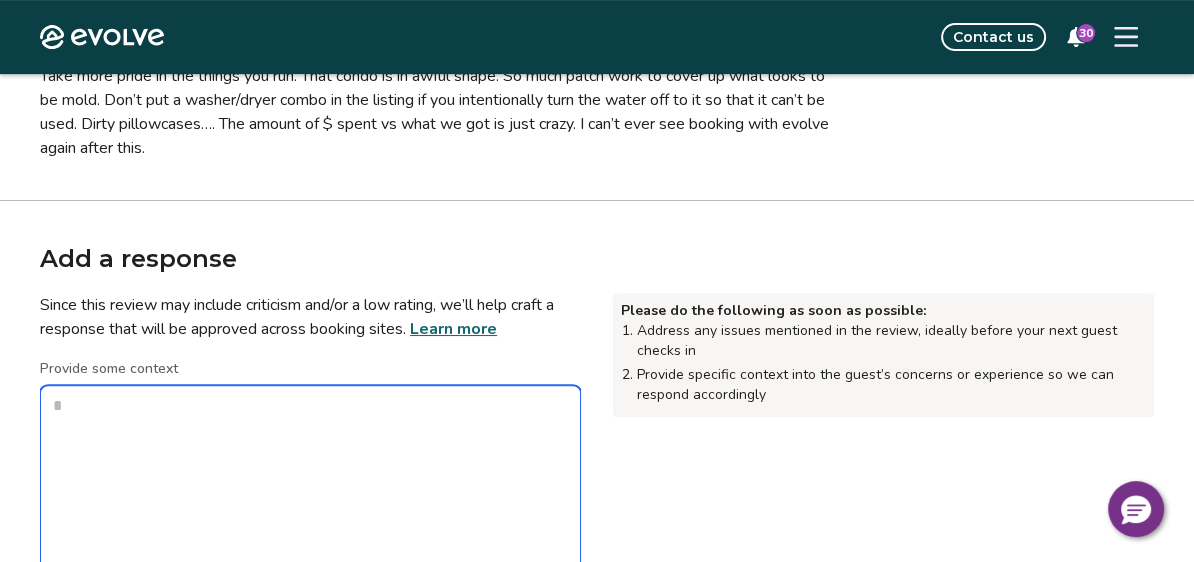 click on "Provide some context" at bounding box center (310, 485) 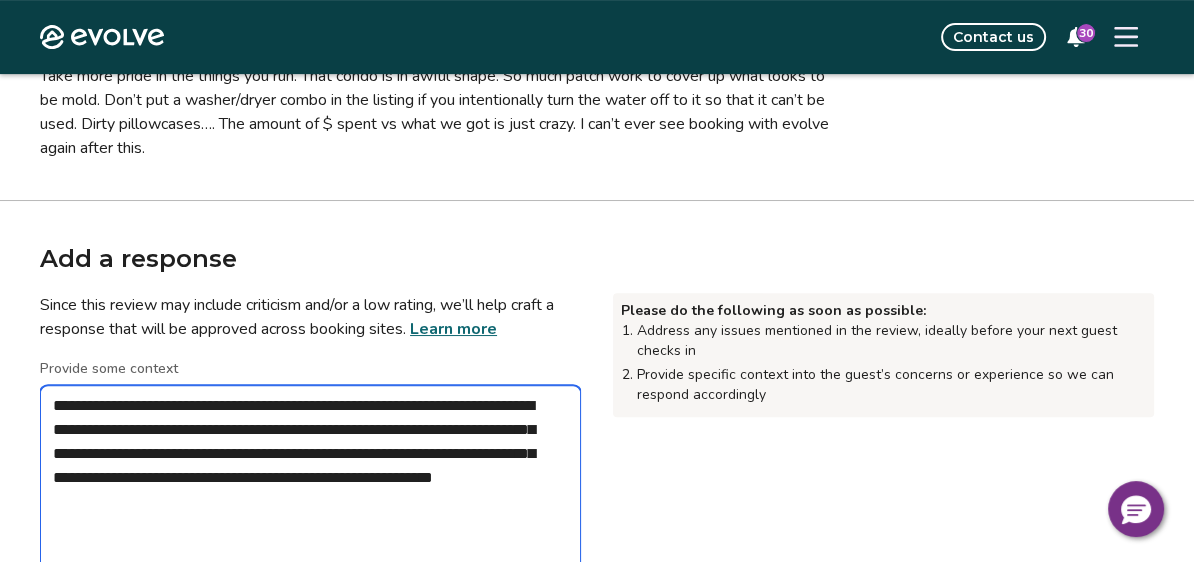 click on "**********" at bounding box center [310, 485] 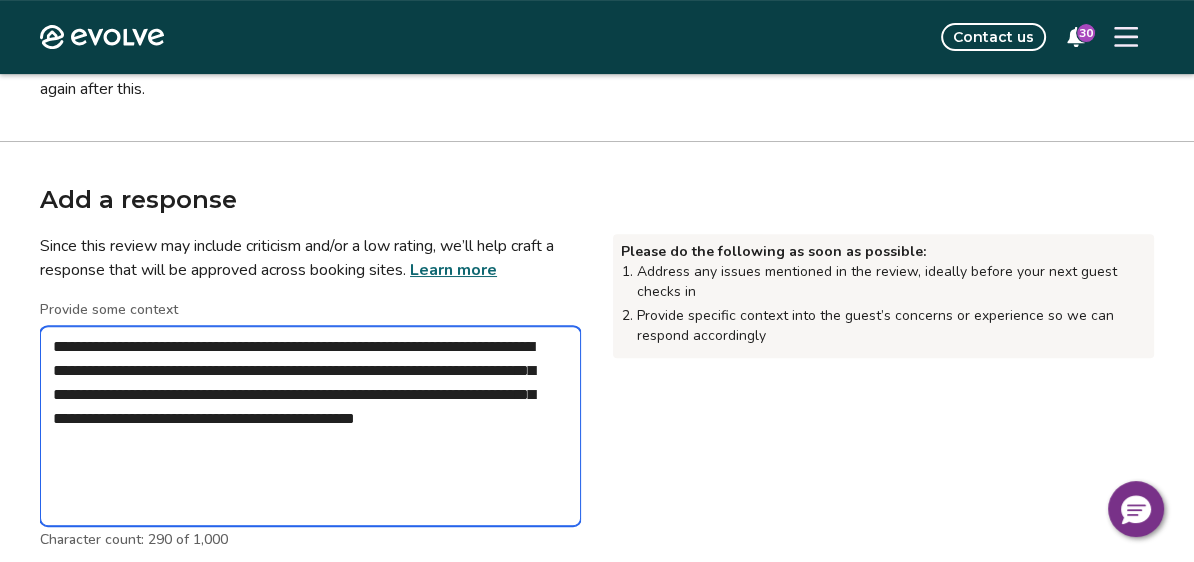 scroll, scrollTop: 637, scrollLeft: 0, axis: vertical 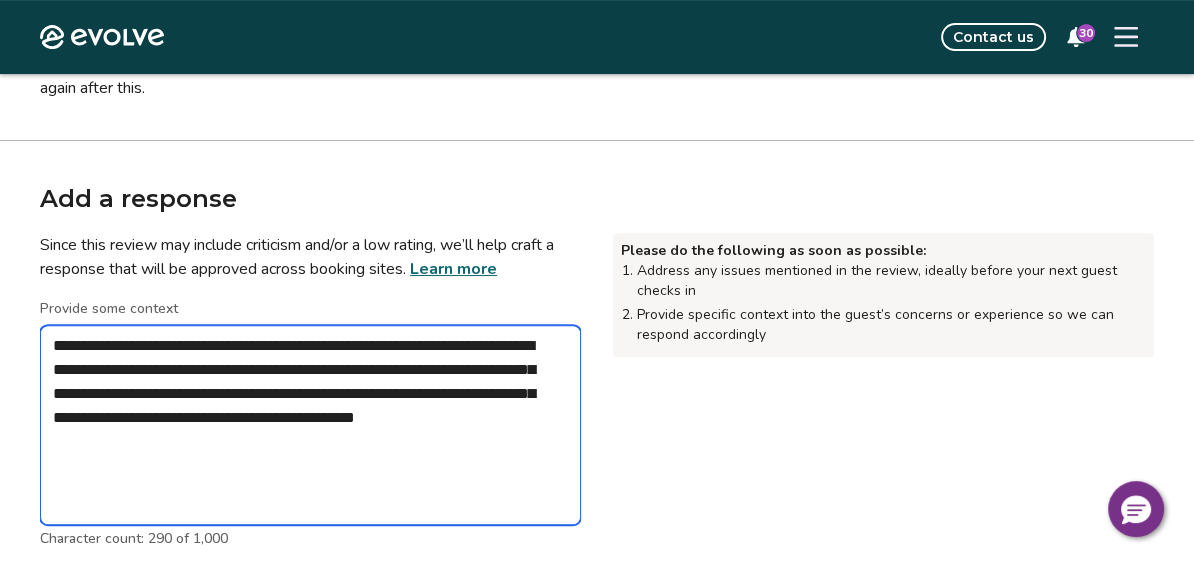 drag, startPoint x: 312, startPoint y: 453, endPoint x: 381, endPoint y: 369, distance: 108.706024 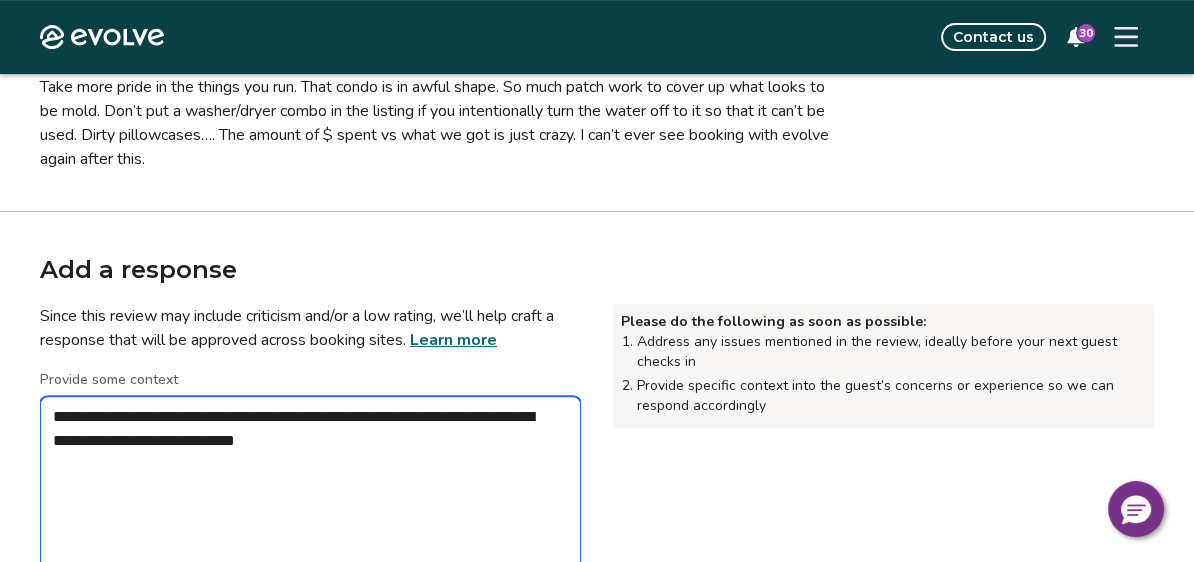 scroll, scrollTop: 561, scrollLeft: 0, axis: vertical 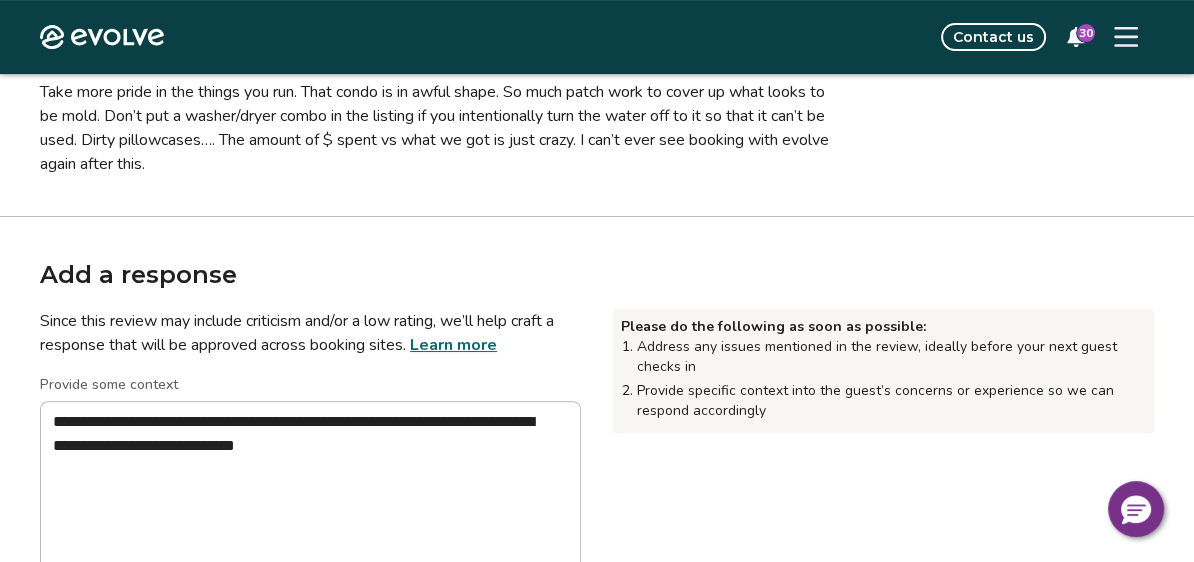 click on "Learn more" at bounding box center [453, 345] 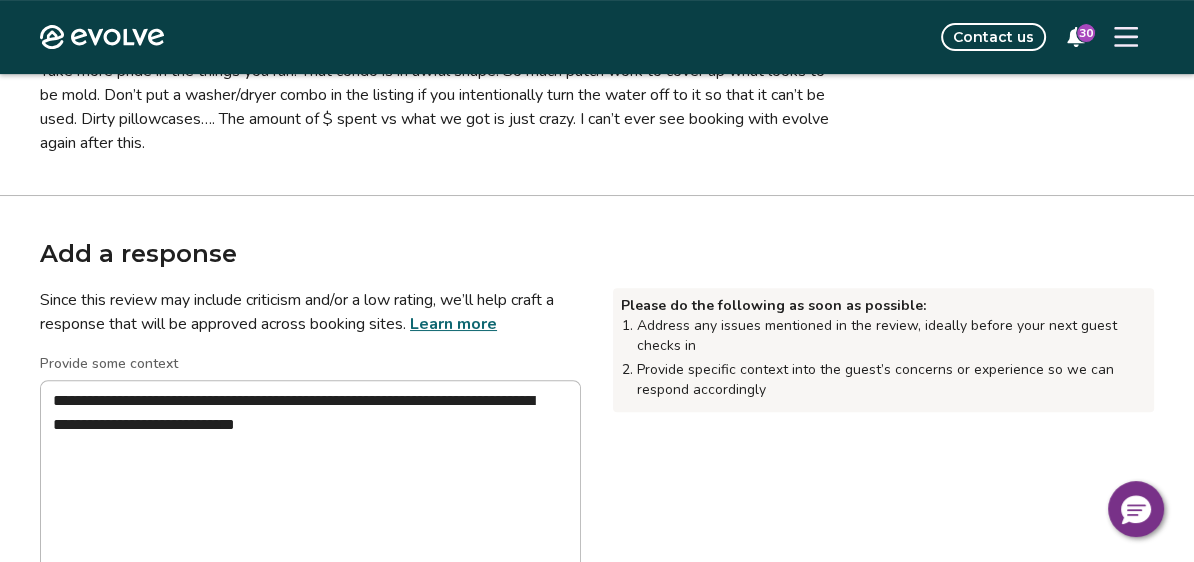 scroll, scrollTop: 583, scrollLeft: 0, axis: vertical 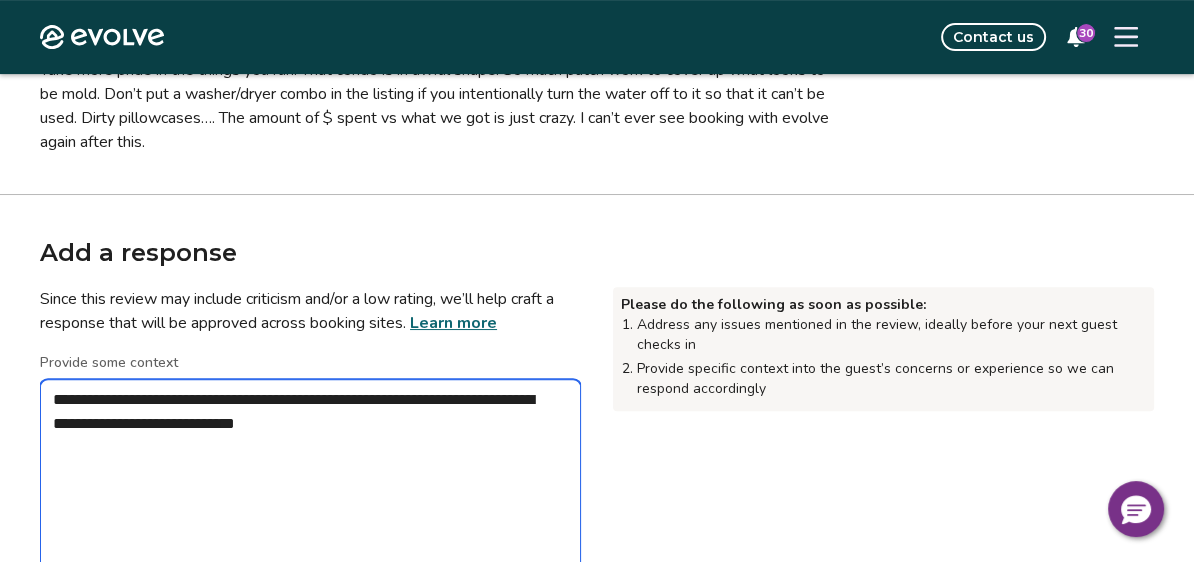 click on "**********" at bounding box center (310, 479) 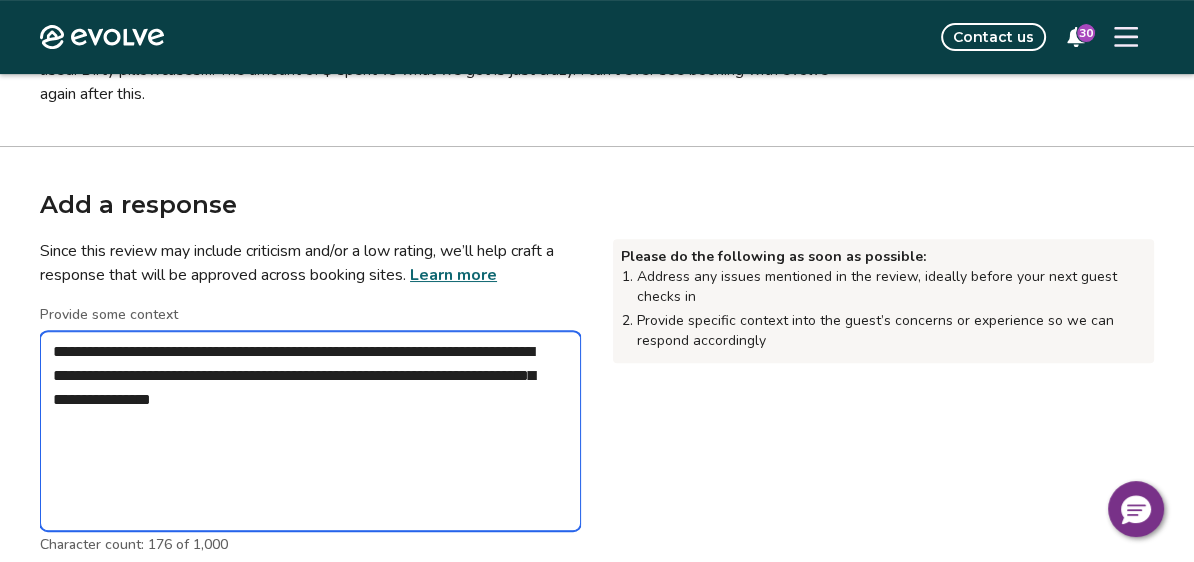 scroll, scrollTop: 632, scrollLeft: 0, axis: vertical 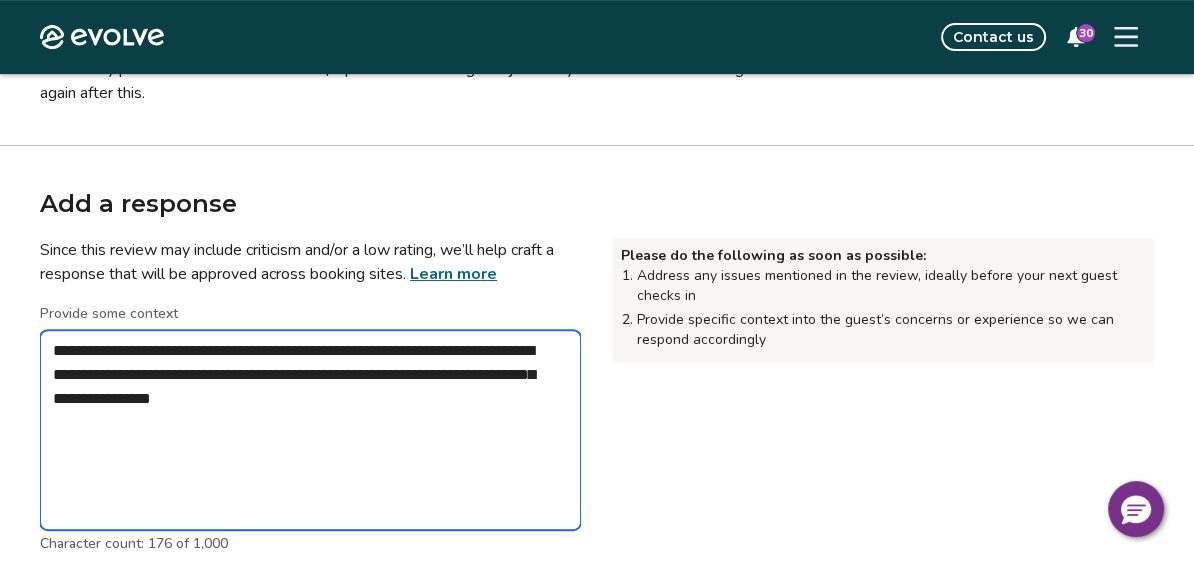click on "**********" at bounding box center [310, 430] 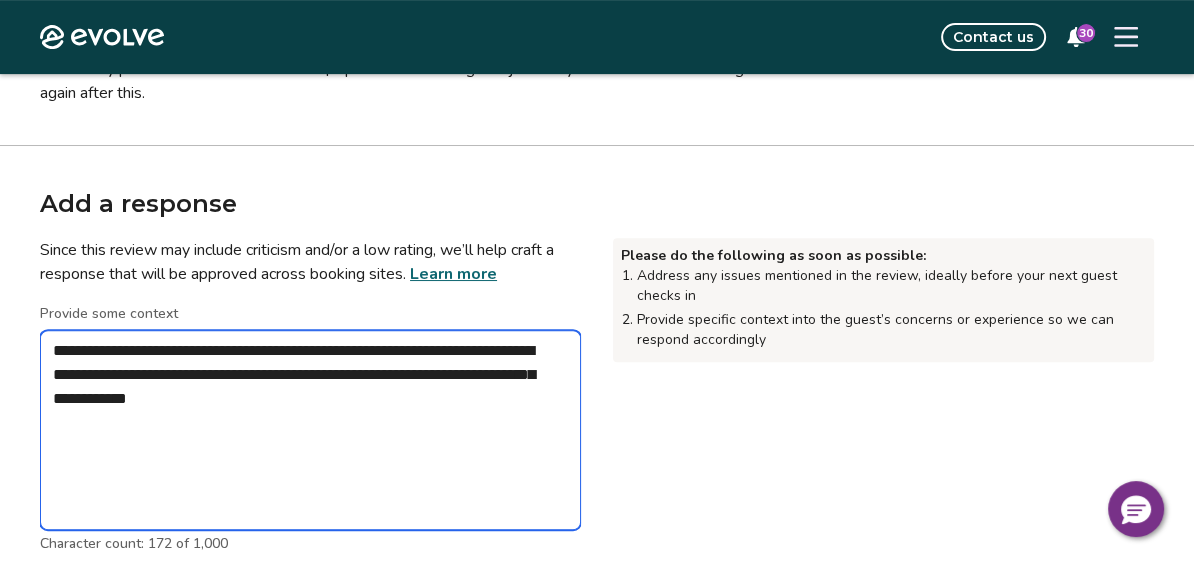 click on "**********" at bounding box center (310, 430) 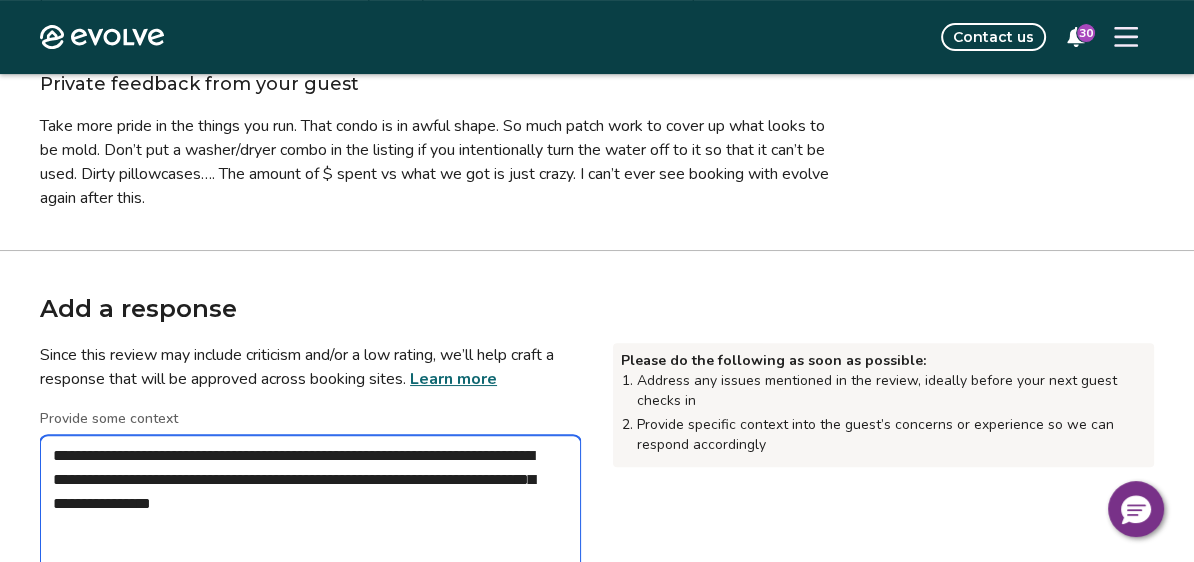 scroll, scrollTop: 537, scrollLeft: 0, axis: vertical 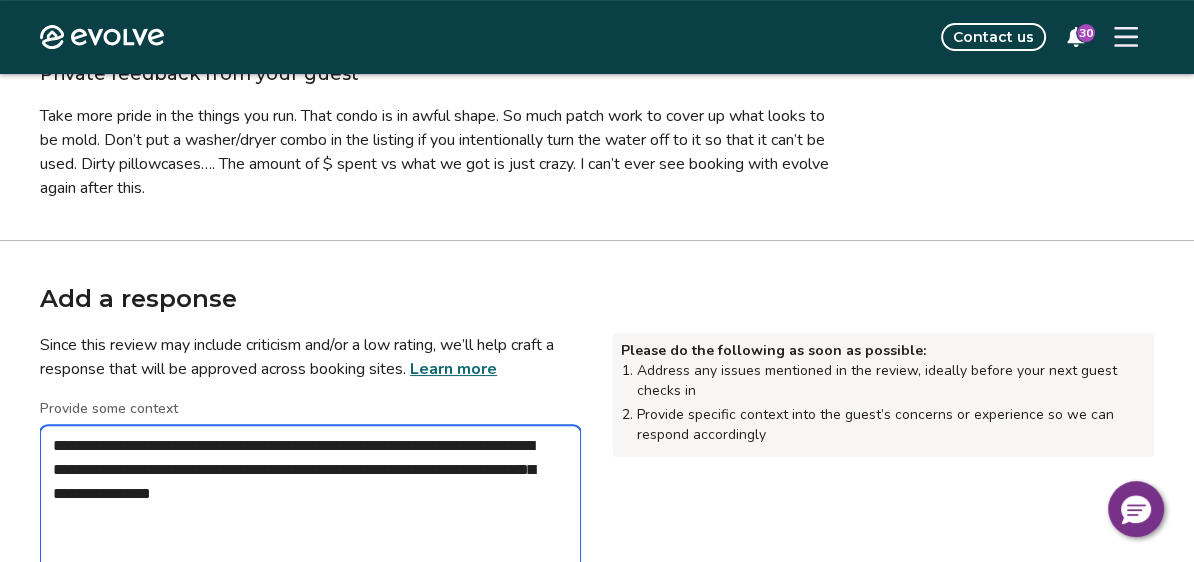 click on "**********" at bounding box center (310, 525) 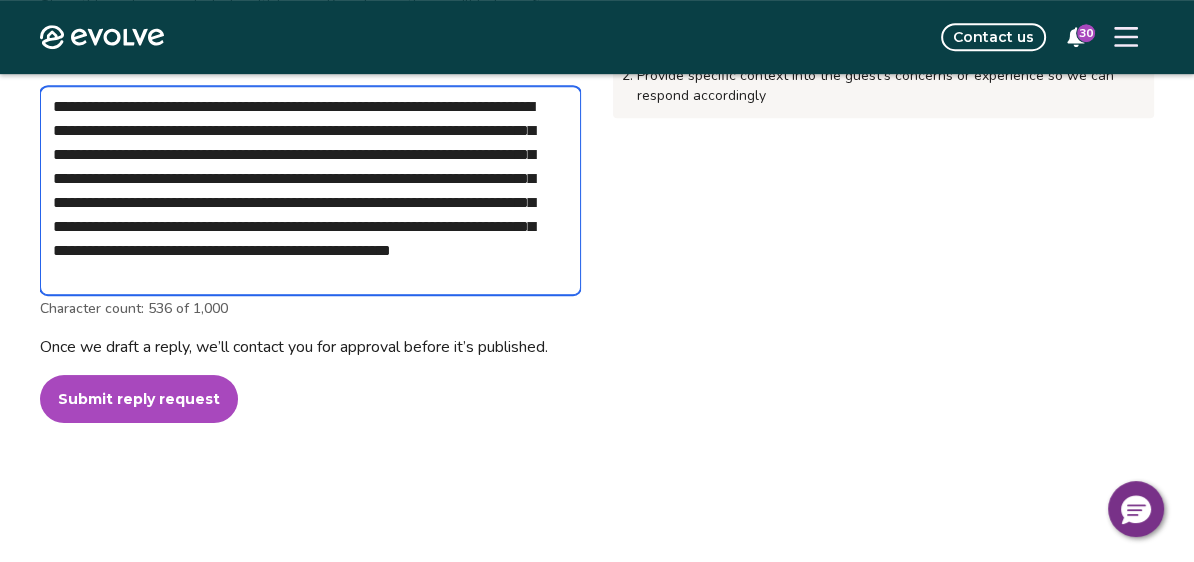 scroll, scrollTop: 878, scrollLeft: 0, axis: vertical 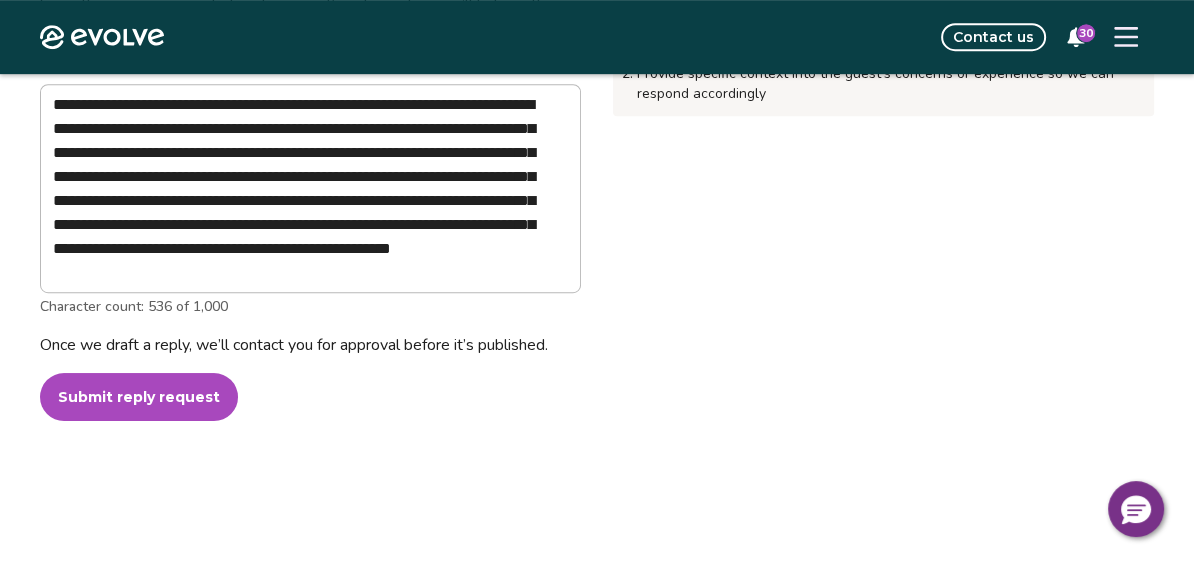 click on "Submit reply request" at bounding box center (139, 397) 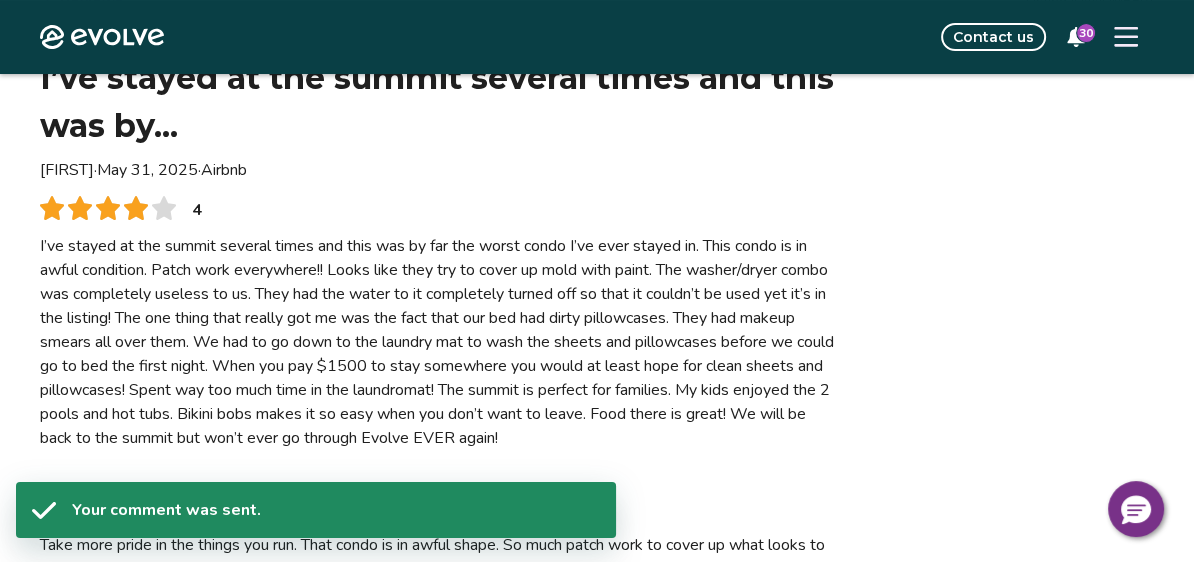 scroll, scrollTop: 30, scrollLeft: 0, axis: vertical 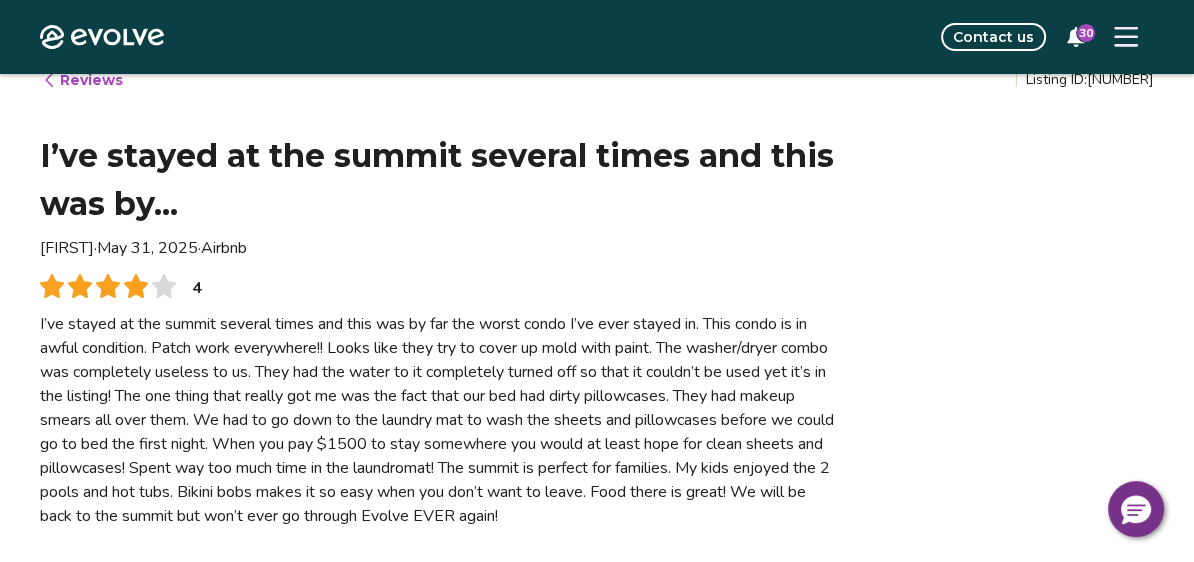 click on "Reviews" at bounding box center (82, 80) 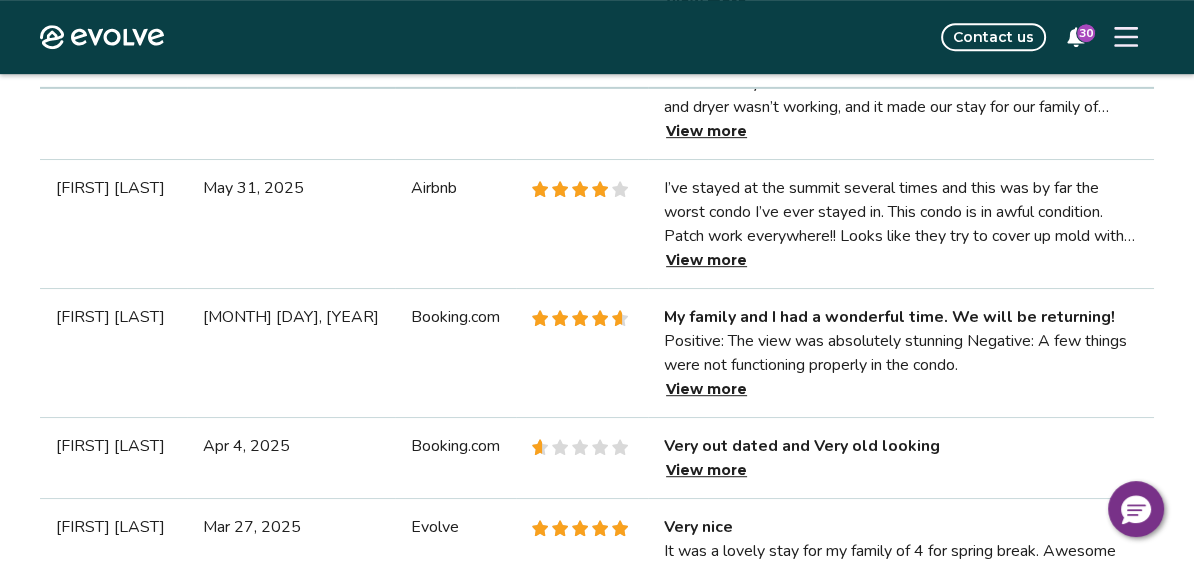 scroll, scrollTop: 866, scrollLeft: 0, axis: vertical 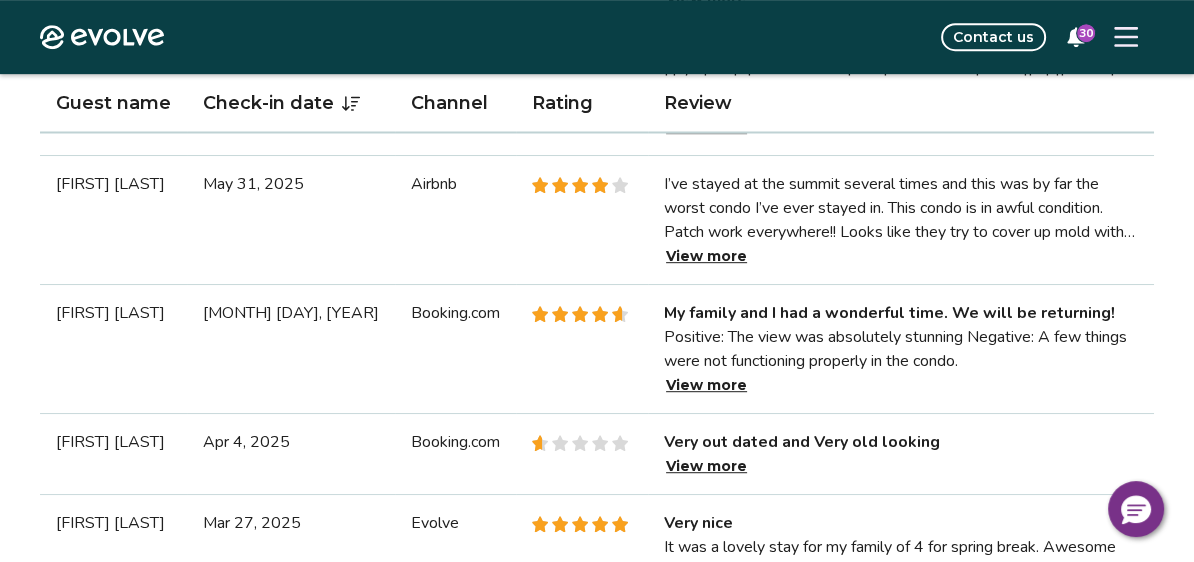 click on "View more" at bounding box center [706, 385] 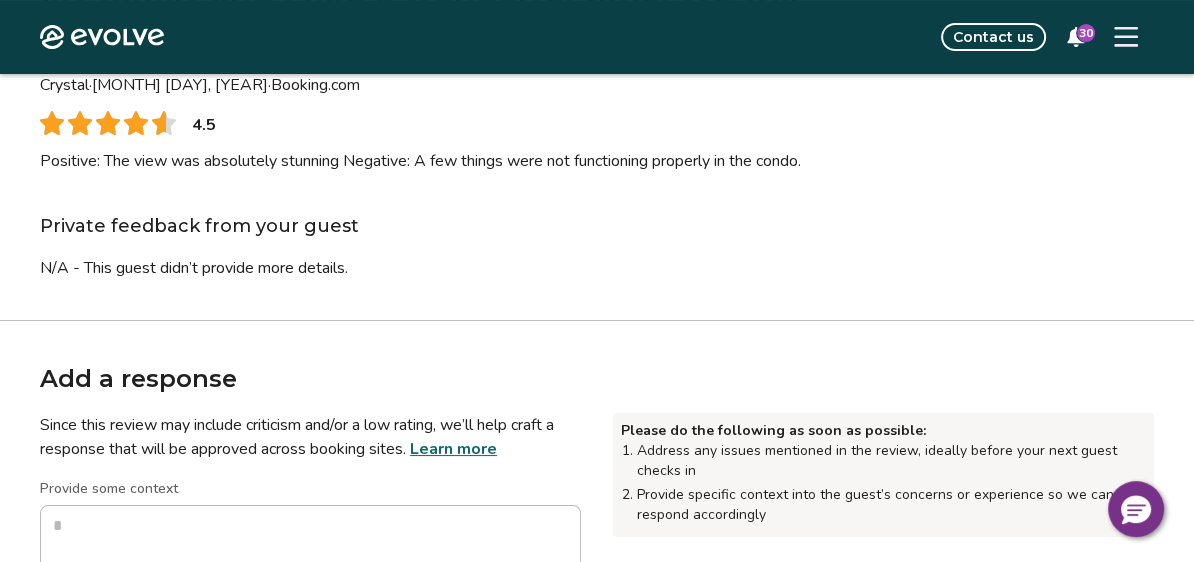 scroll, scrollTop: 0, scrollLeft: 0, axis: both 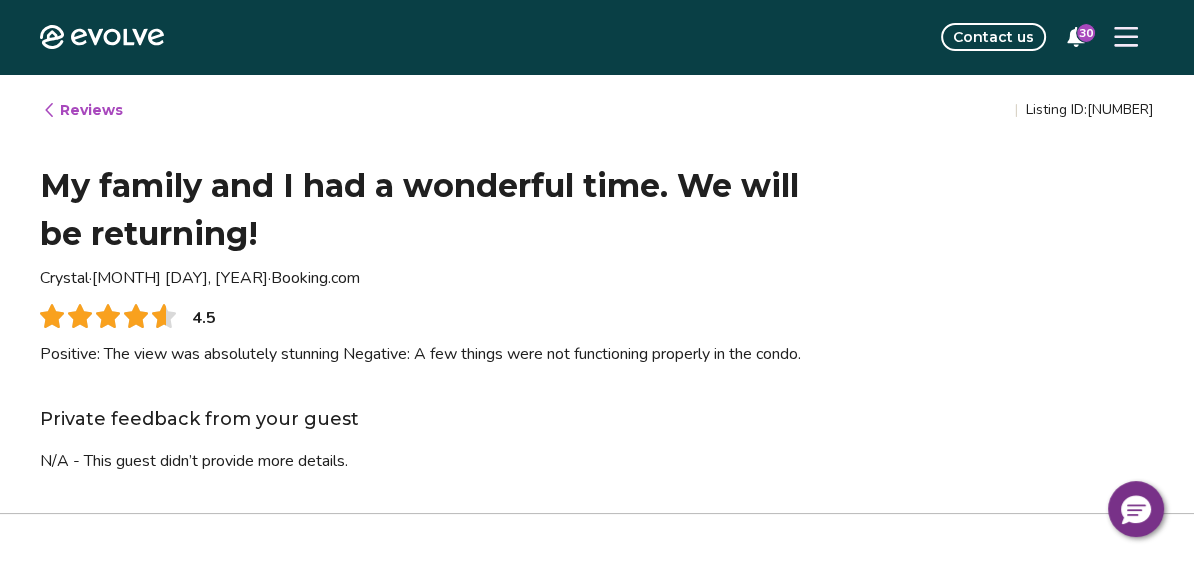 click on "Reviews" at bounding box center [82, 110] 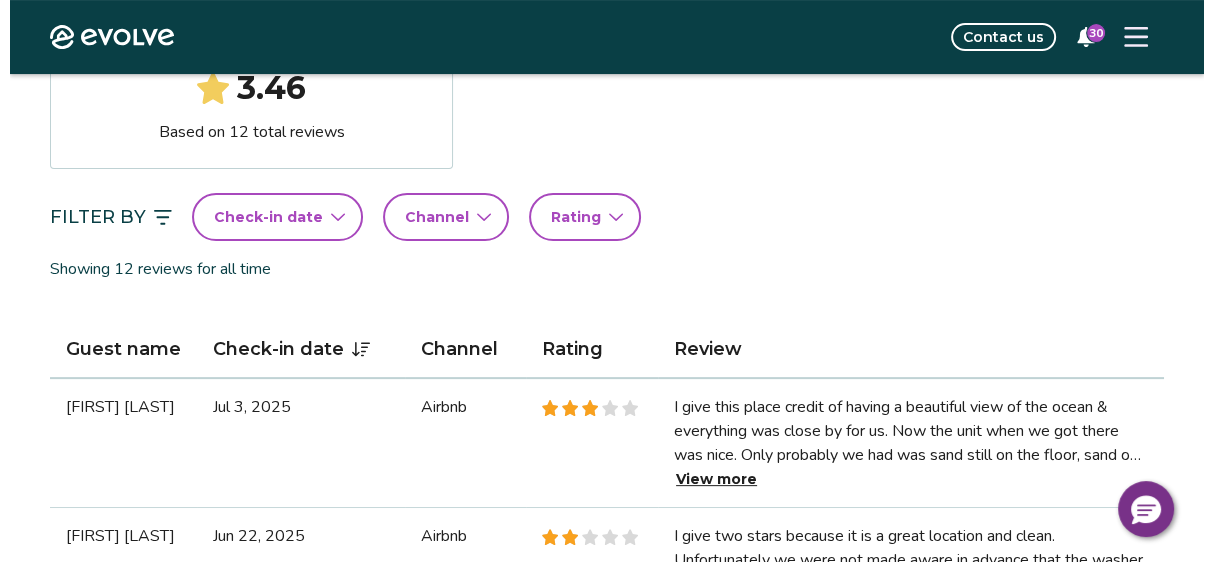 scroll, scrollTop: 381, scrollLeft: 0, axis: vertical 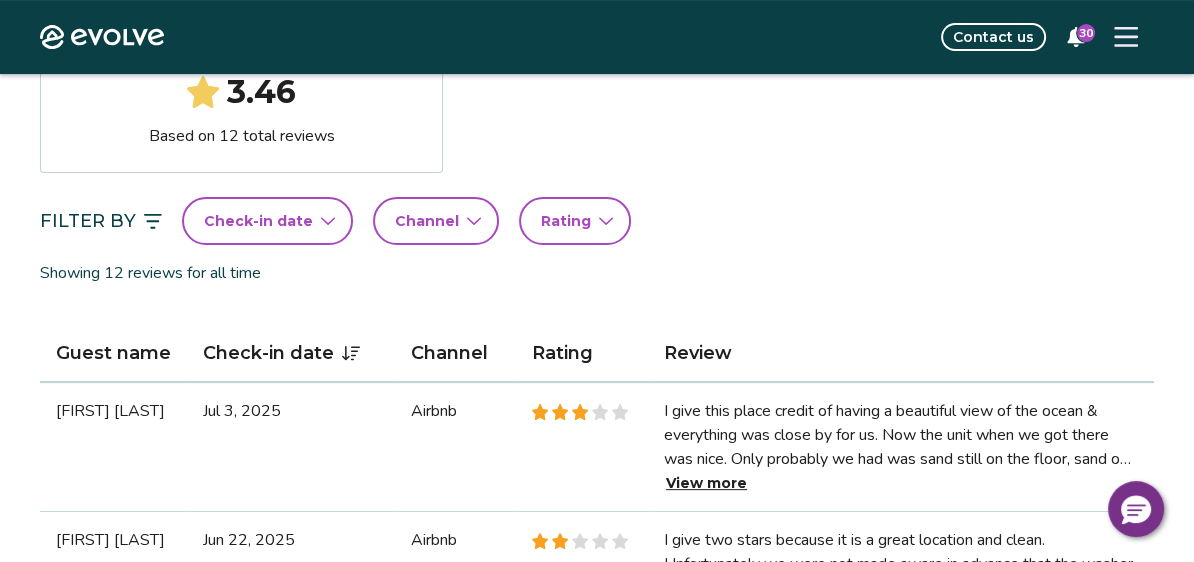 click on "30" at bounding box center [1086, 33] 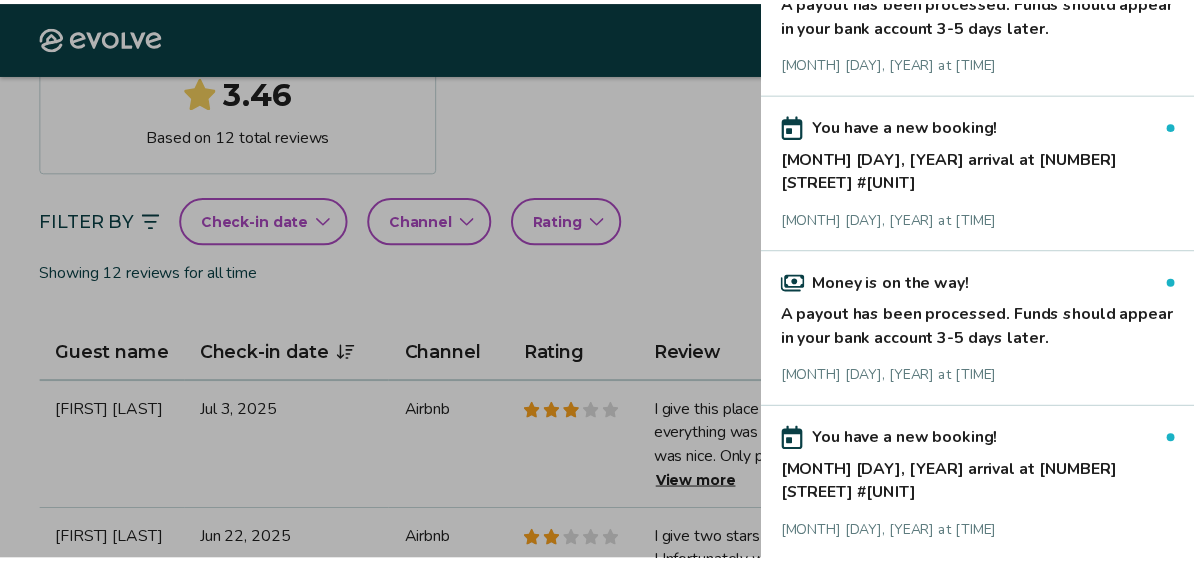 scroll, scrollTop: 2729, scrollLeft: 0, axis: vertical 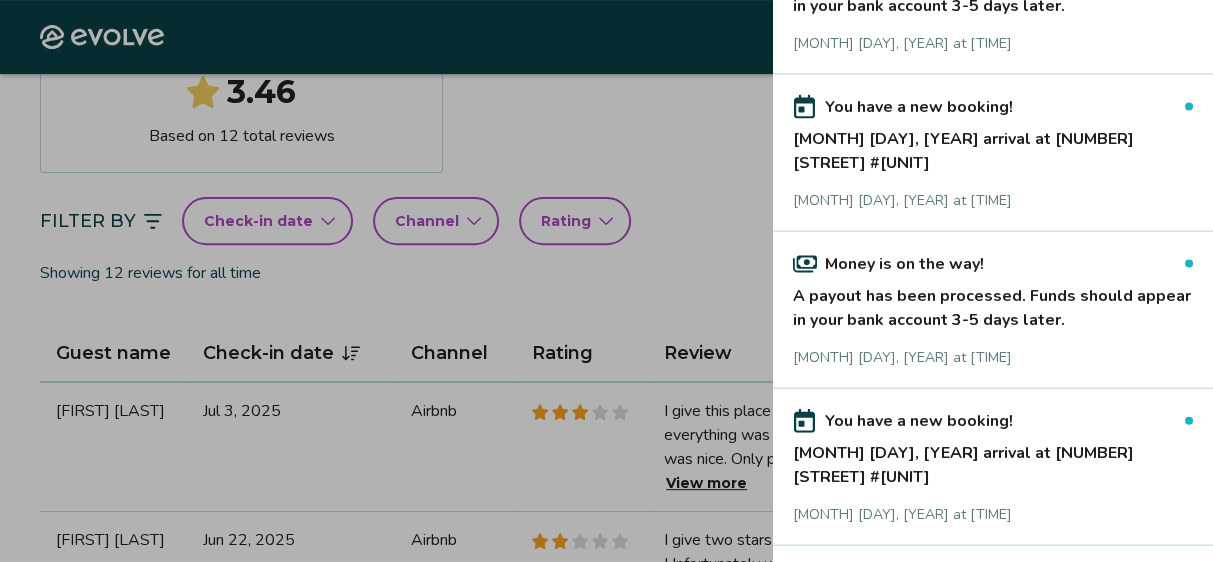click at bounding box center (606, 281) 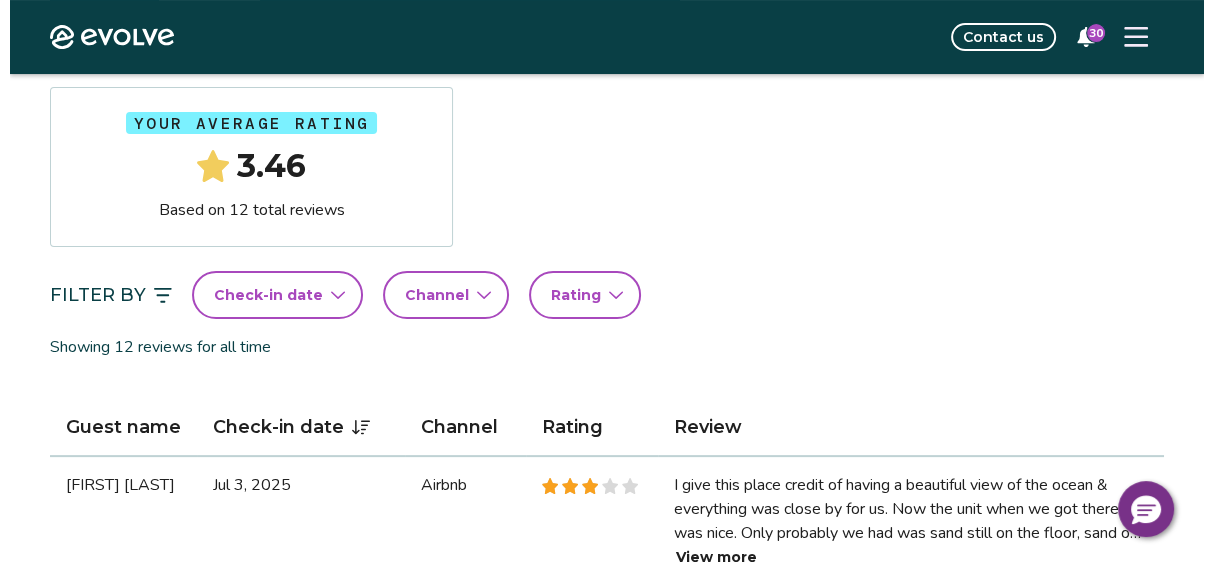 scroll, scrollTop: 304, scrollLeft: 0, axis: vertical 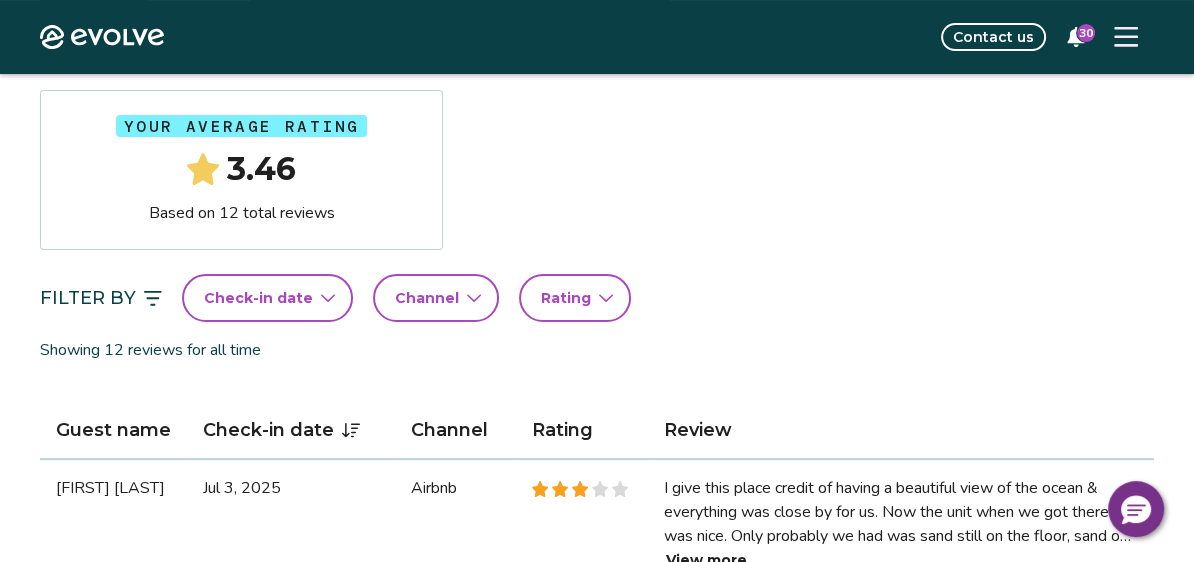 click 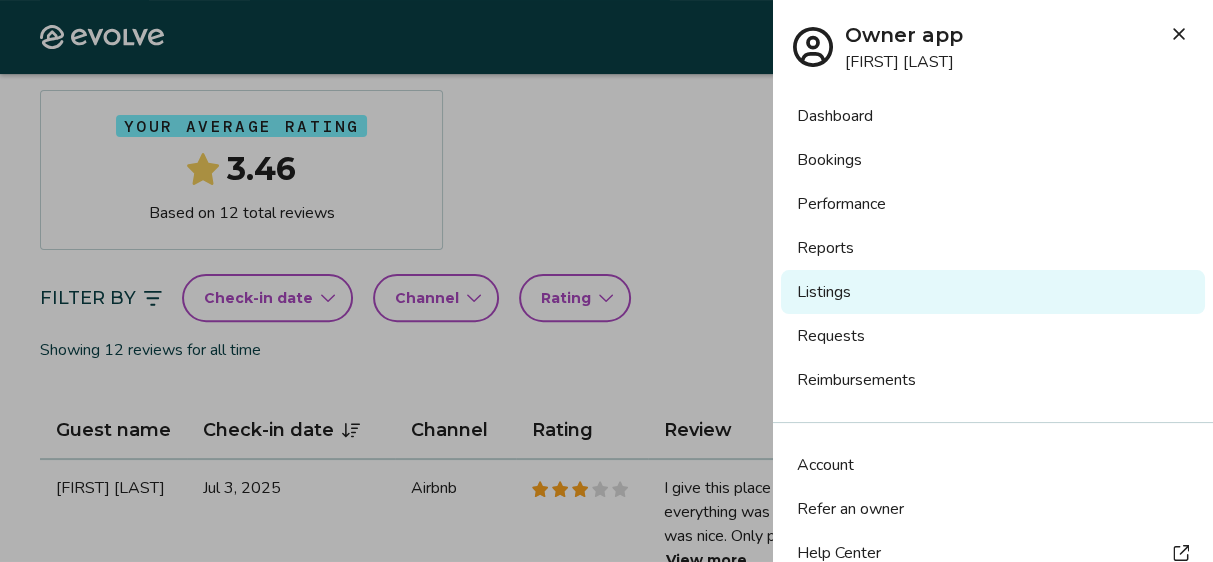 click on "Dashboard" at bounding box center [993, 116] 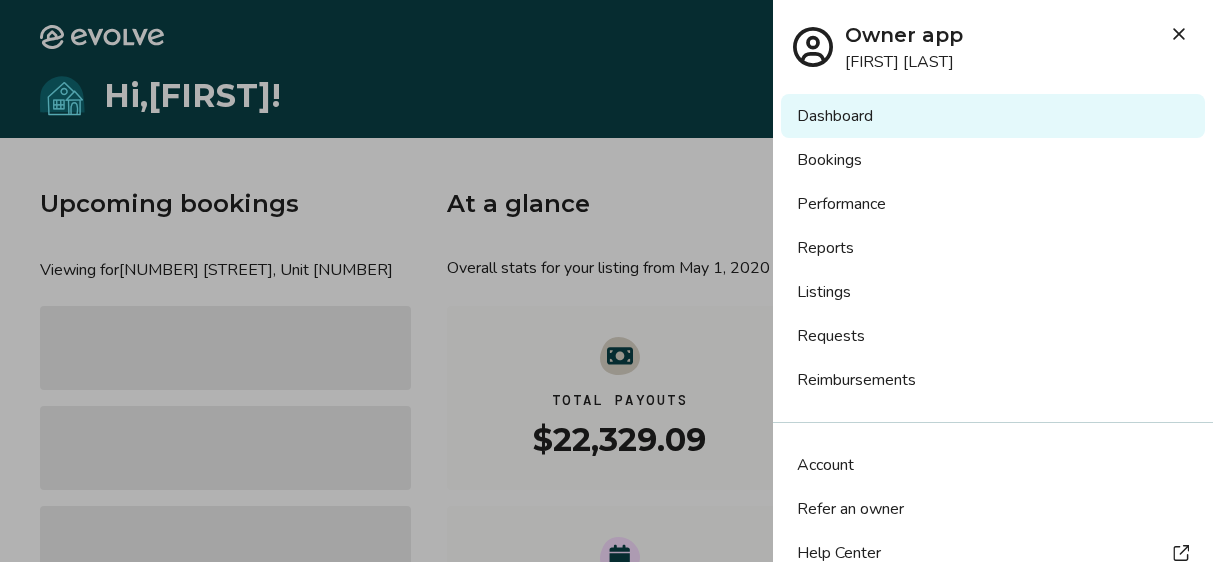 scroll, scrollTop: 0, scrollLeft: 0, axis: both 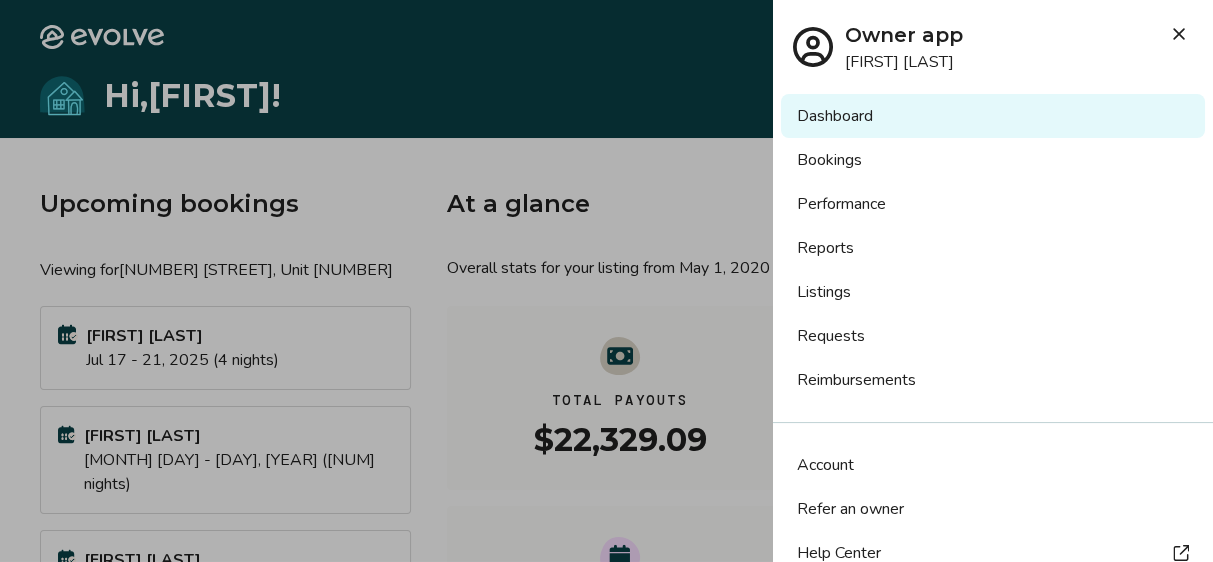 click on "Listings" at bounding box center [993, 292] 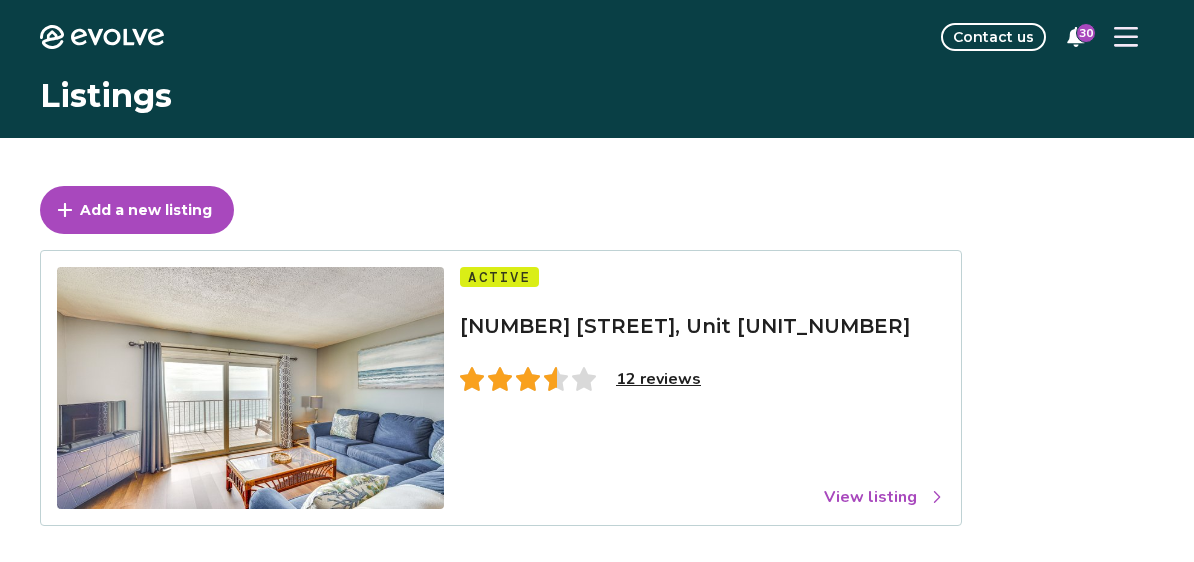 scroll, scrollTop: 0, scrollLeft: 0, axis: both 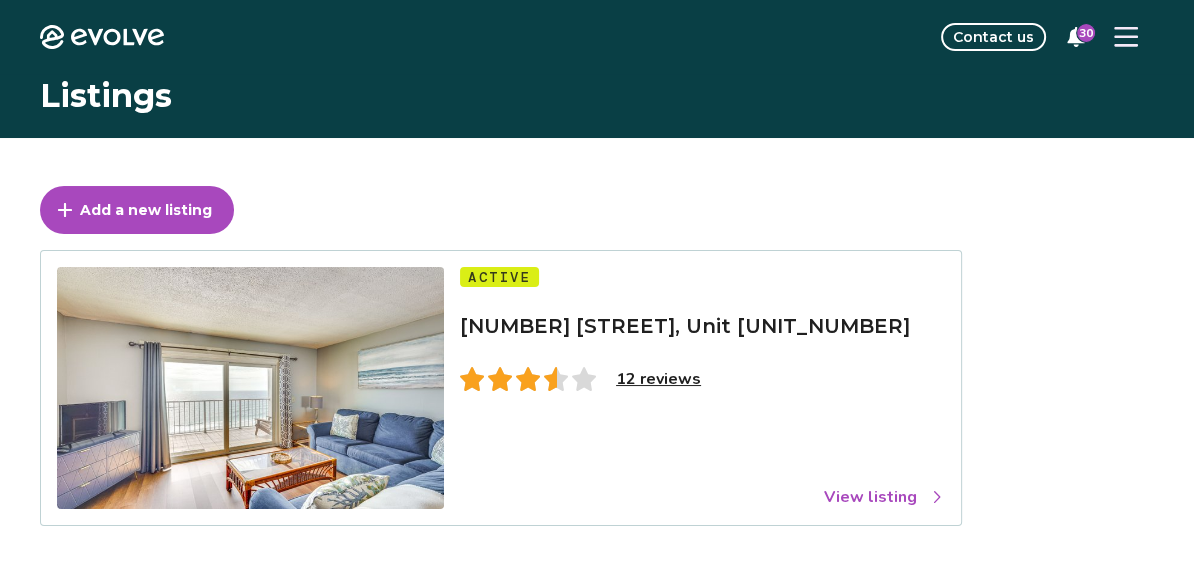 click on "12 reviews" at bounding box center [658, 379] 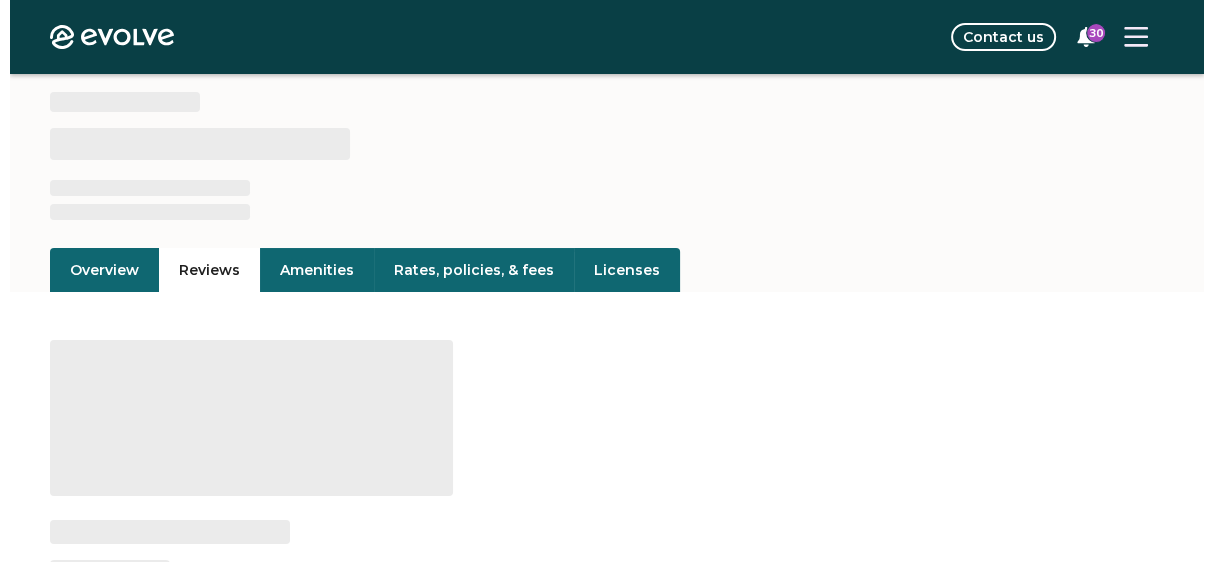 scroll, scrollTop: 57, scrollLeft: 0, axis: vertical 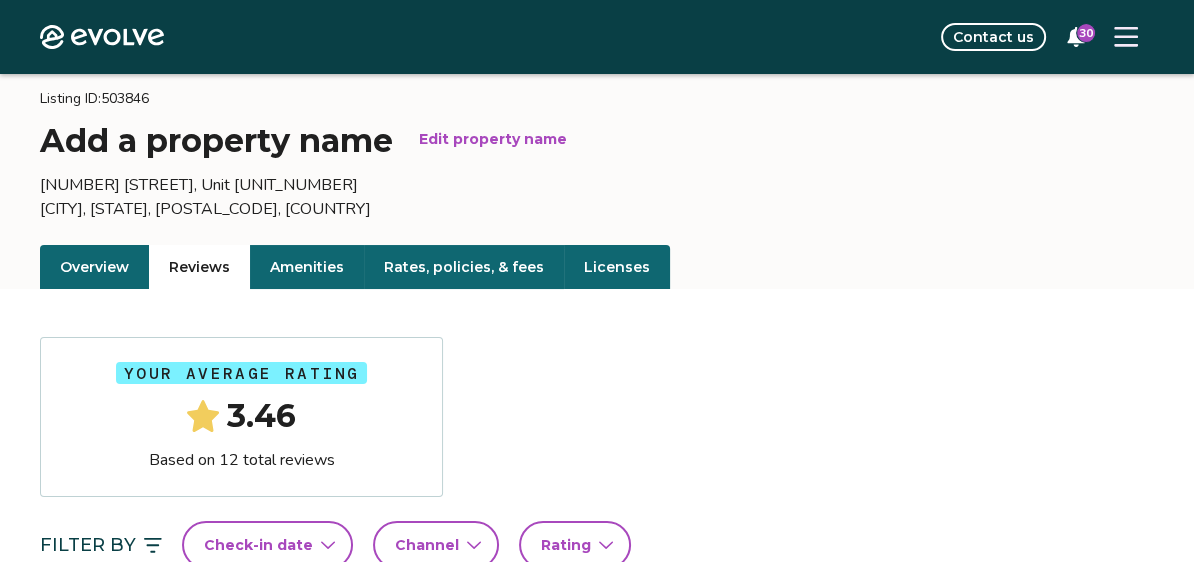 click 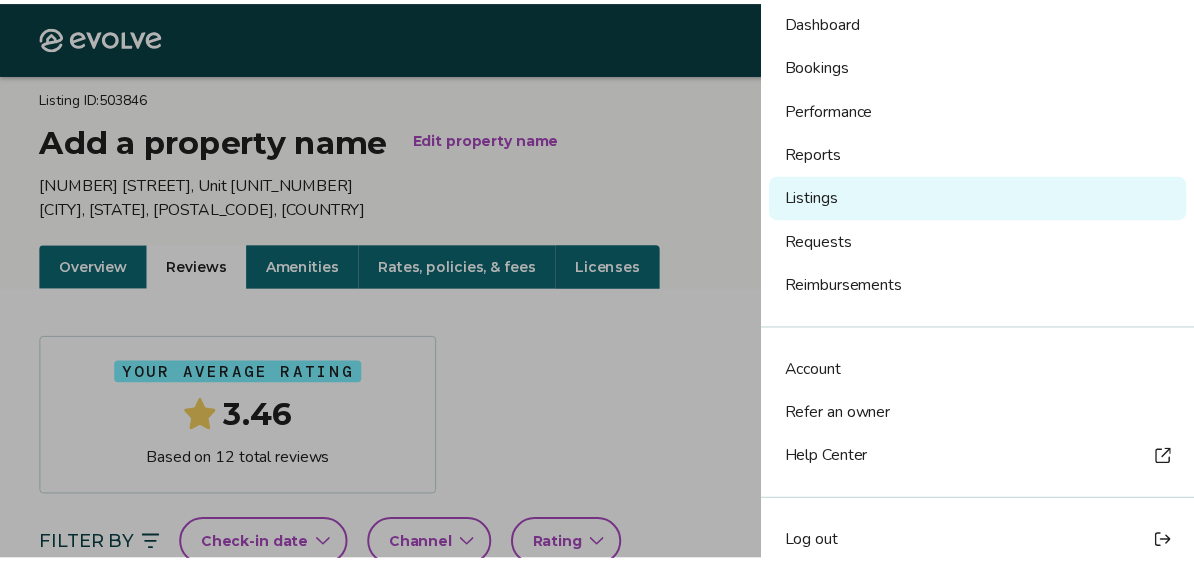 scroll, scrollTop: 117, scrollLeft: 0, axis: vertical 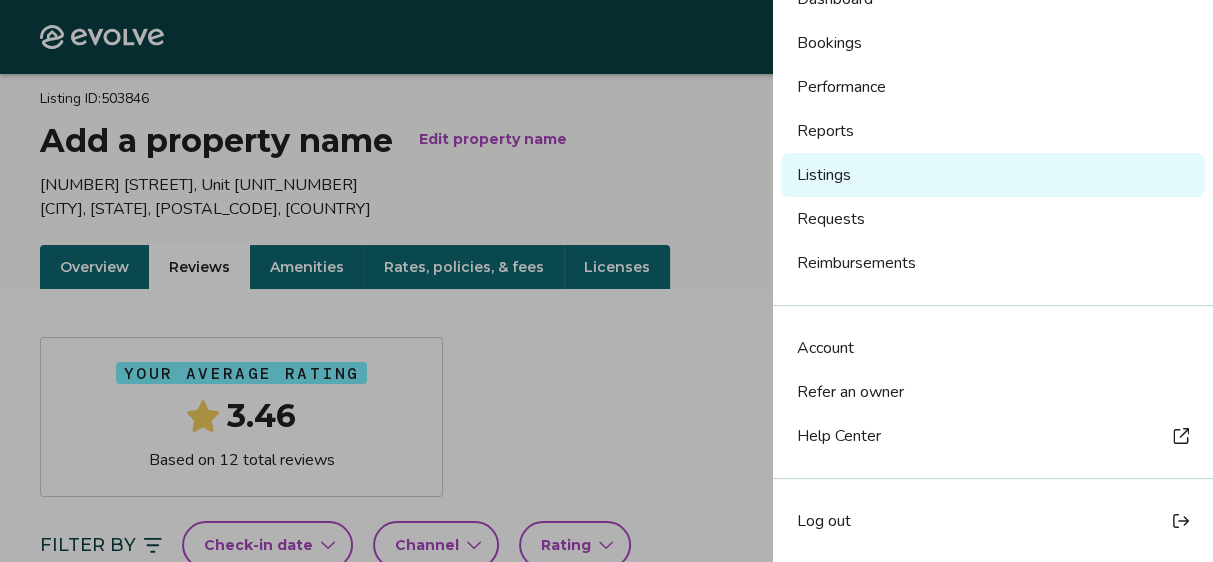 click on "Help Center" at bounding box center (993, 436) 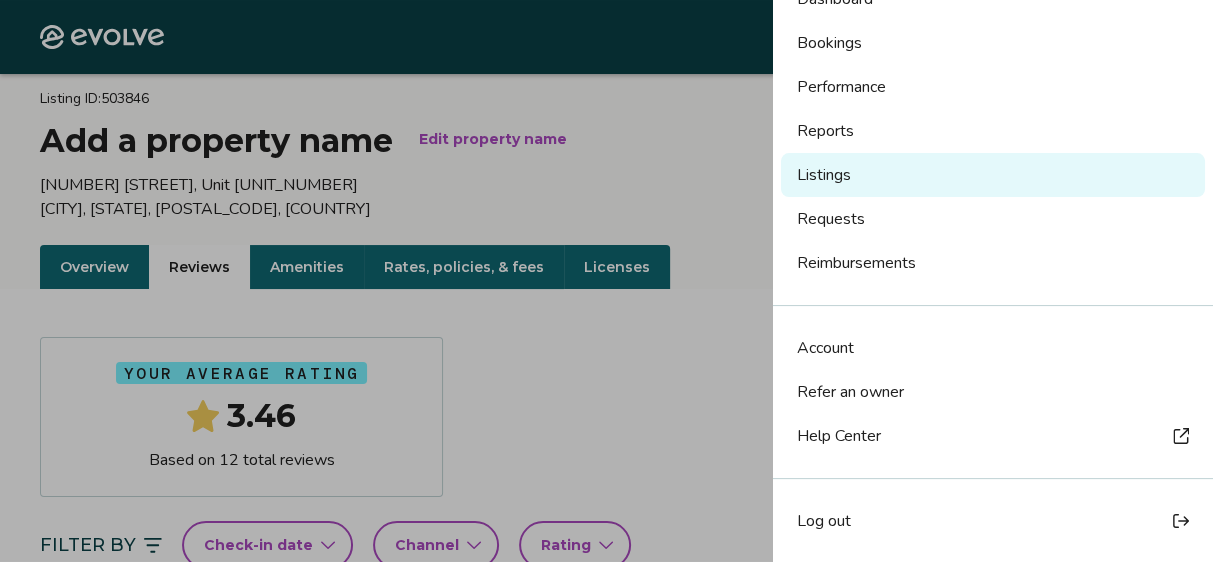 click at bounding box center (606, 281) 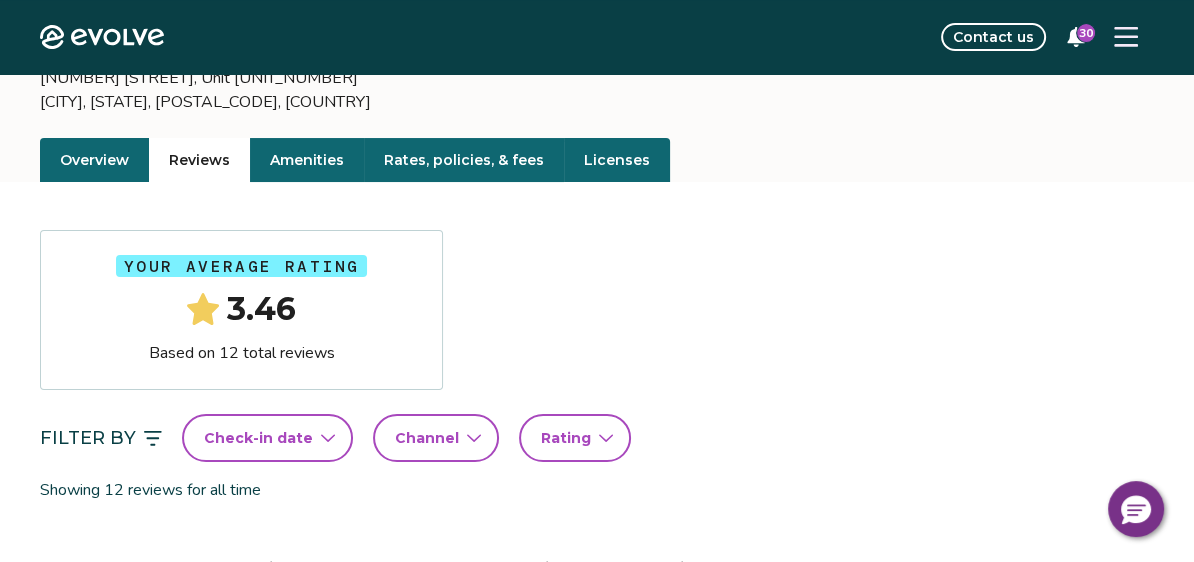 scroll, scrollTop: 0, scrollLeft: 0, axis: both 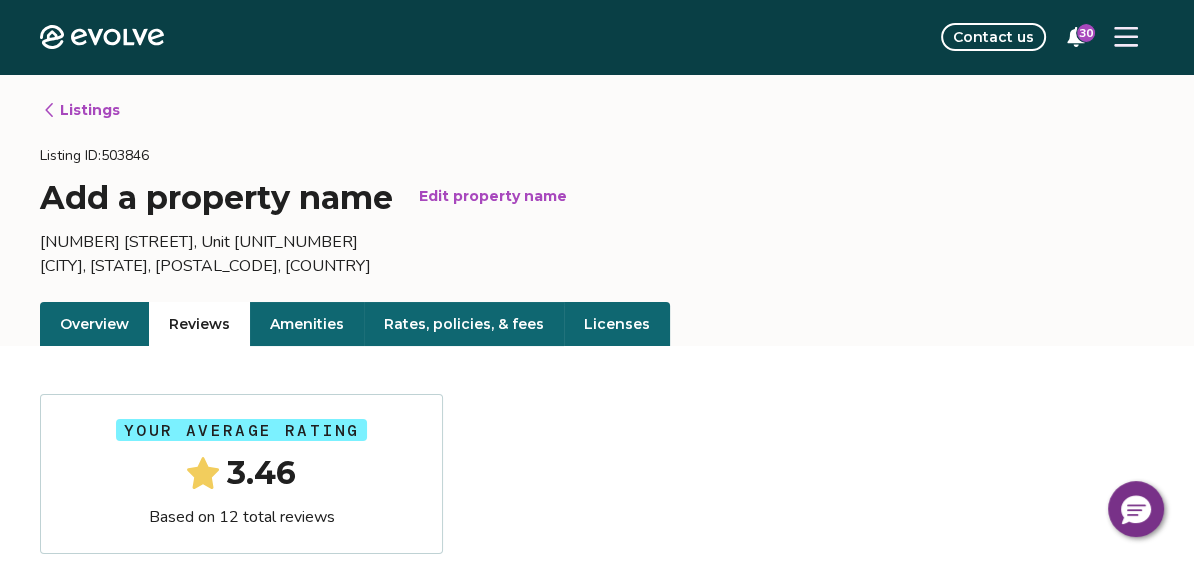 click on "[CITY], [STATE], [POSTAL_CODE], [COUNTRY]" at bounding box center (597, 266) 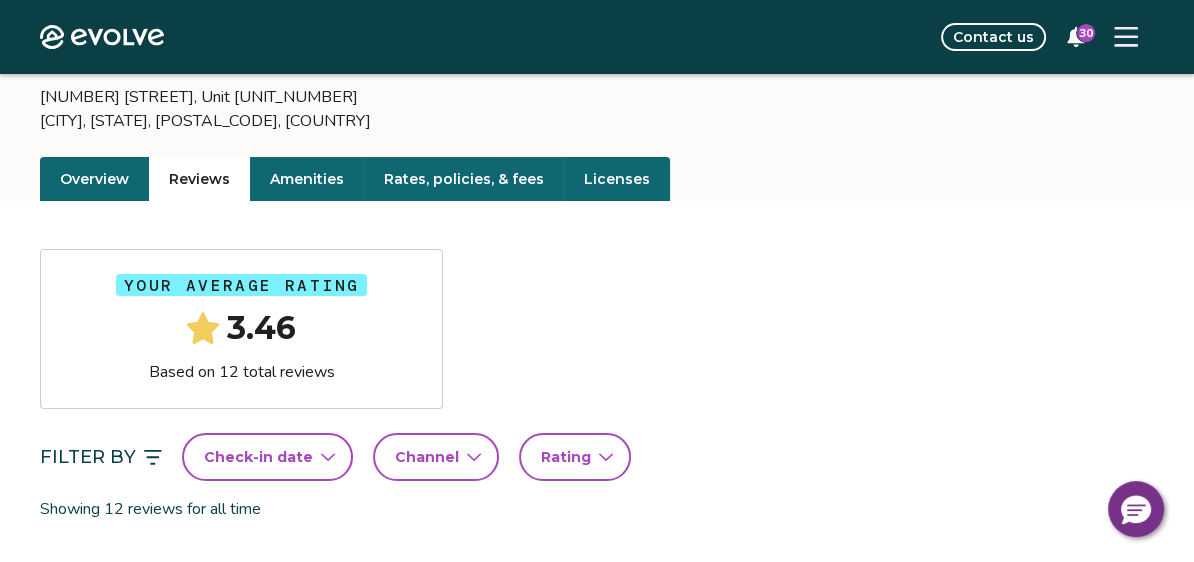 scroll, scrollTop: 141, scrollLeft: 0, axis: vertical 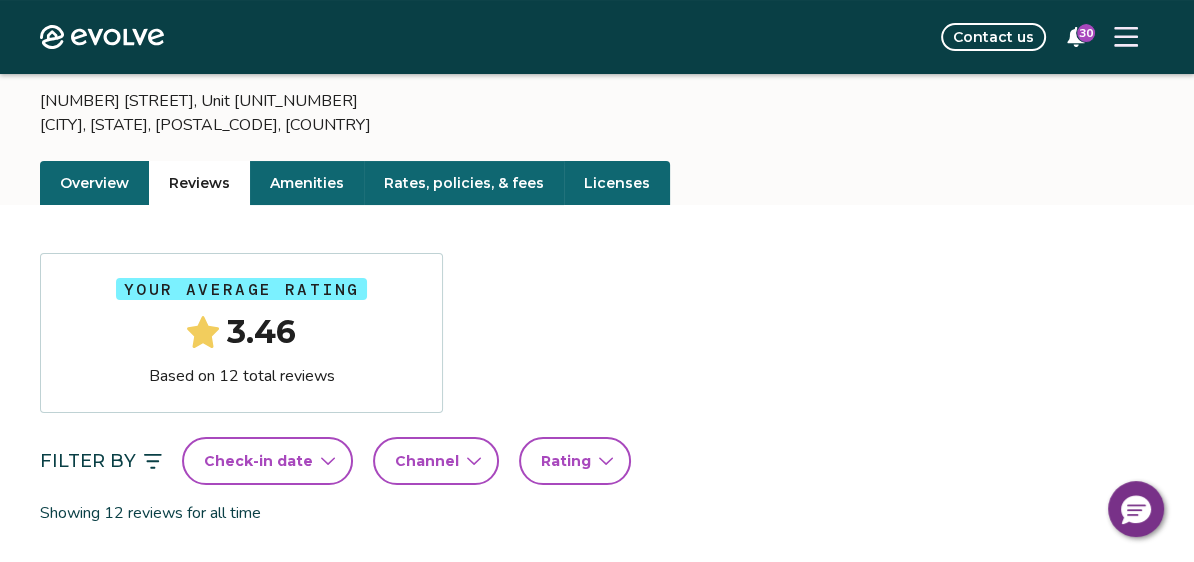 click on "Contact us" at bounding box center [993, 37] 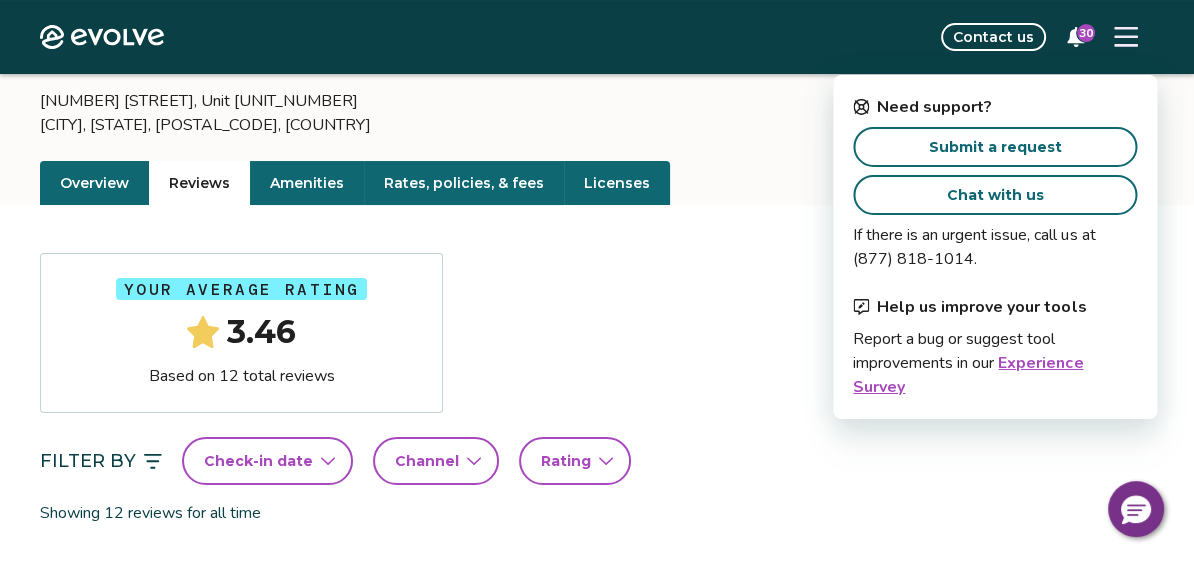 click on "Submit a request" at bounding box center [995, 147] 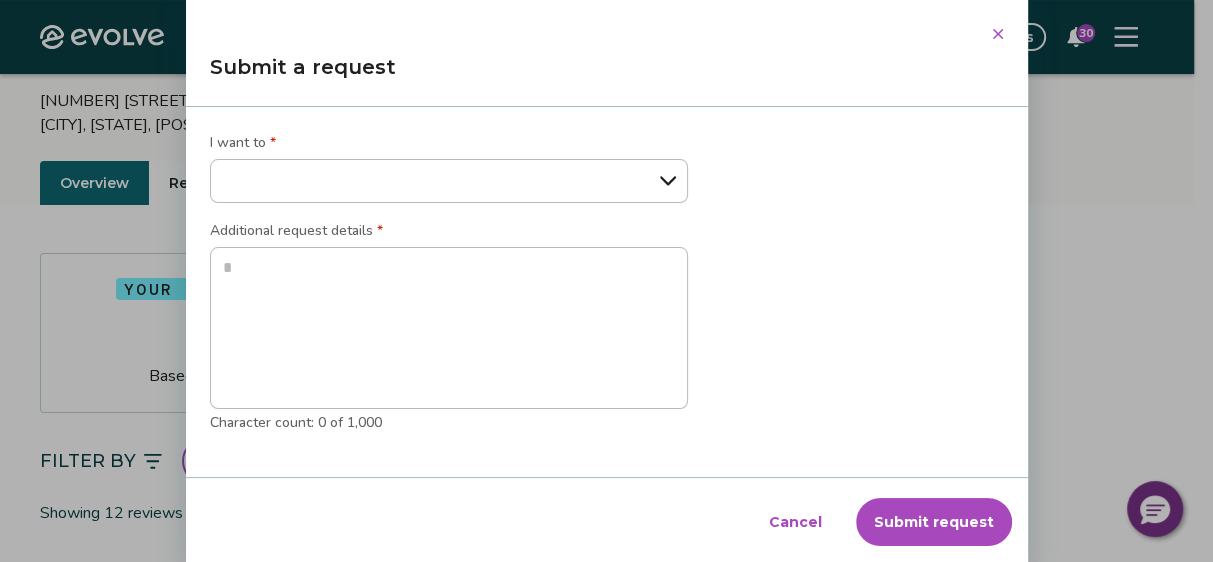 click on "**********" at bounding box center [449, 181] 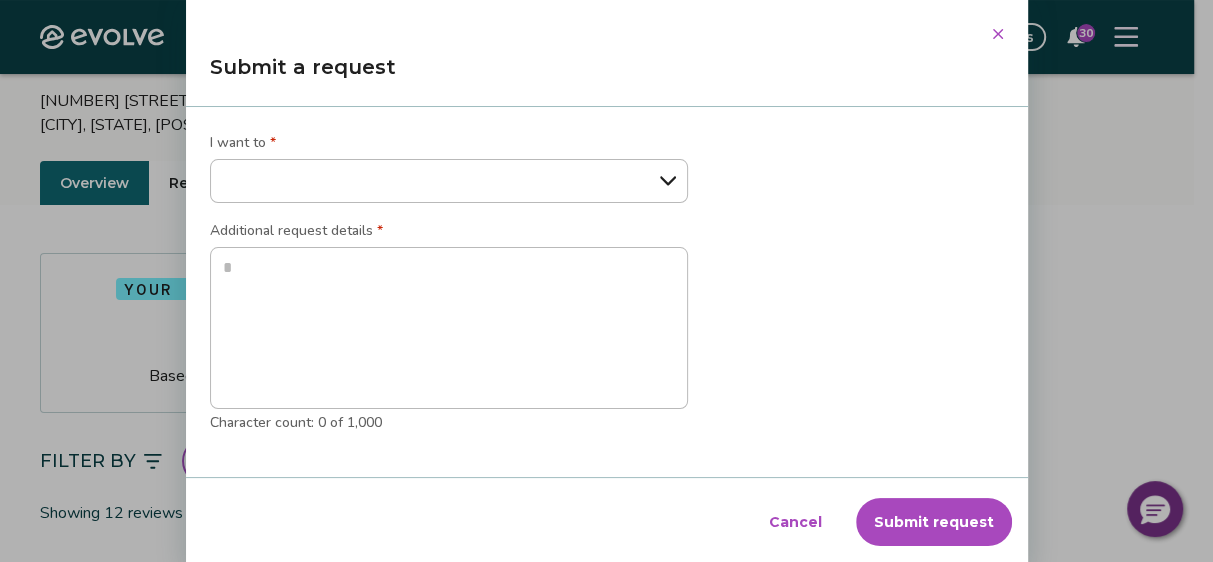 select on "**********" 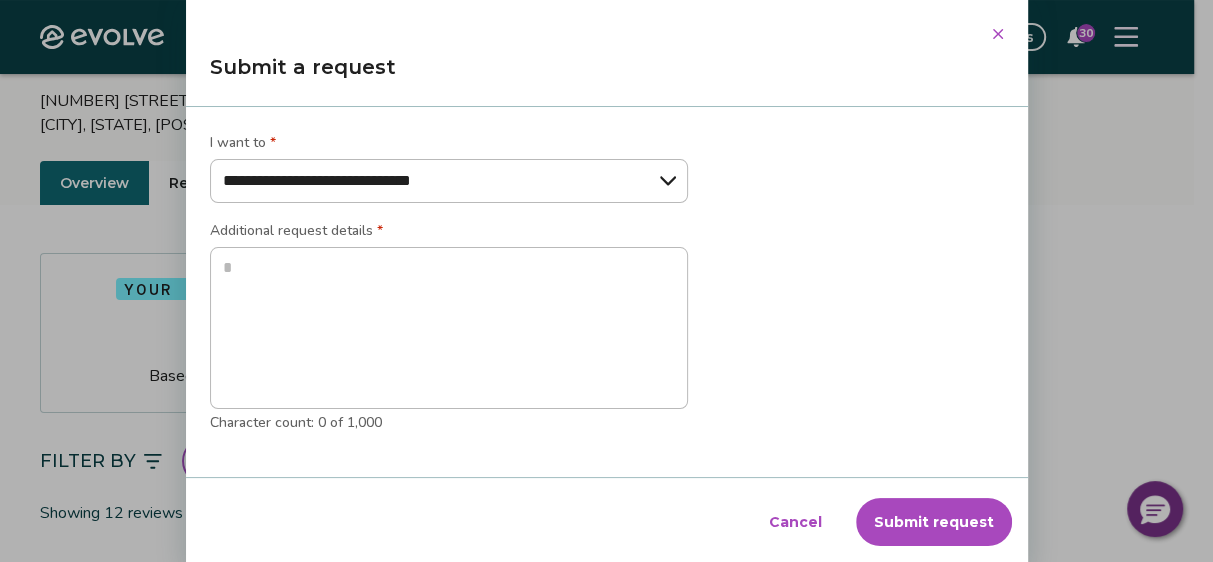 click on "**********" at bounding box center [449, 181] 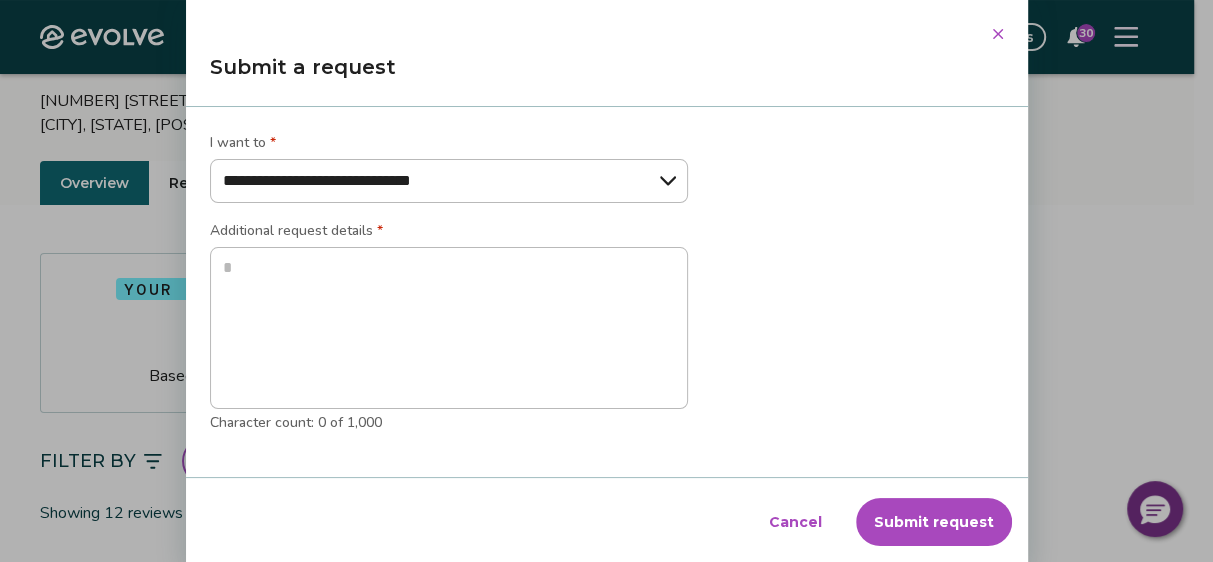 type on "*" 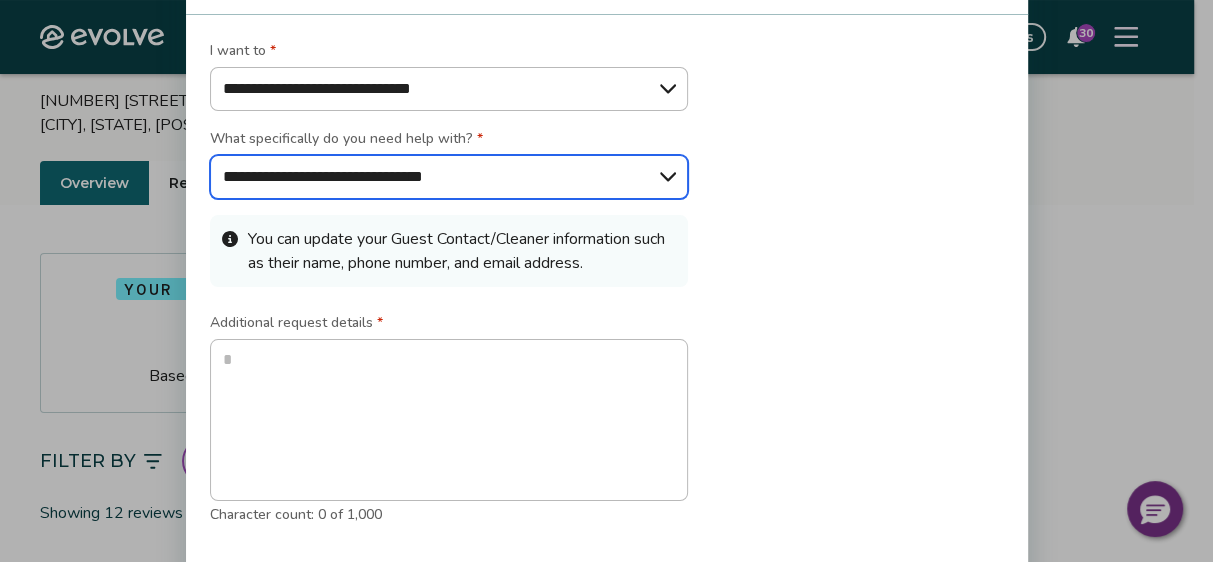 click on "**********" at bounding box center [449, 177] 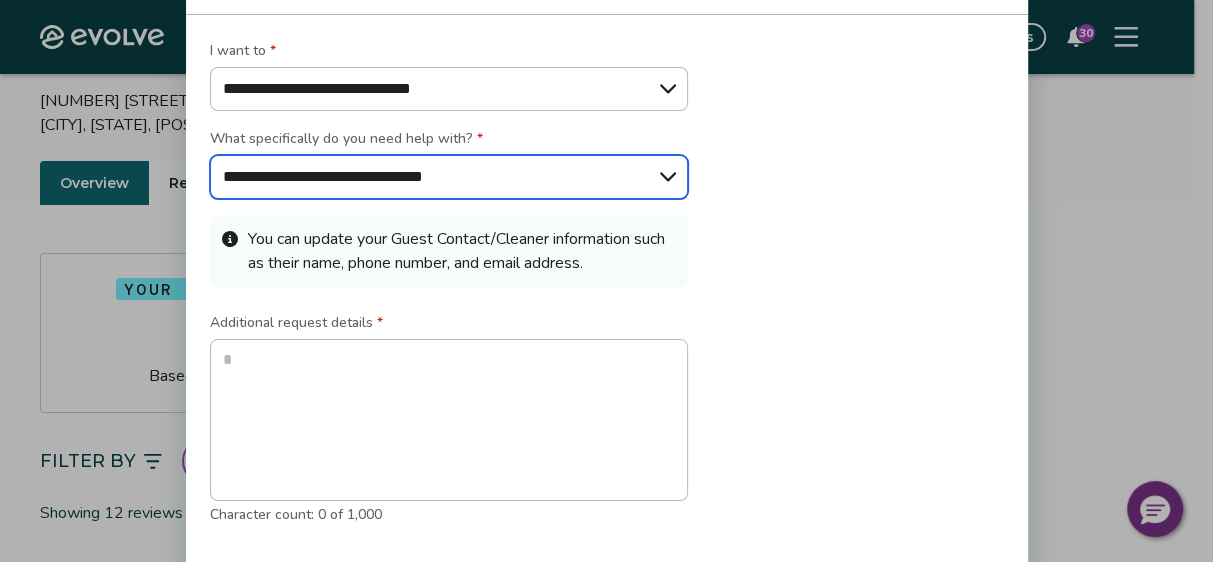 select on "**********" 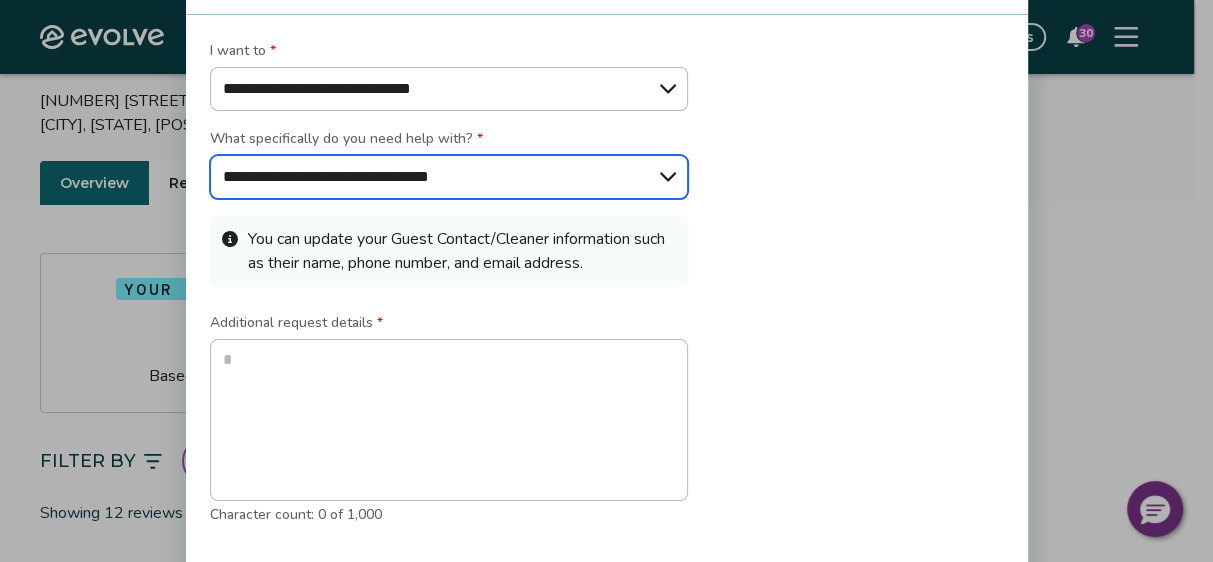 click on "**********" at bounding box center (449, 177) 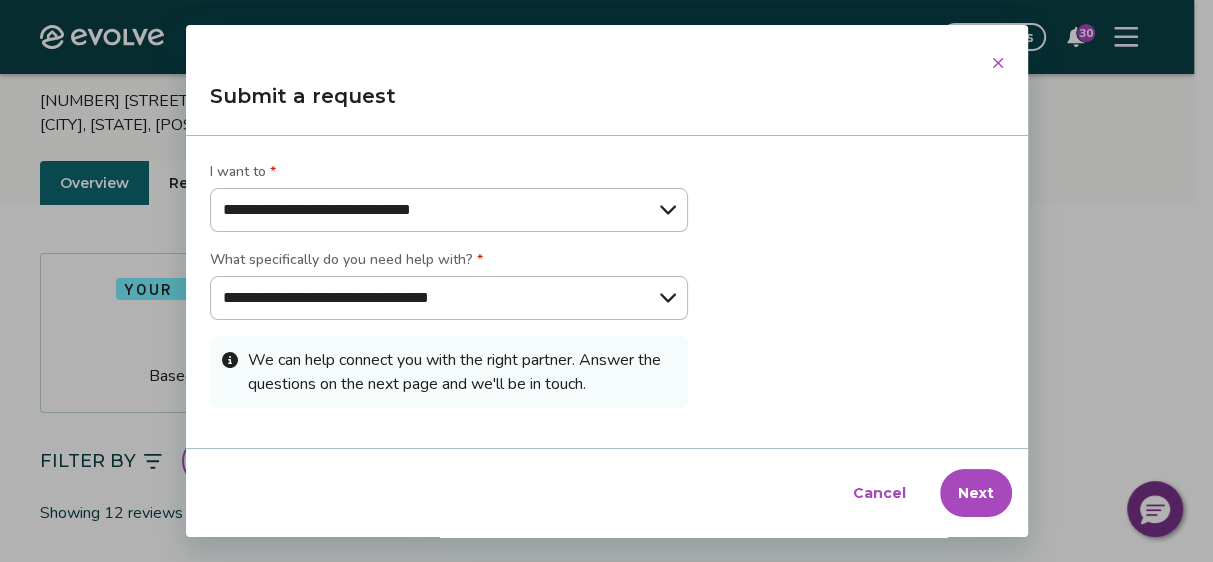click on "Next" at bounding box center [976, 493] 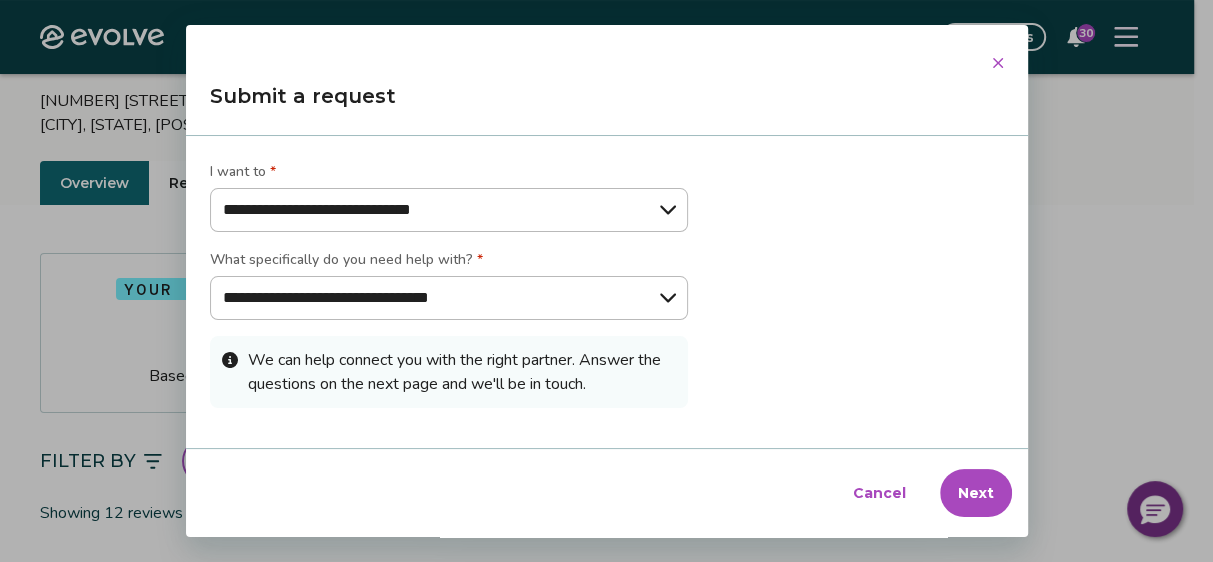 click 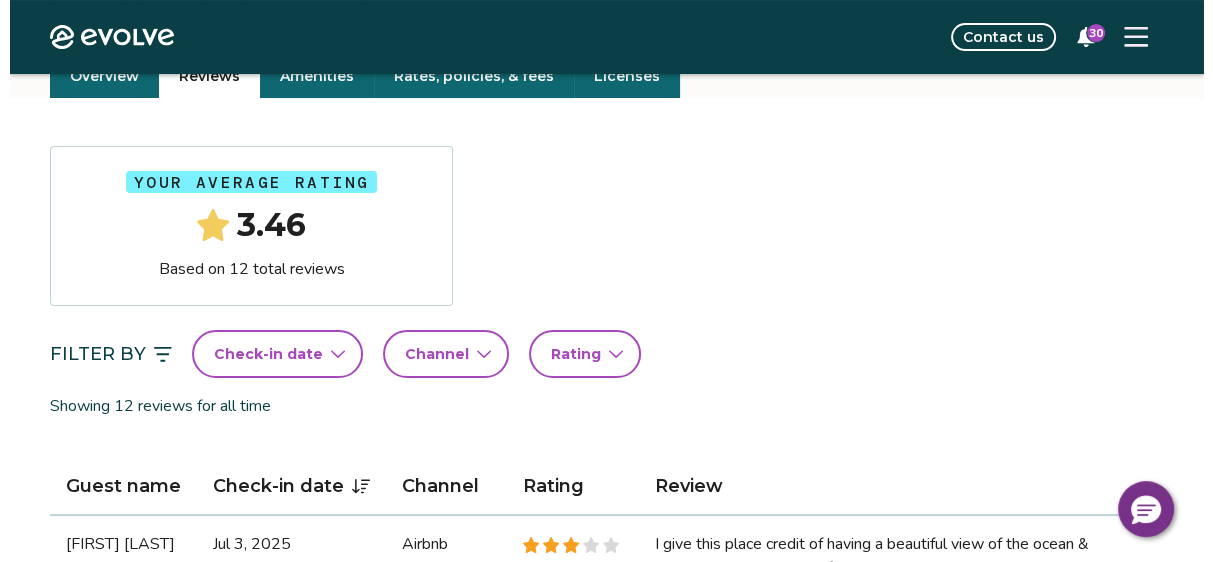 scroll, scrollTop: 0, scrollLeft: 0, axis: both 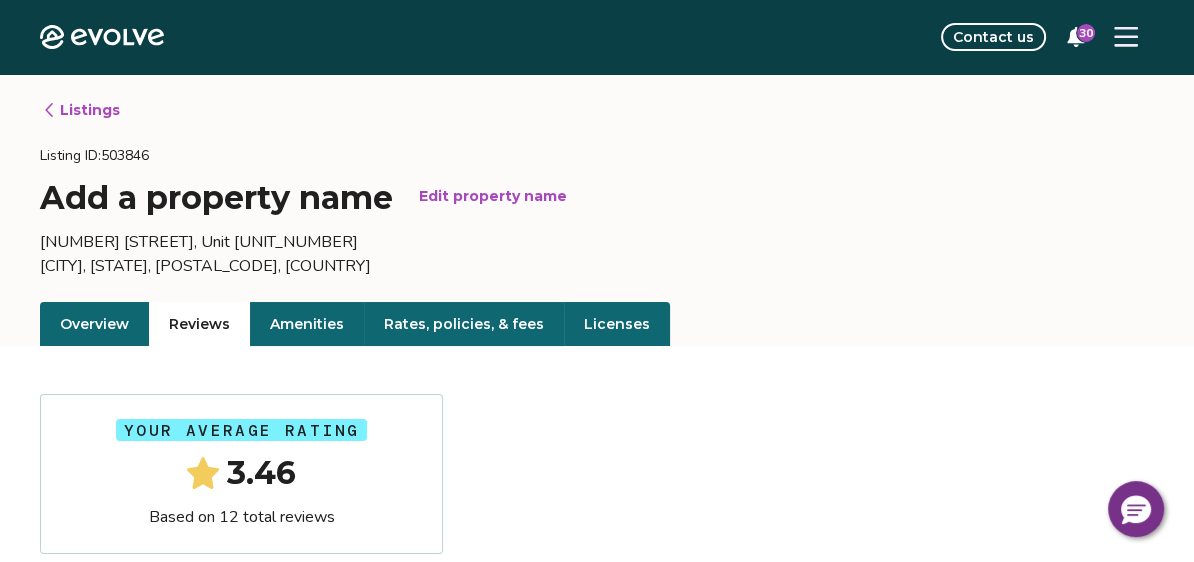 click 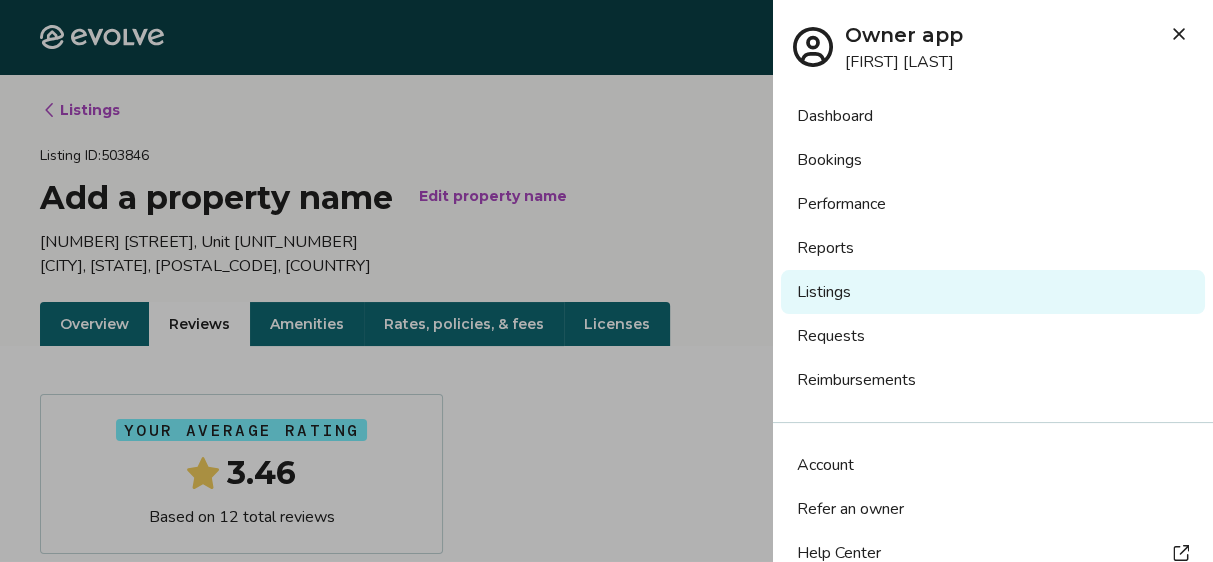 click at bounding box center (606, 281) 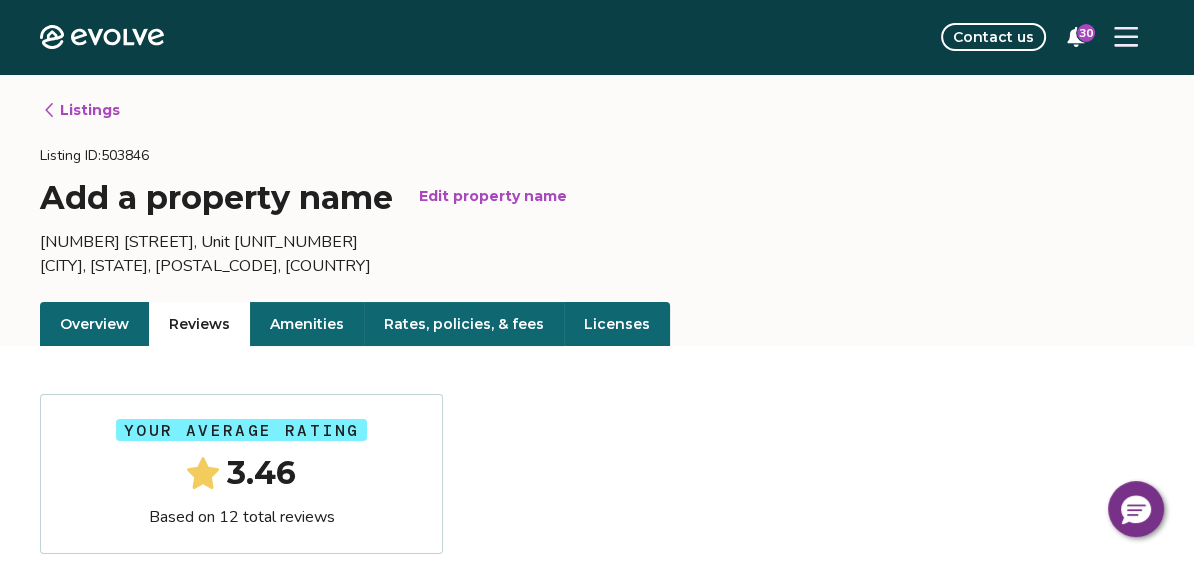 click on "Contact us" at bounding box center (993, 37) 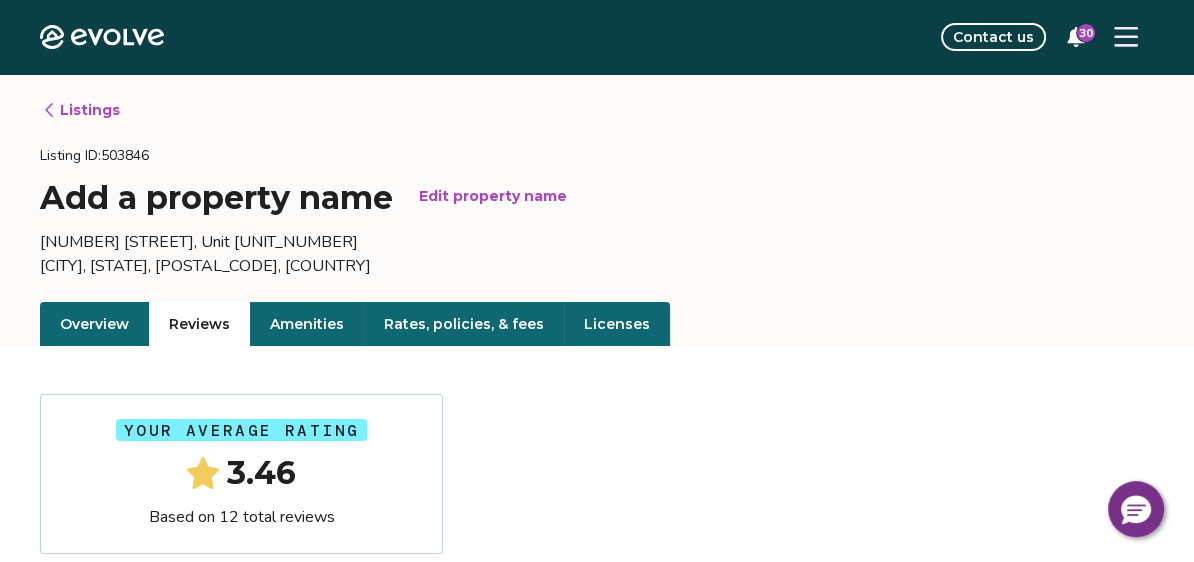 click on "Listings Listing ID:  [LISTING_ID] Add a property name Edit property name [NUMBER] [STREET], Unit [UNIT_NUMBER] [CITY], [STATE], [POSTAL_CODE], [COUNTRY]" at bounding box center [597, 200] 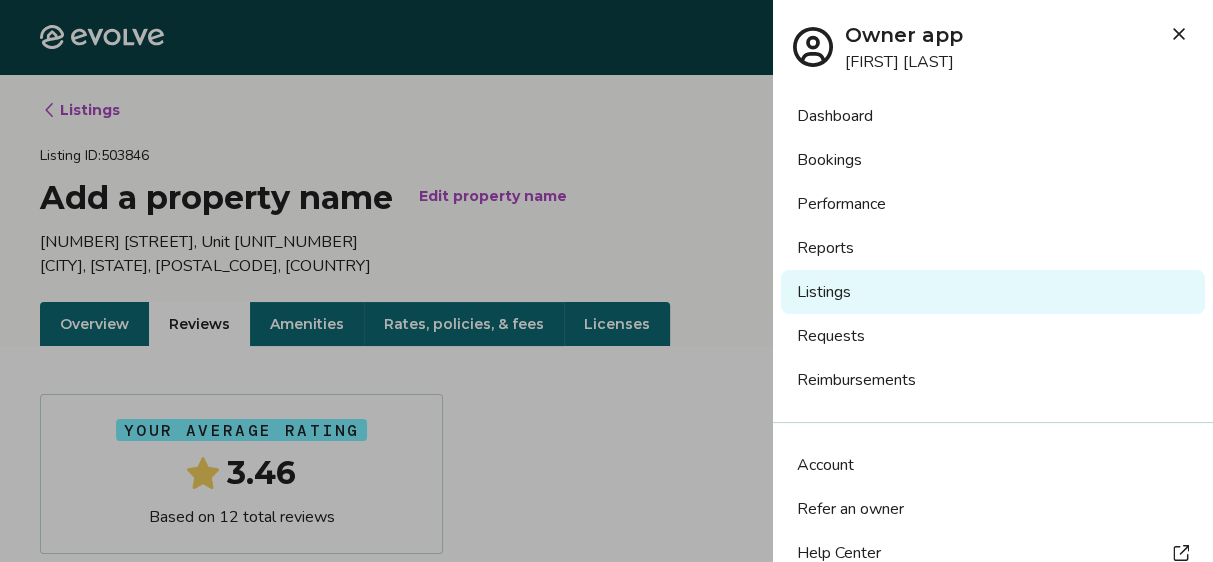 scroll, scrollTop: 117, scrollLeft: 0, axis: vertical 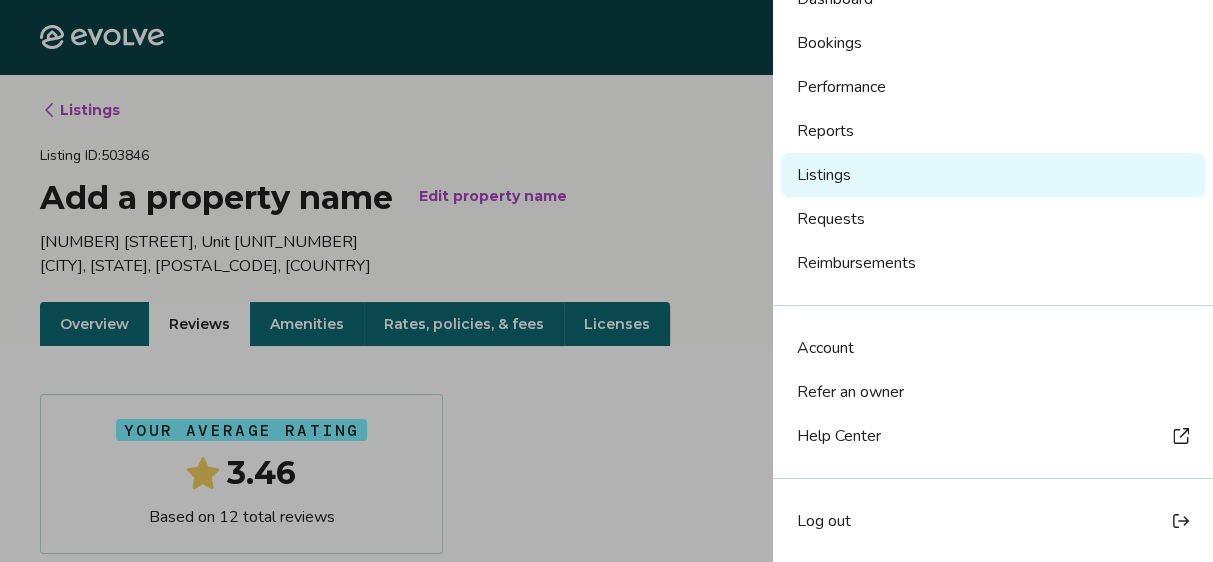 click on "Account" at bounding box center (825, 348) 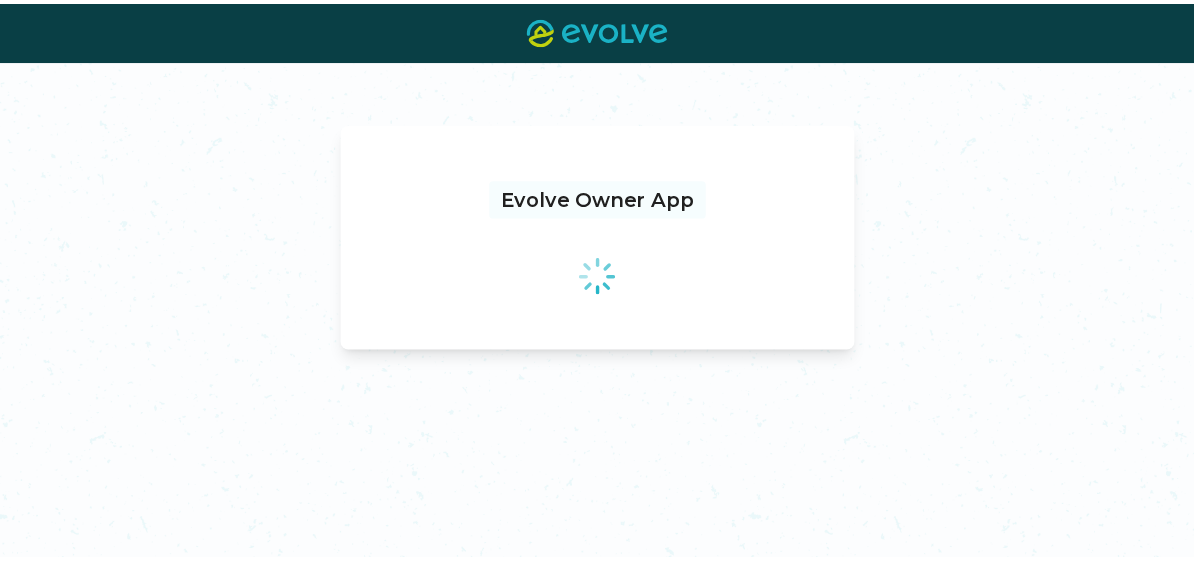 scroll, scrollTop: 0, scrollLeft: 0, axis: both 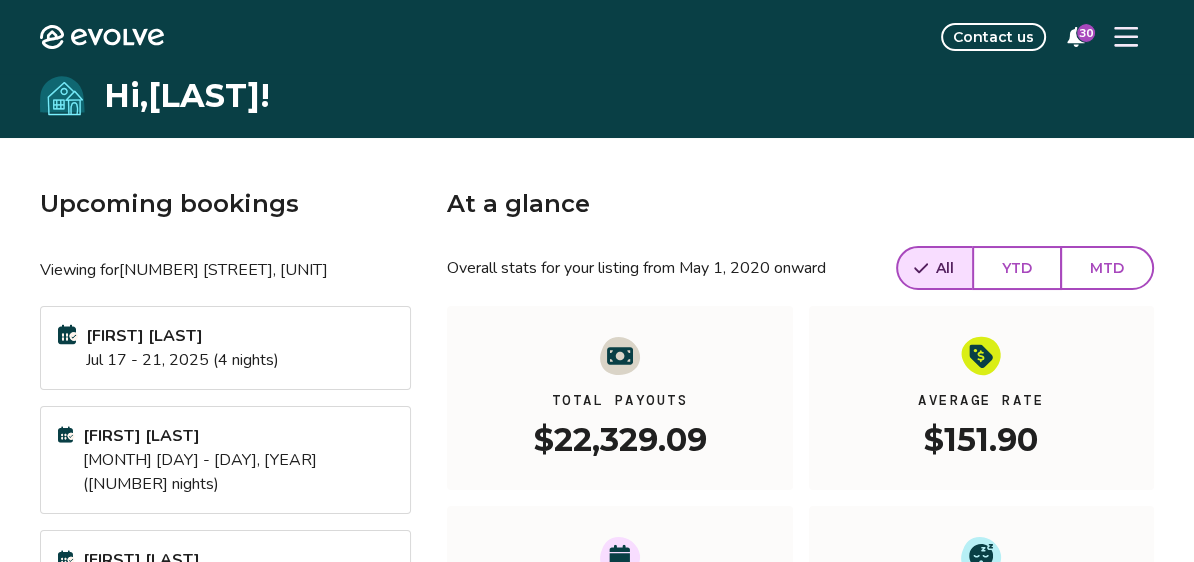 click on "30" at bounding box center [1086, 33] 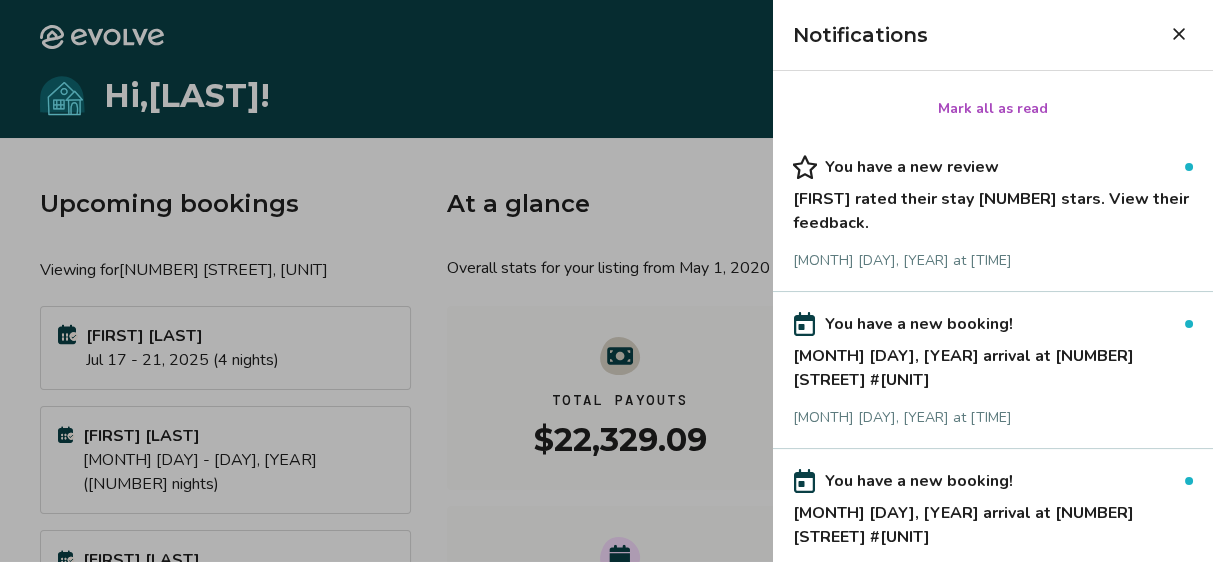 click at bounding box center [606, 281] 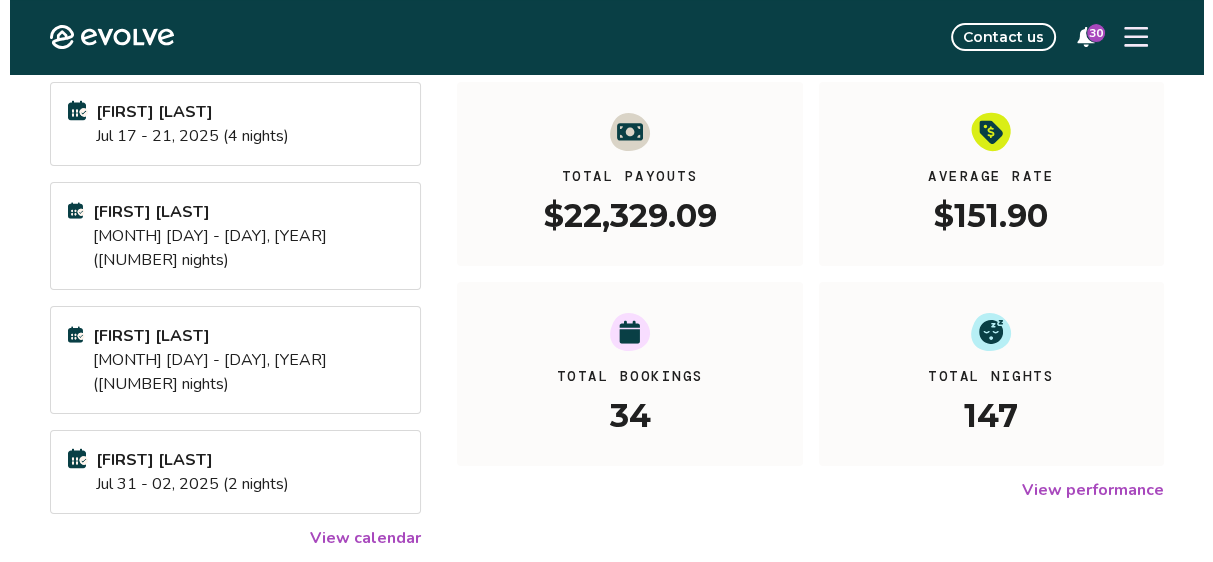 scroll, scrollTop: 0, scrollLeft: 0, axis: both 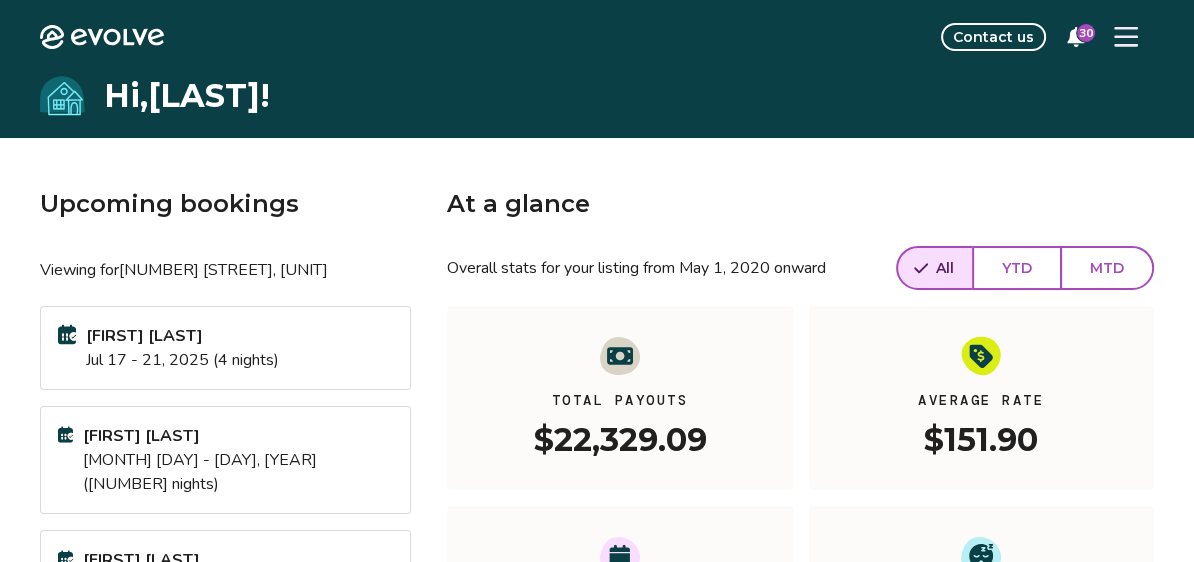 click 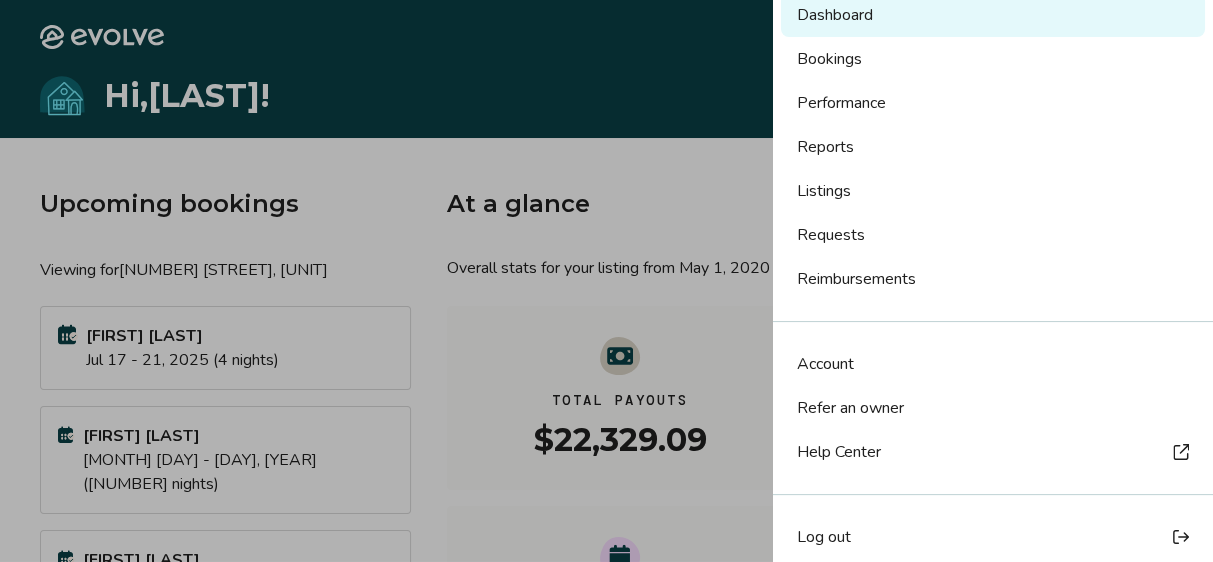 scroll, scrollTop: 102, scrollLeft: 0, axis: vertical 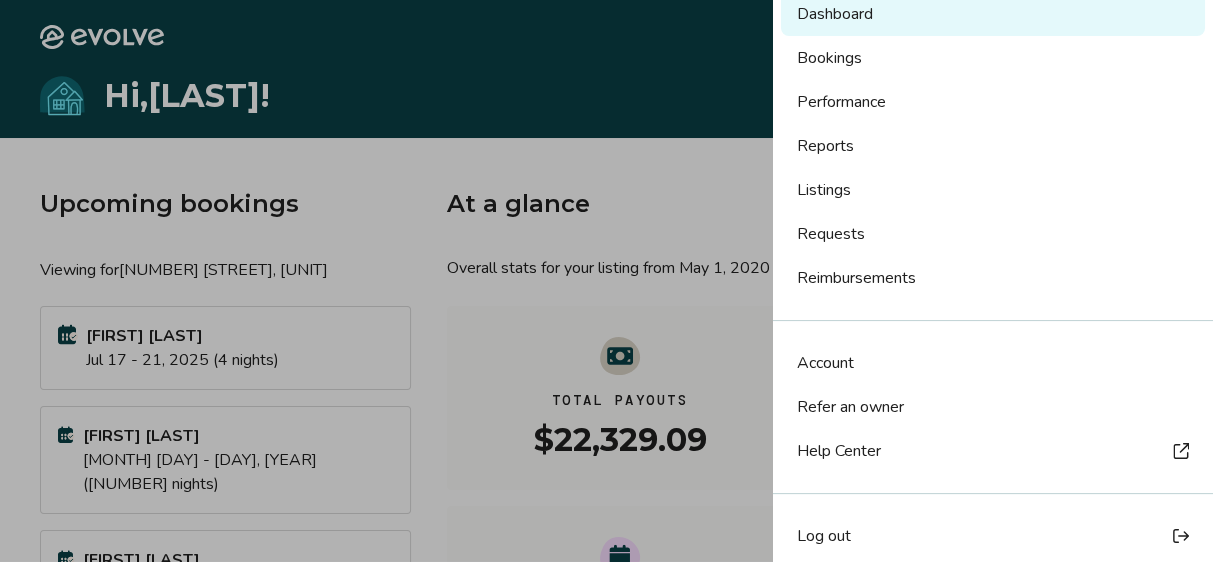 click on "Help Center" at bounding box center (839, 451) 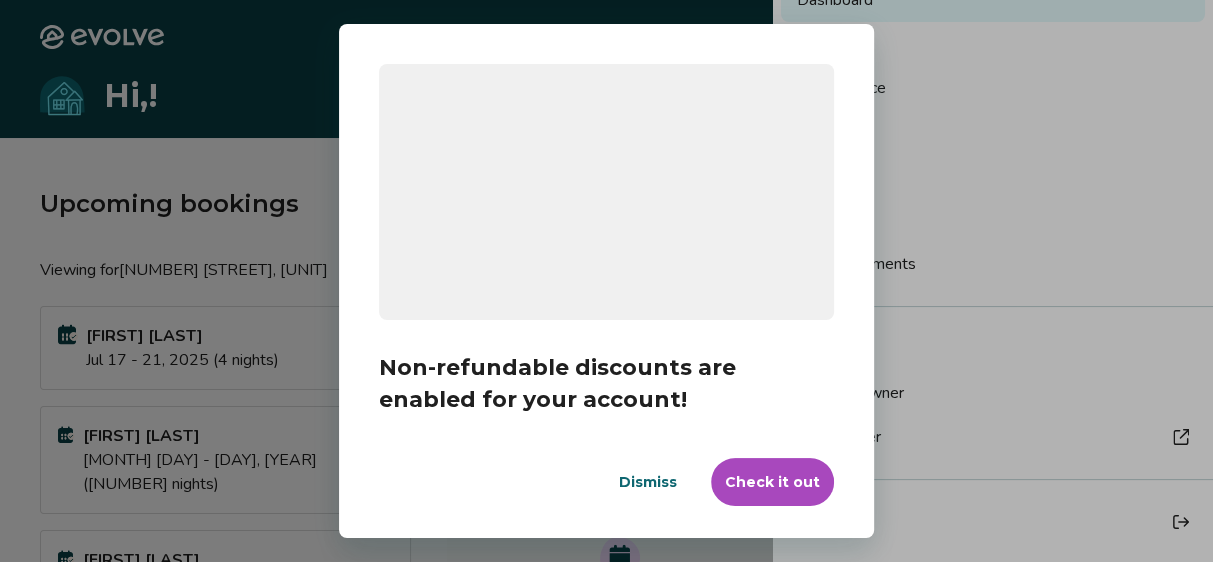 scroll, scrollTop: 88, scrollLeft: 0, axis: vertical 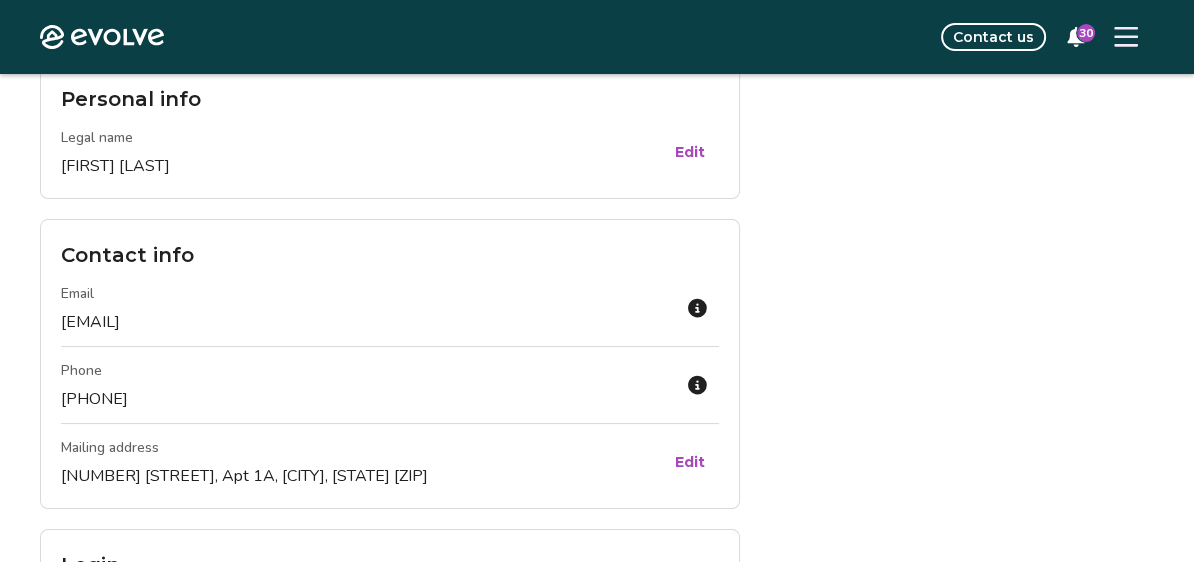 click on "Edit" at bounding box center [690, 462] 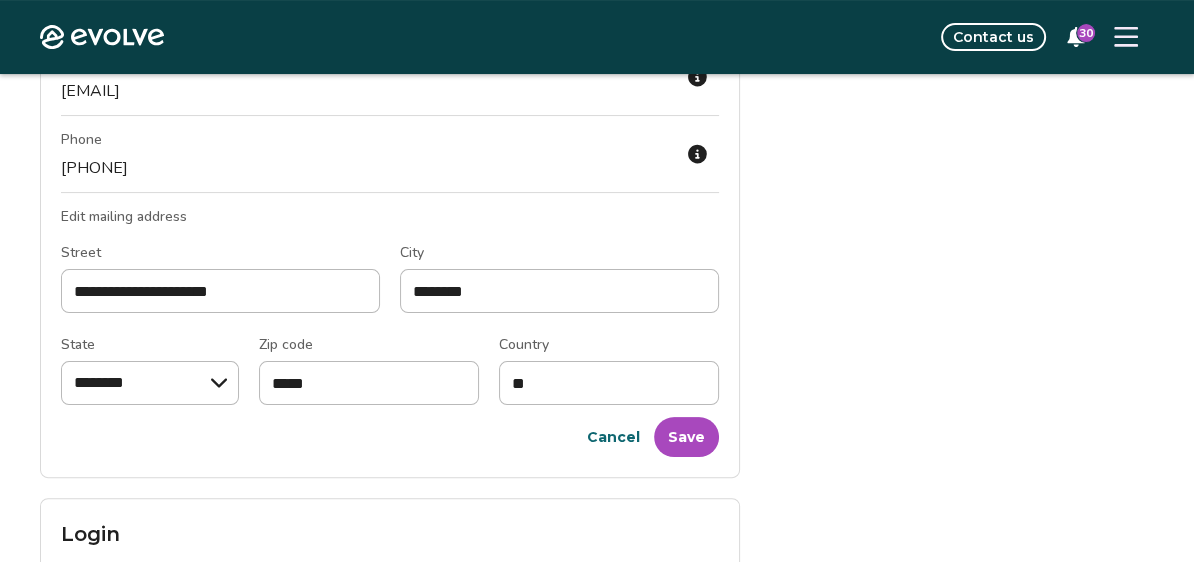 scroll, scrollTop: 327, scrollLeft: 0, axis: vertical 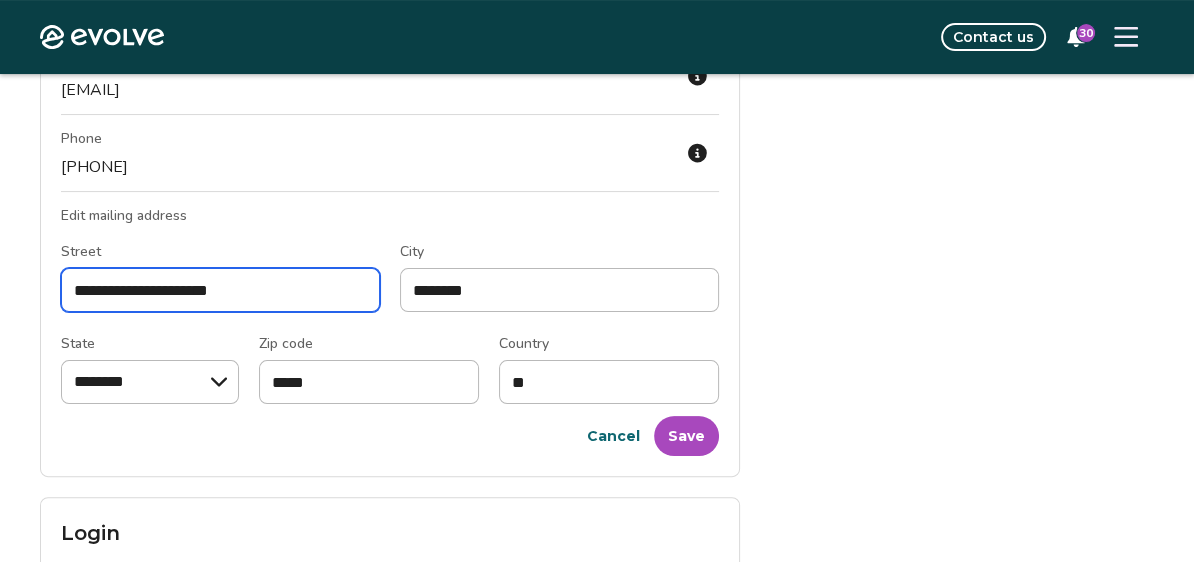 drag, startPoint x: 266, startPoint y: 291, endPoint x: 0, endPoint y: 249, distance: 269.29538 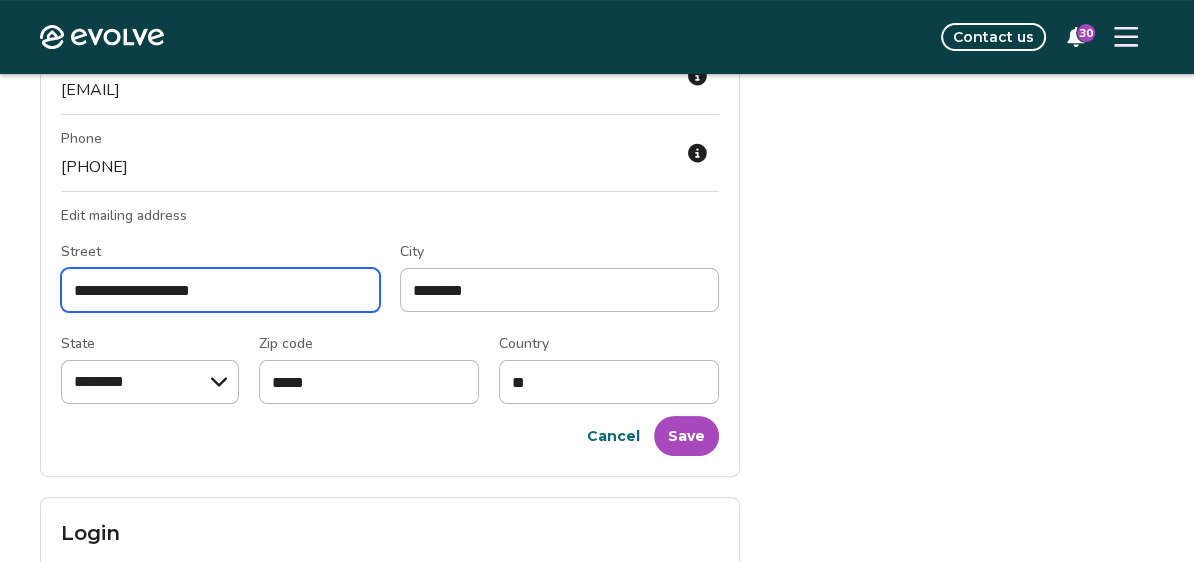 type on "**********" 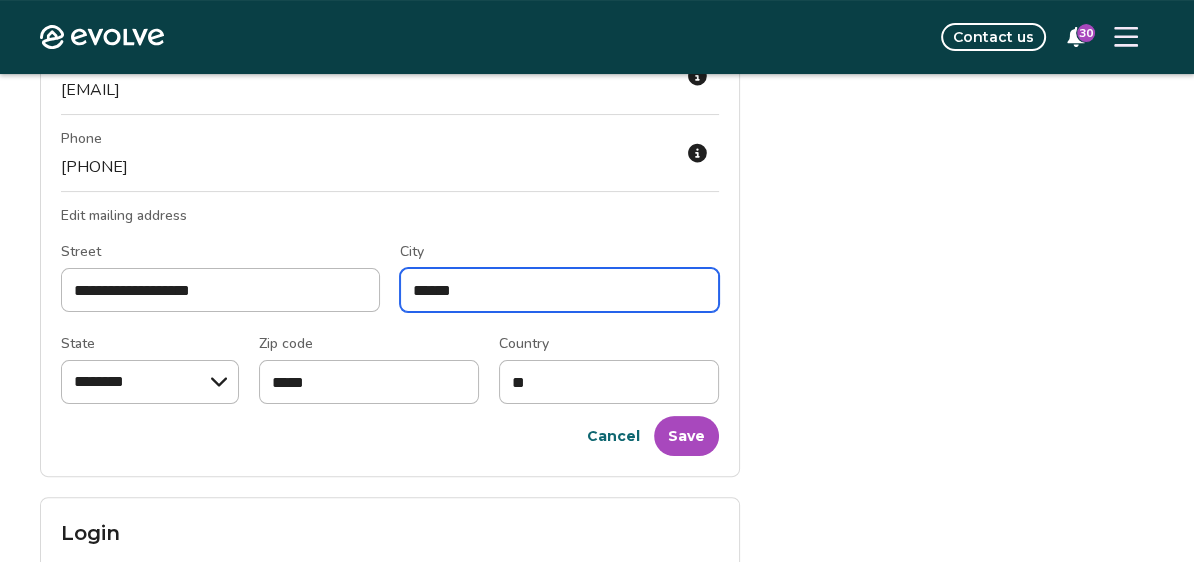 type on "******" 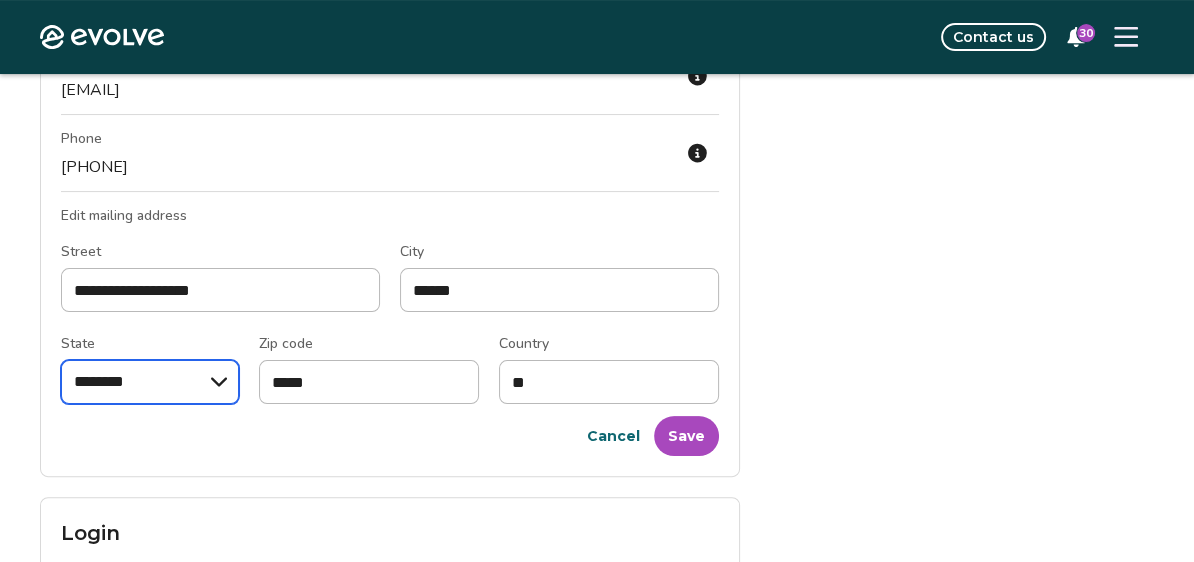 click on "State" at bounding box center [150, 382] 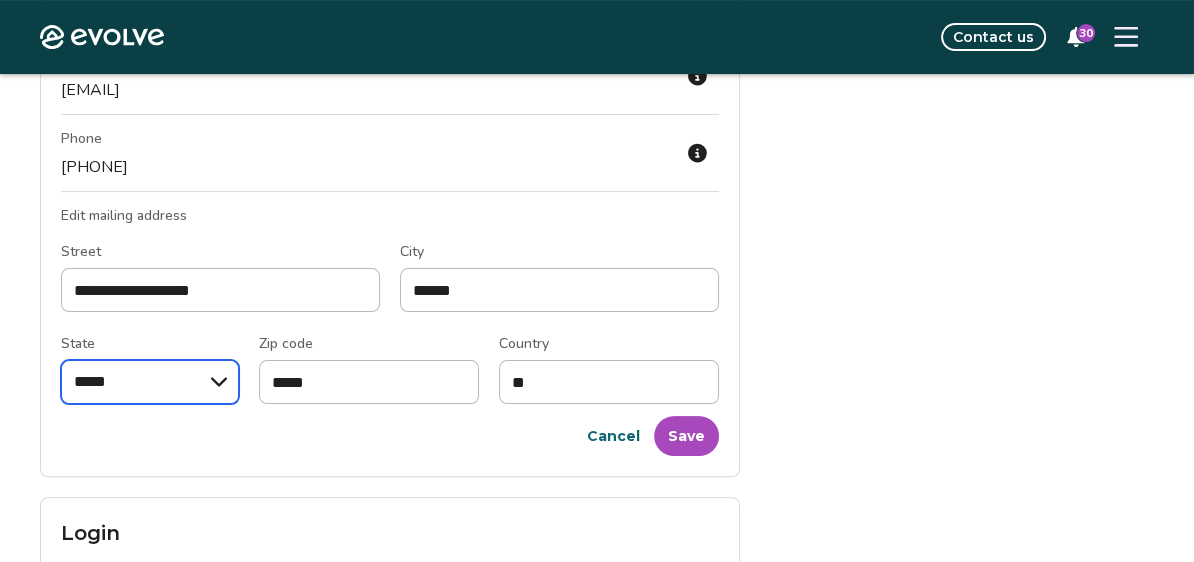 click on "State" at bounding box center (150, 382) 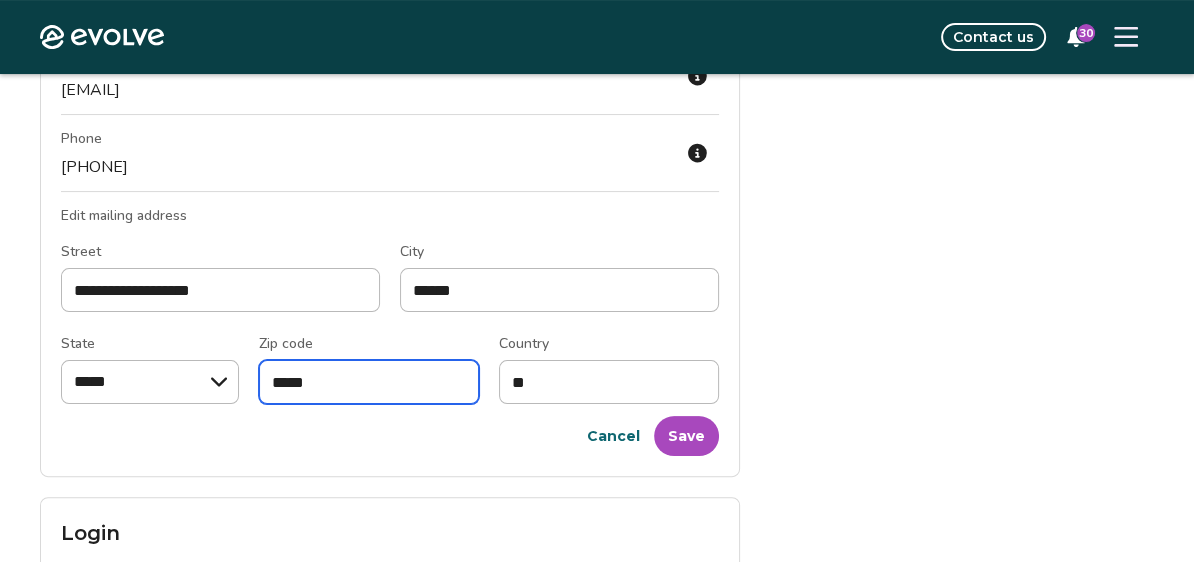 drag, startPoint x: 373, startPoint y: 387, endPoint x: 171, endPoint y: 343, distance: 206.73654 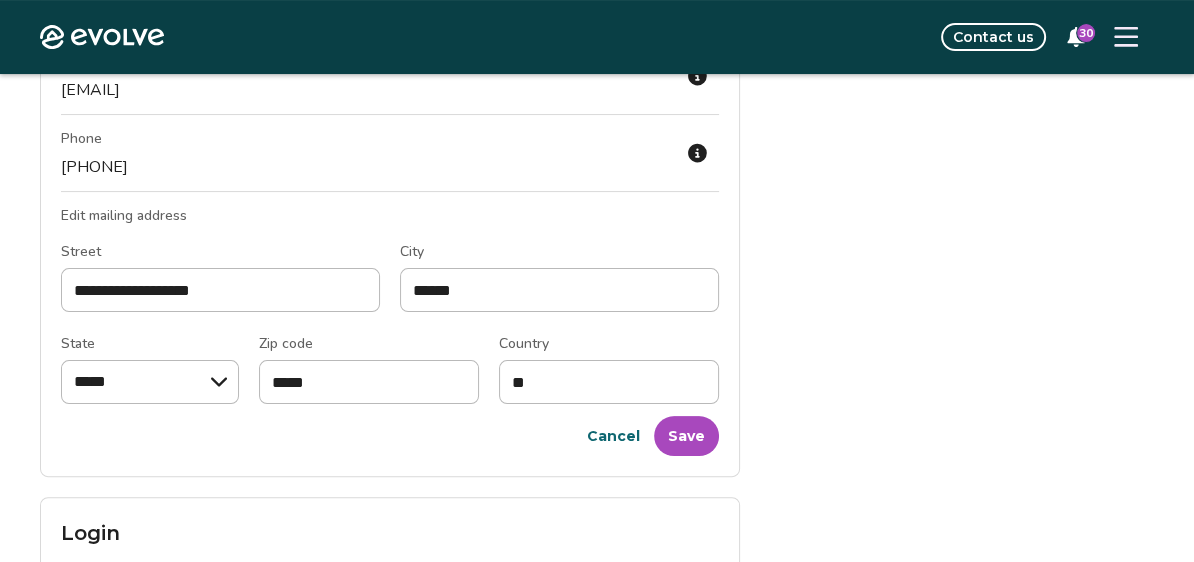 click on "**********" at bounding box center [390, 232] 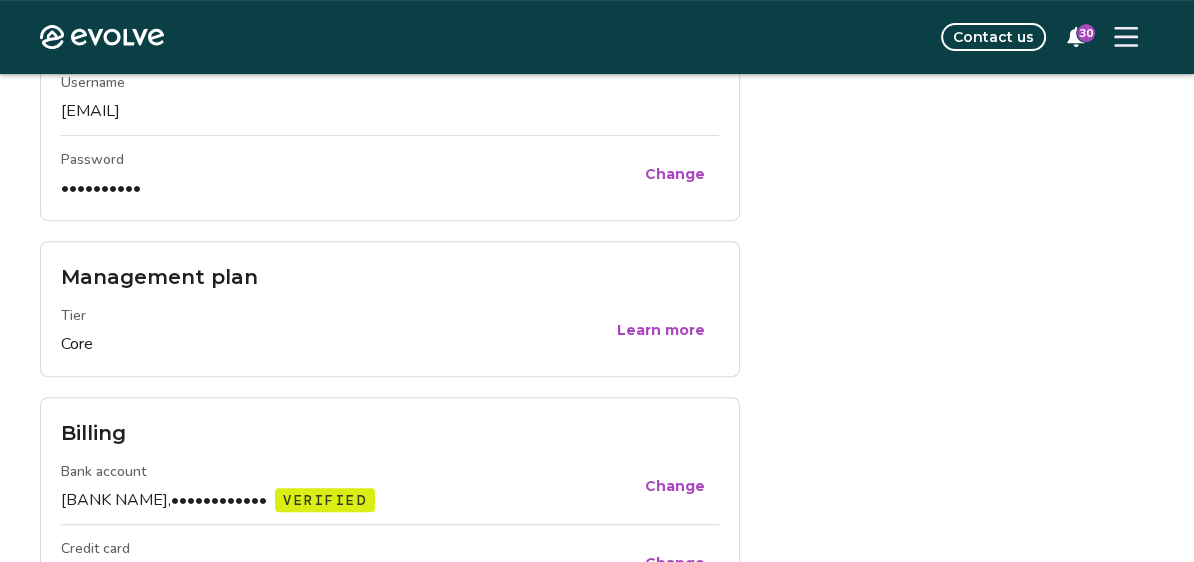 scroll, scrollTop: 619, scrollLeft: 0, axis: vertical 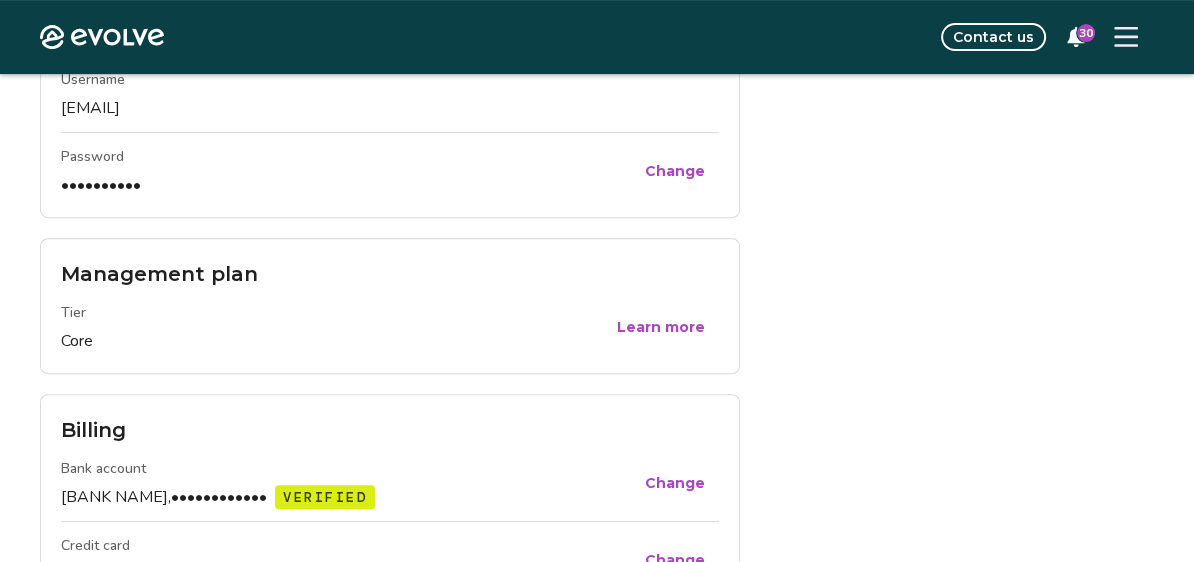 click on "Learn more" at bounding box center (661, 327) 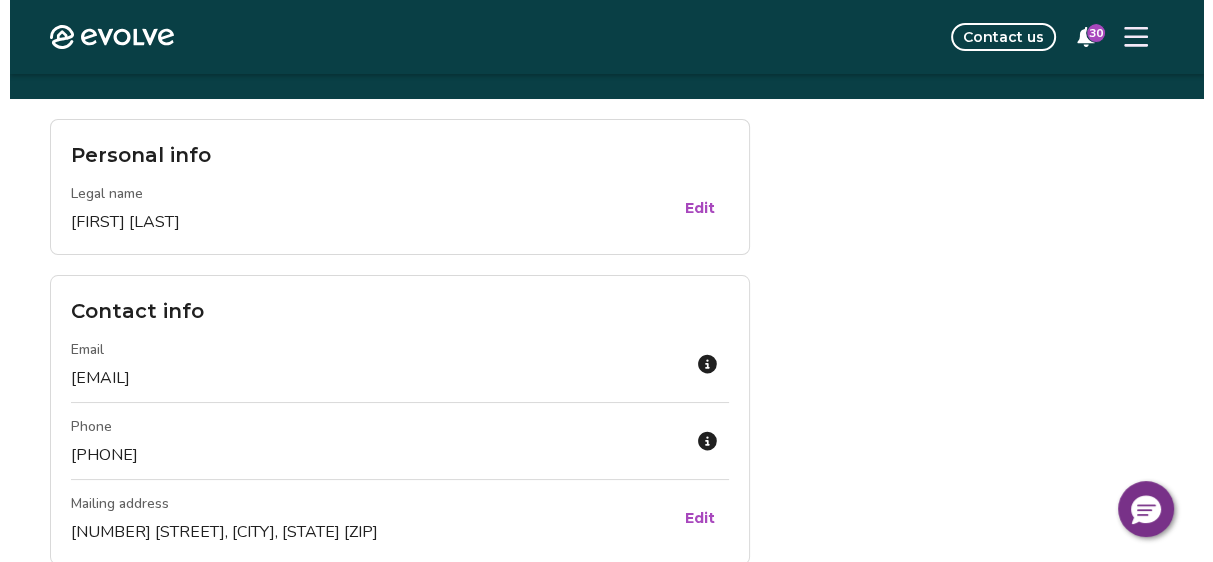 scroll, scrollTop: 38, scrollLeft: 0, axis: vertical 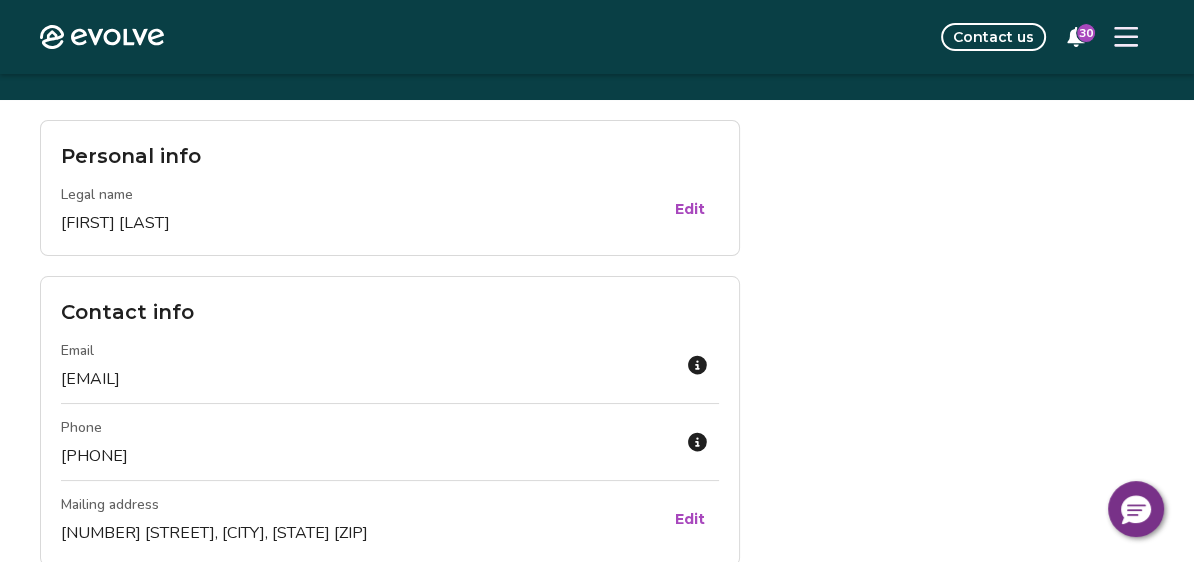 click 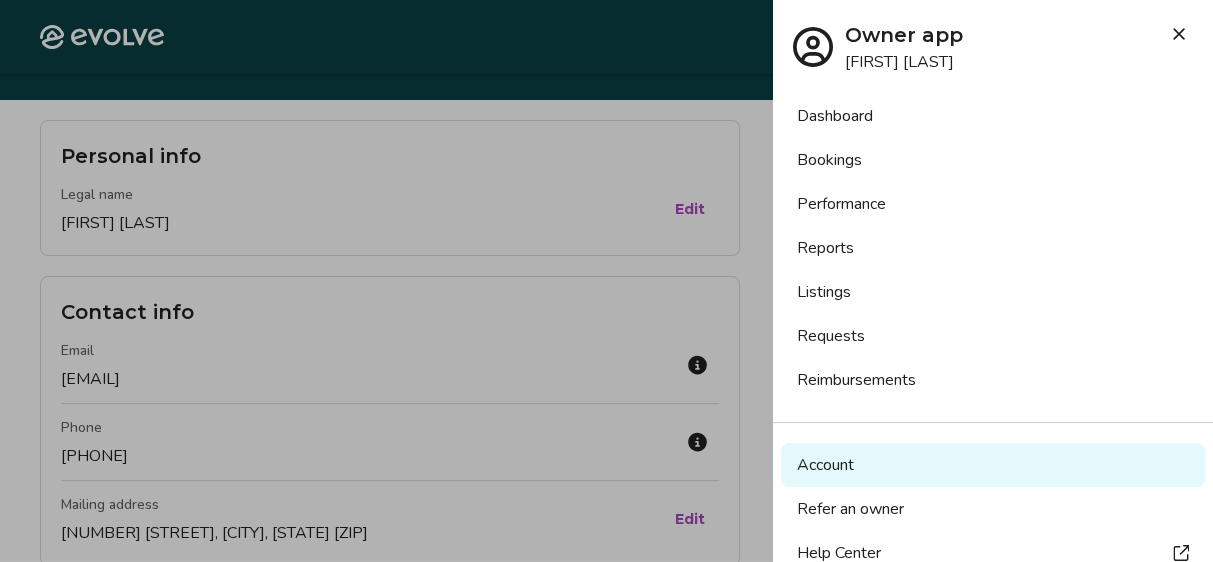click on "Performance" at bounding box center [993, 204] 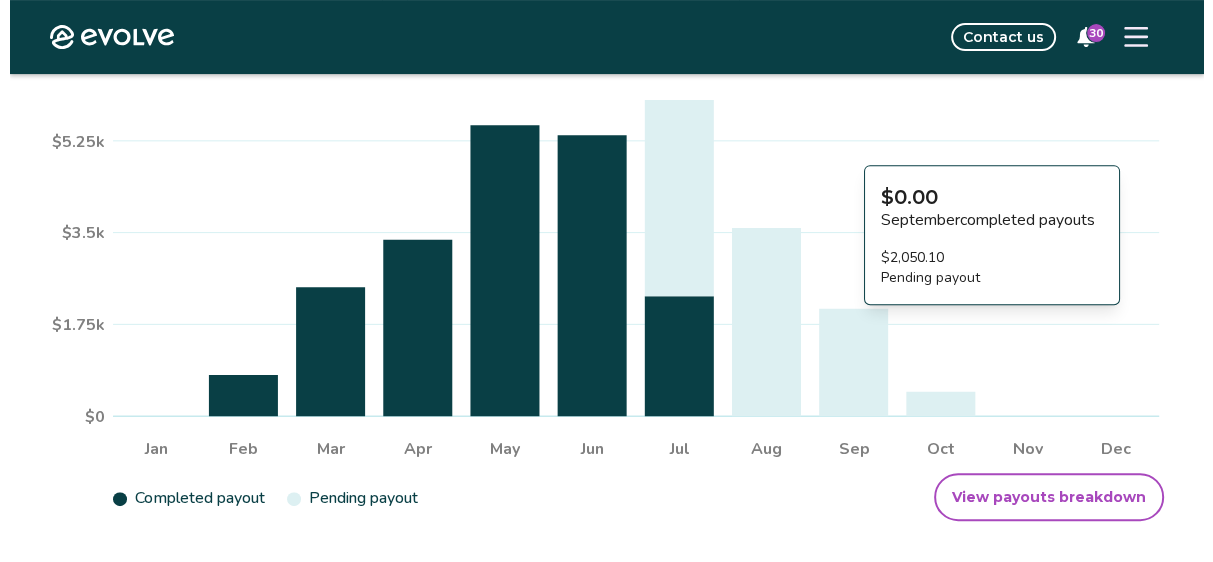 scroll, scrollTop: 465, scrollLeft: 0, axis: vertical 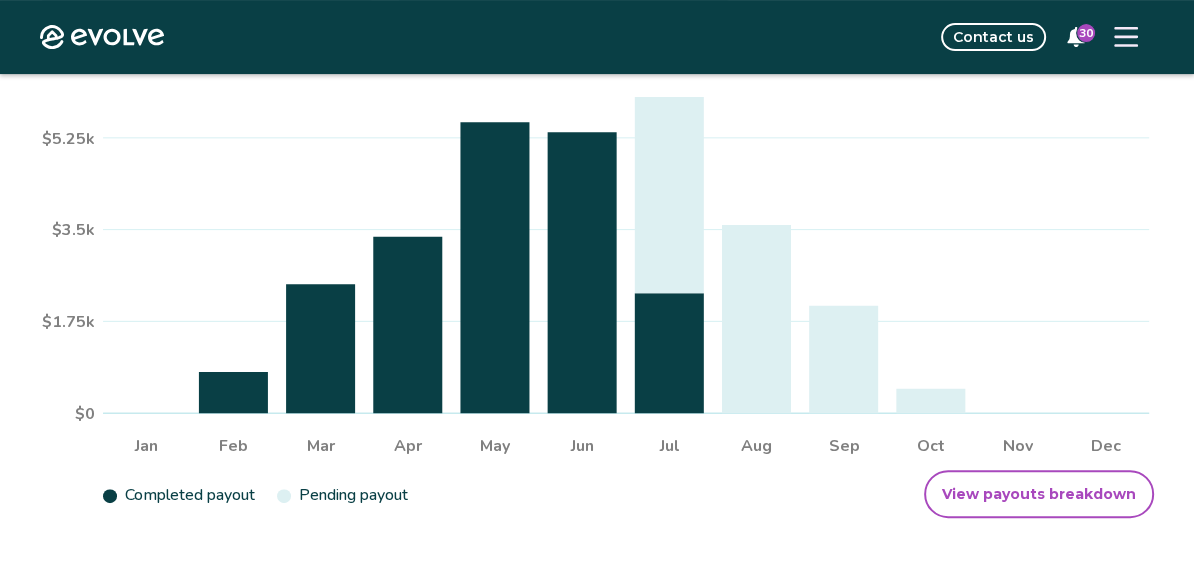 click 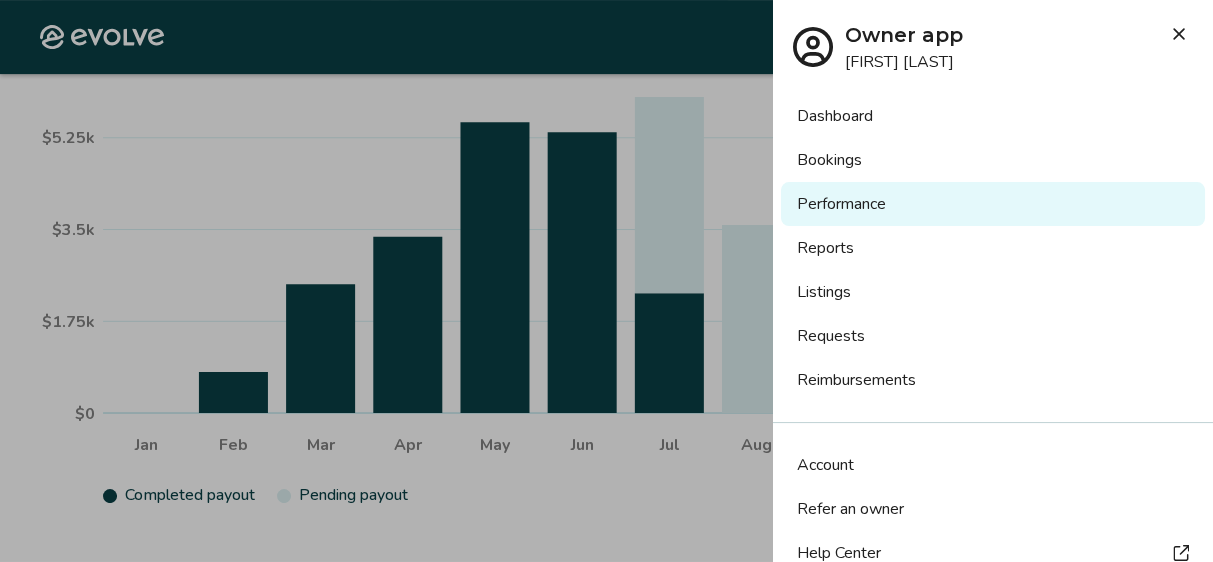 click on "Listings" at bounding box center (993, 292) 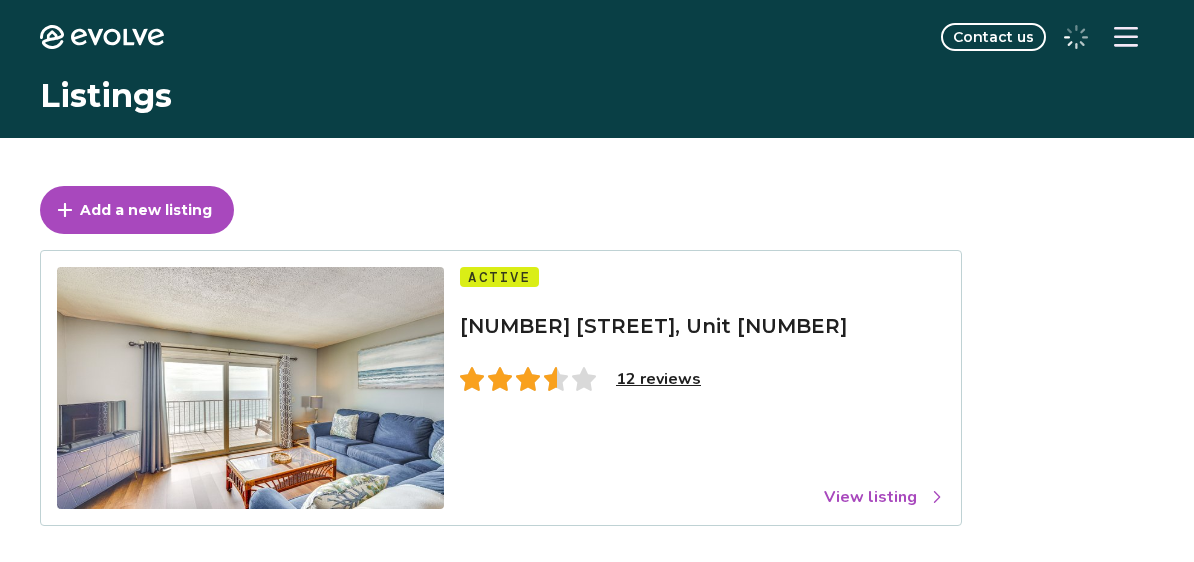 scroll, scrollTop: 0, scrollLeft: 0, axis: both 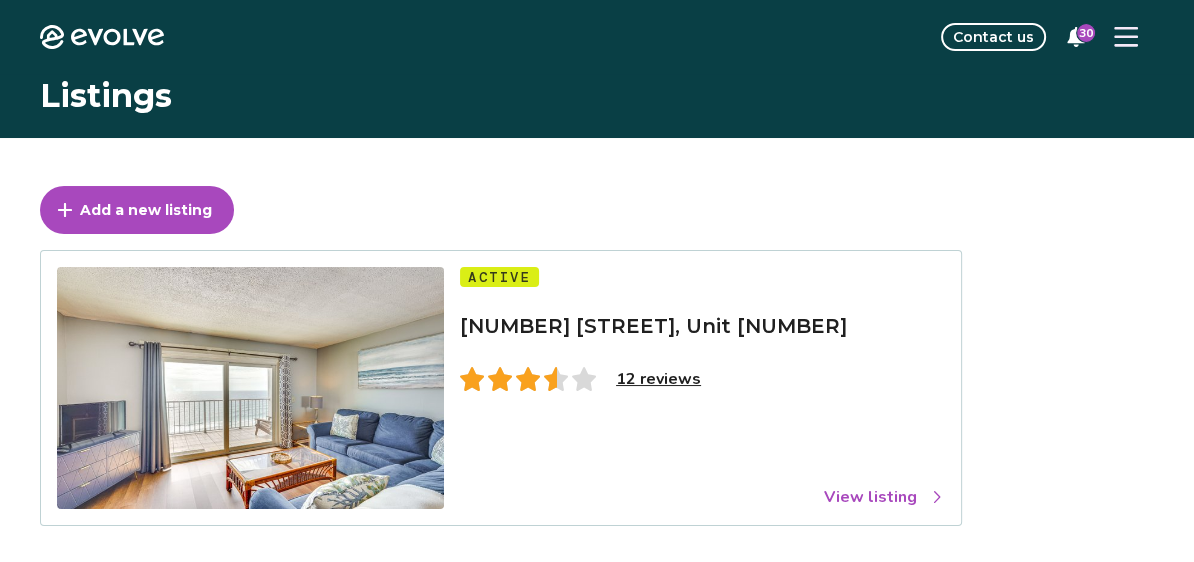click on "12 reviews" at bounding box center (658, 379) 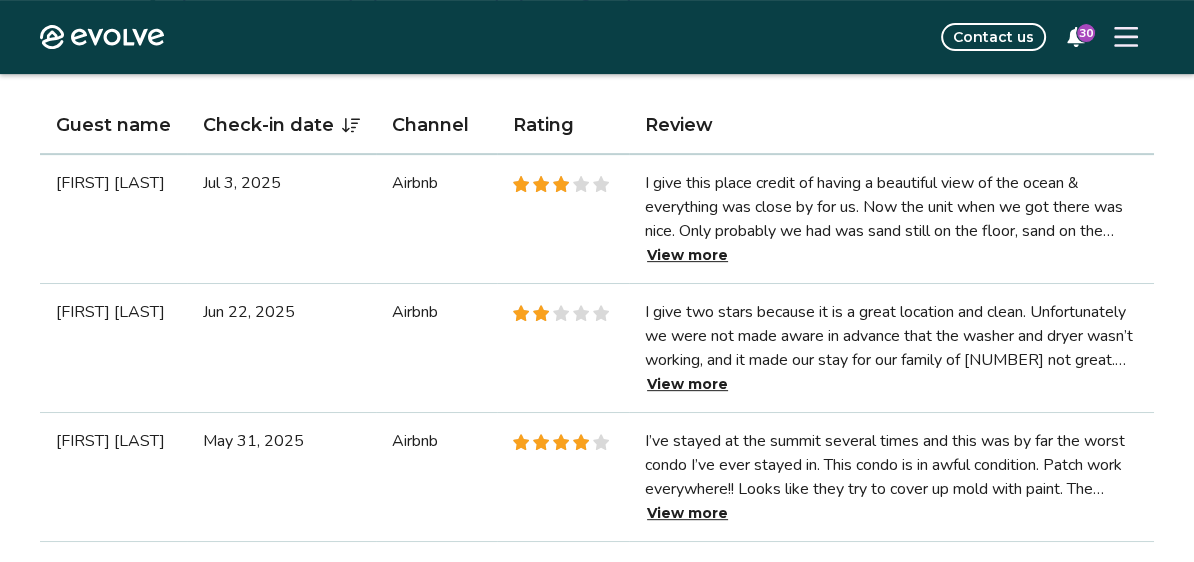 scroll, scrollTop: 608, scrollLeft: 0, axis: vertical 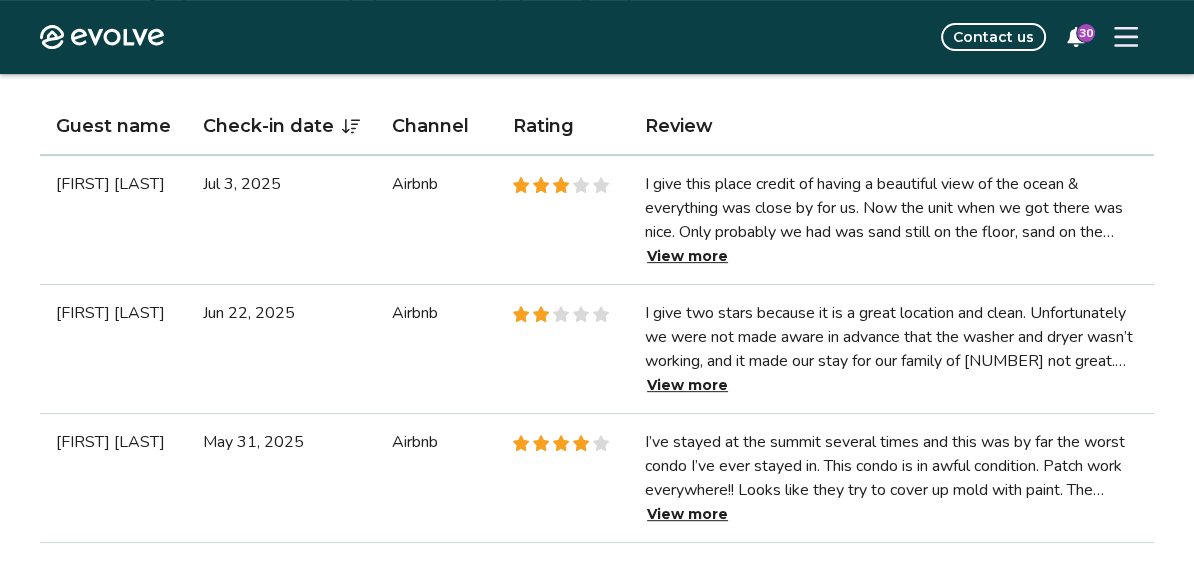 drag, startPoint x: 849, startPoint y: 238, endPoint x: 1084, endPoint y: 81, distance: 282.61987 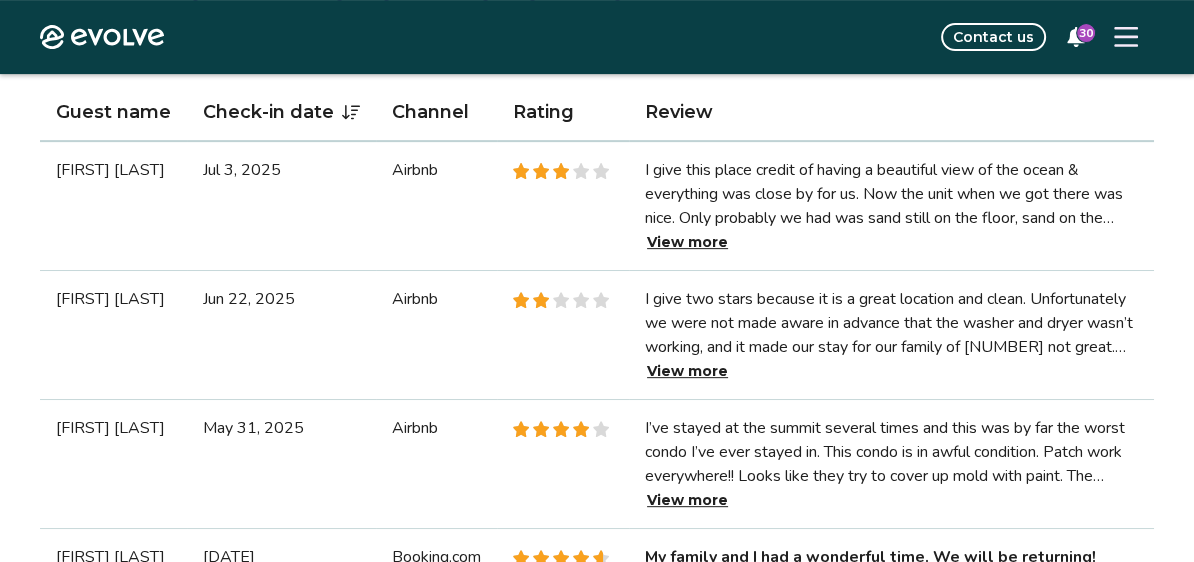 scroll, scrollTop: 647, scrollLeft: 0, axis: vertical 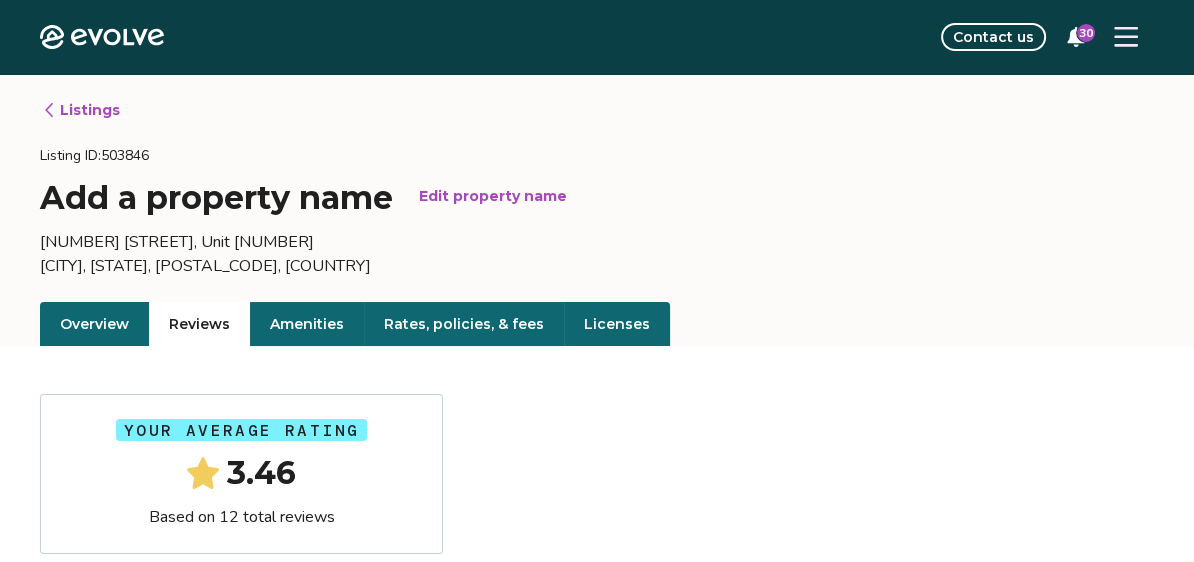 click 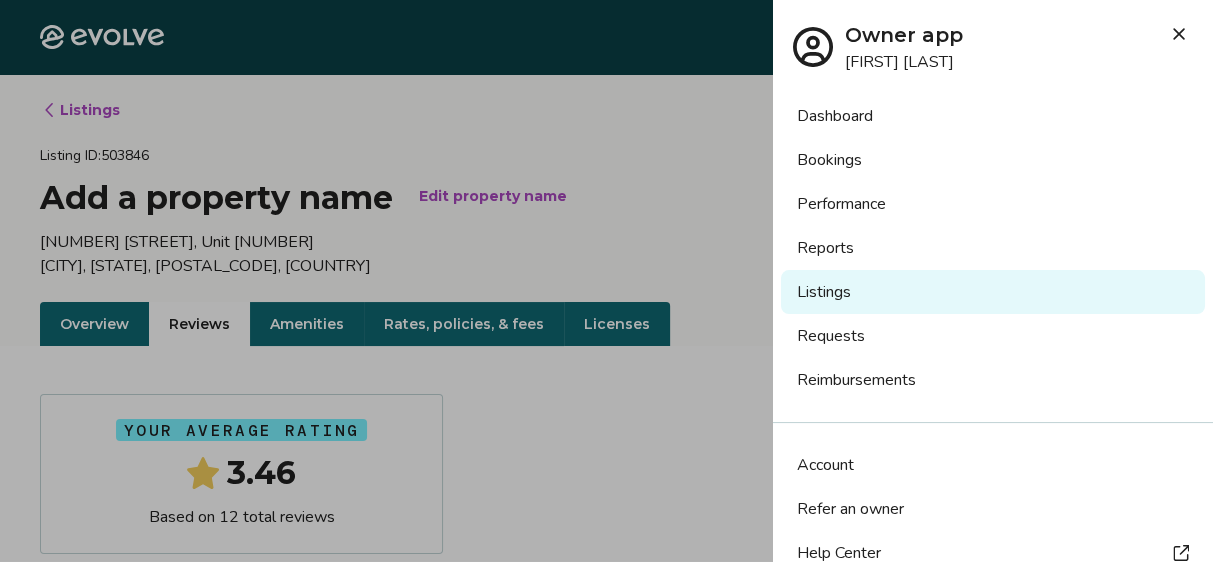 scroll, scrollTop: 117, scrollLeft: 0, axis: vertical 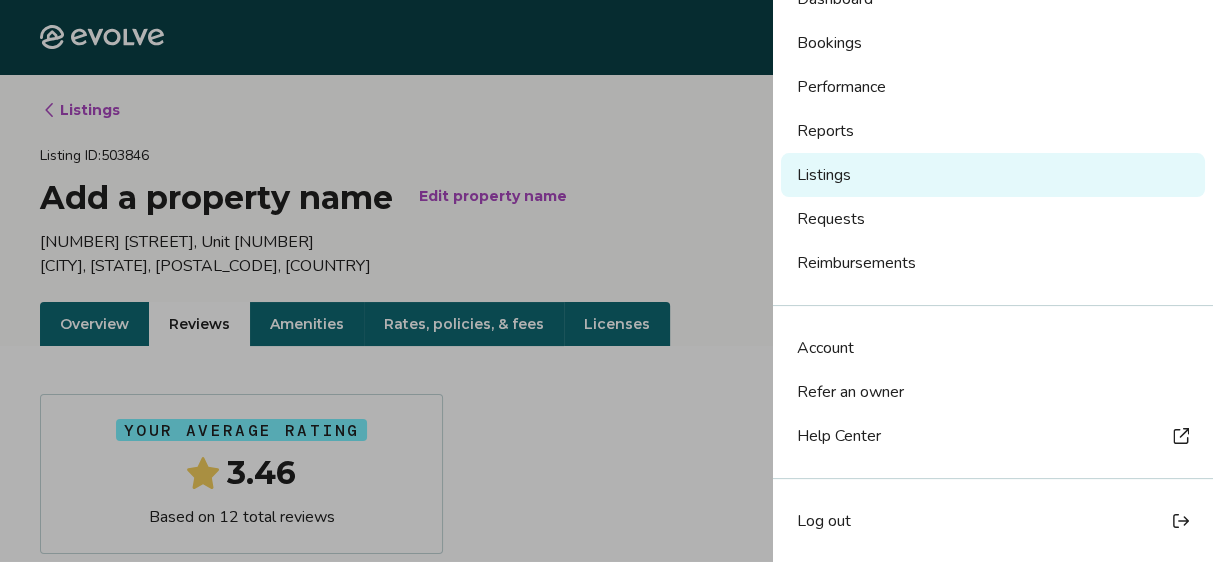 click on "Log out" at bounding box center [824, 521] 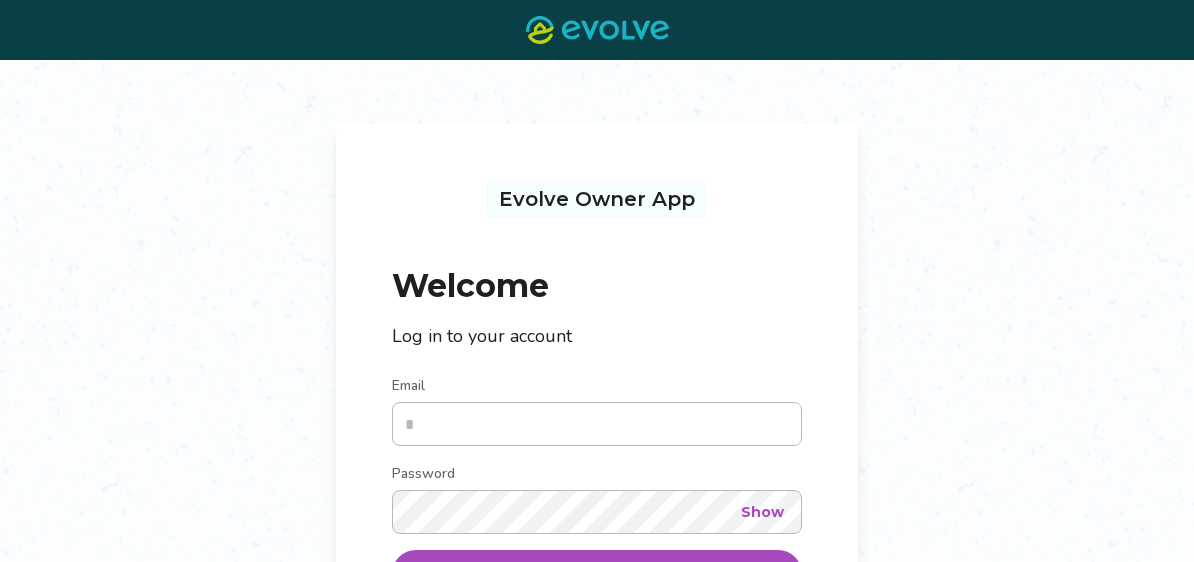 scroll, scrollTop: 0, scrollLeft: 0, axis: both 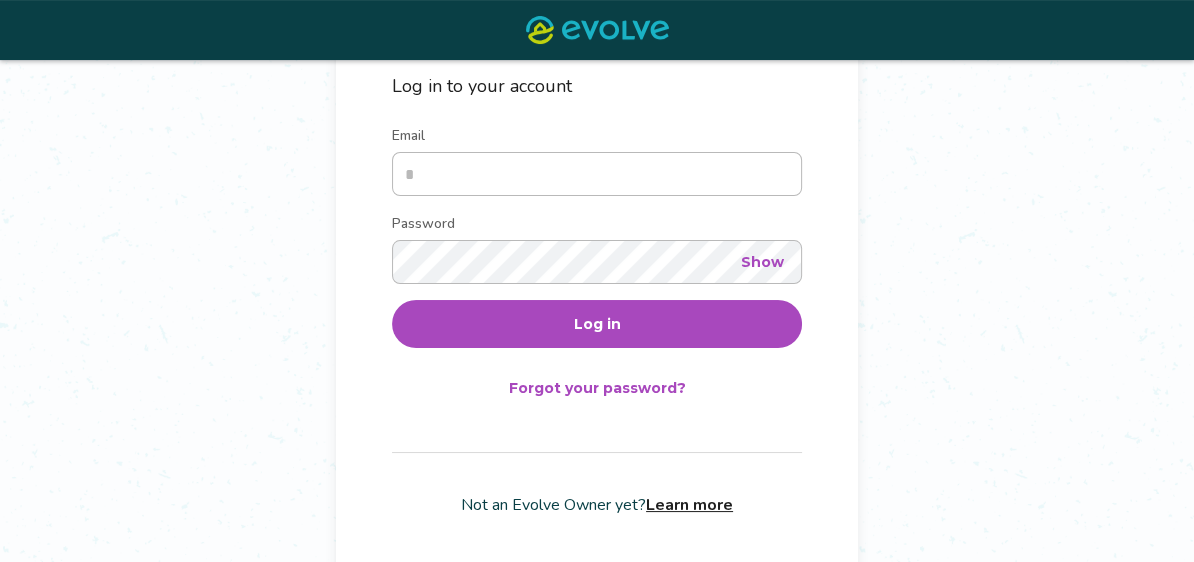 type on "**********" 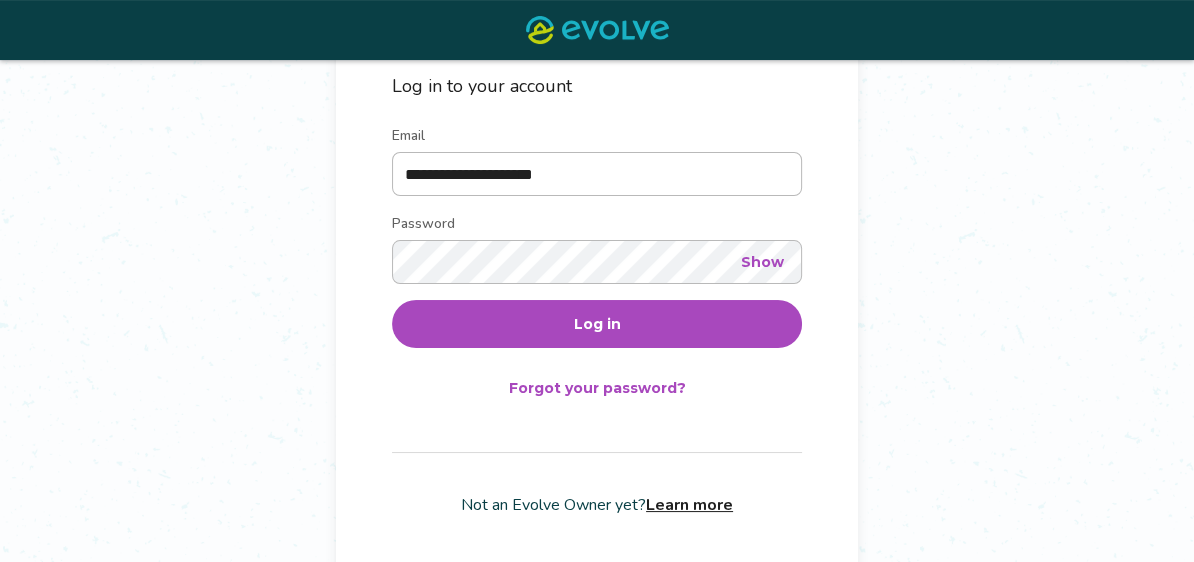 click on "Log in" at bounding box center [597, 324] 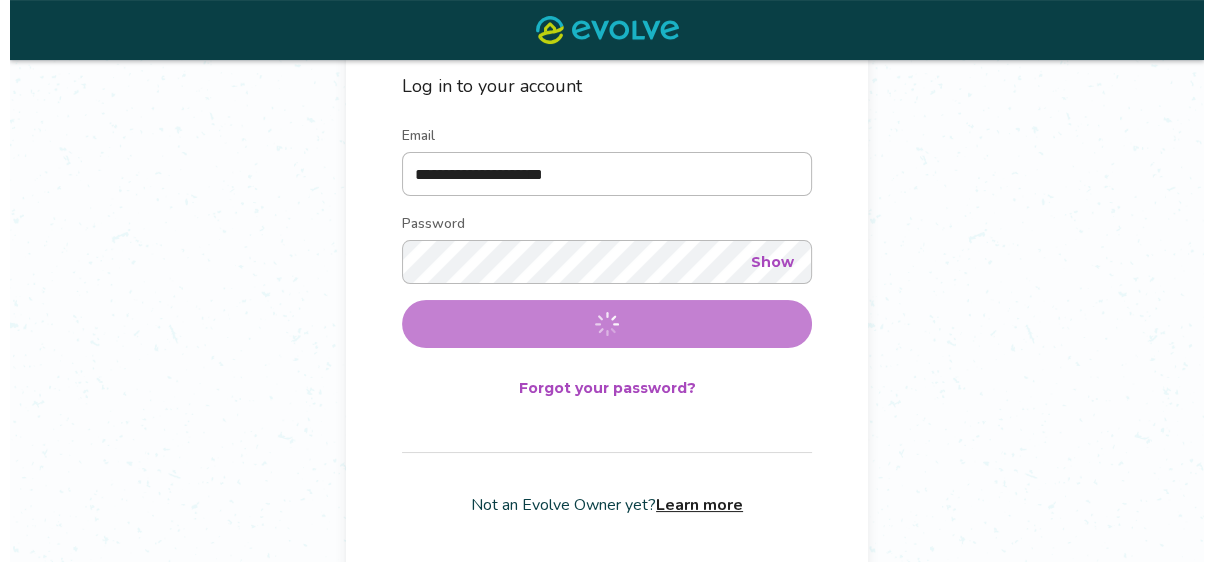 scroll, scrollTop: 0, scrollLeft: 0, axis: both 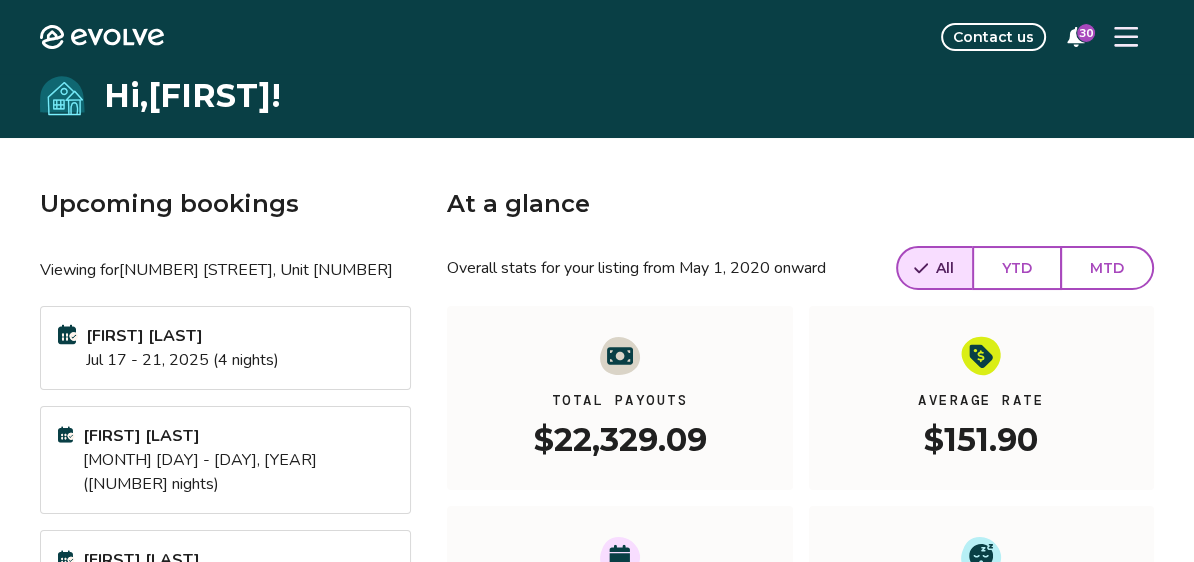 click 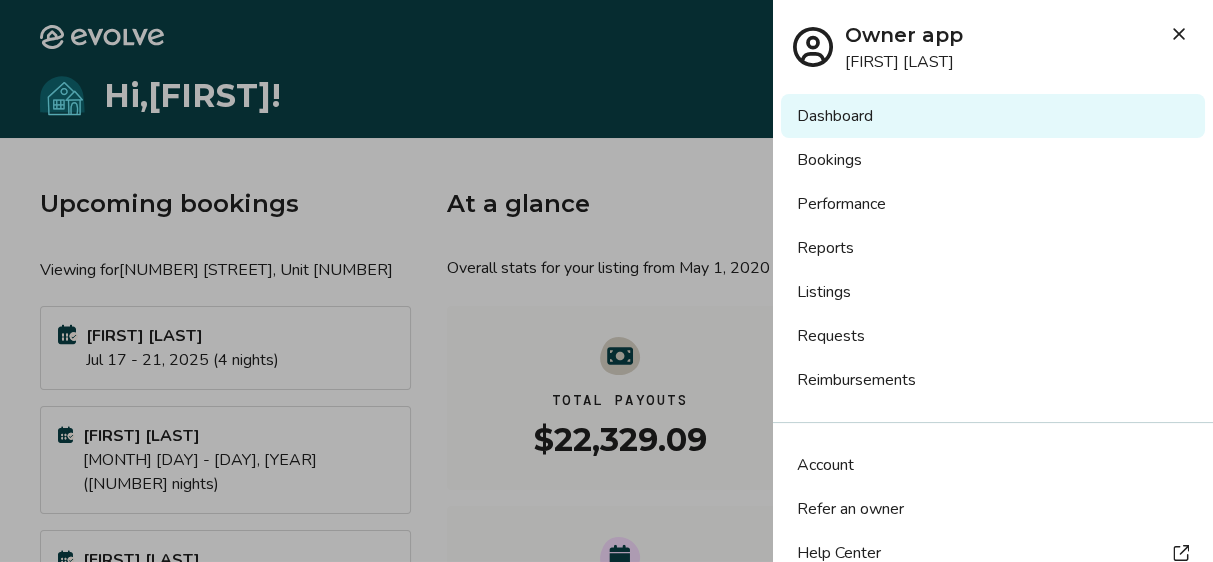 click on "Bookings" at bounding box center [993, 160] 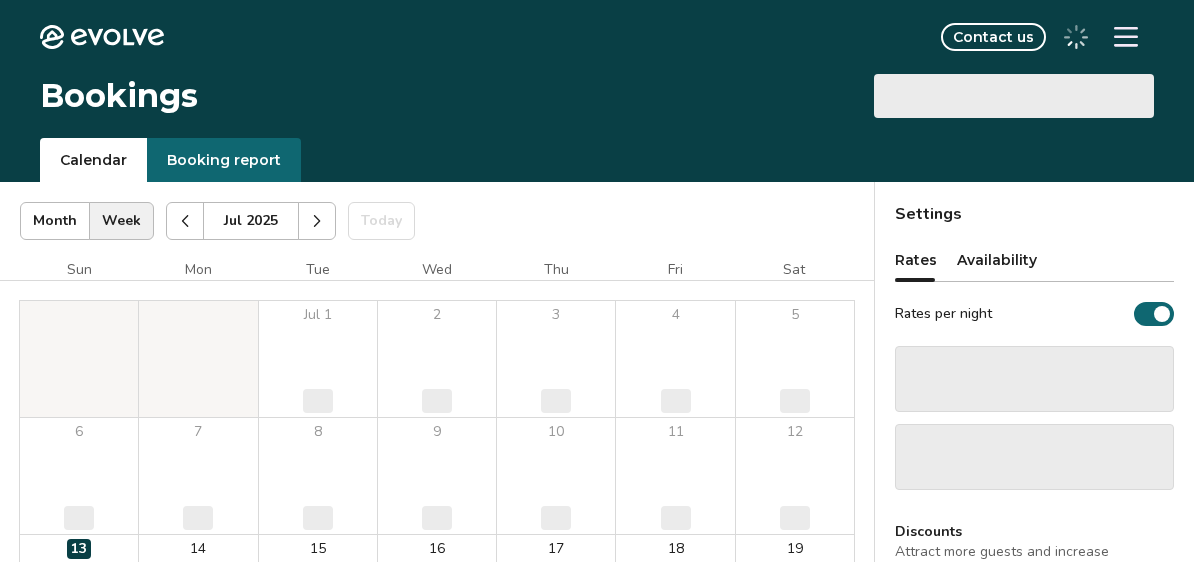 scroll, scrollTop: 0, scrollLeft: 0, axis: both 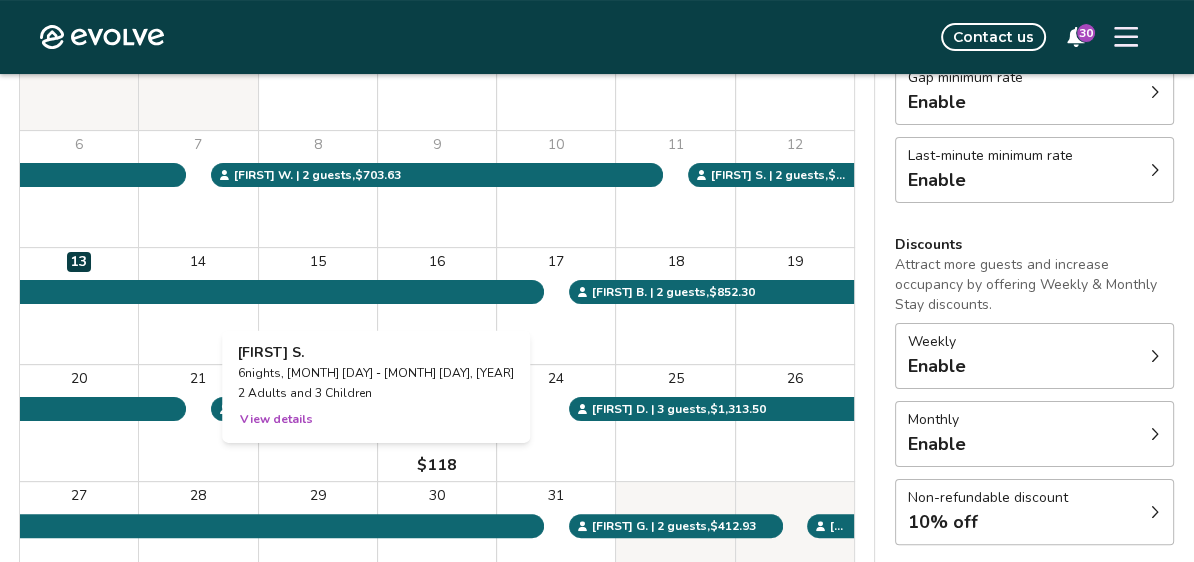 click on "15" at bounding box center [318, 306] 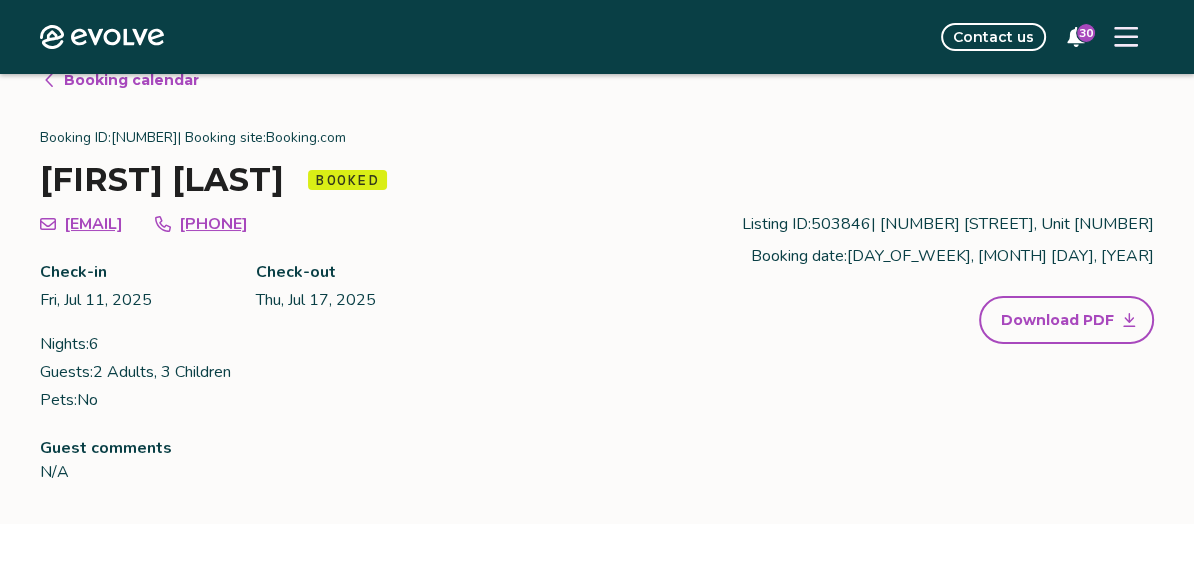 scroll, scrollTop: 0, scrollLeft: 0, axis: both 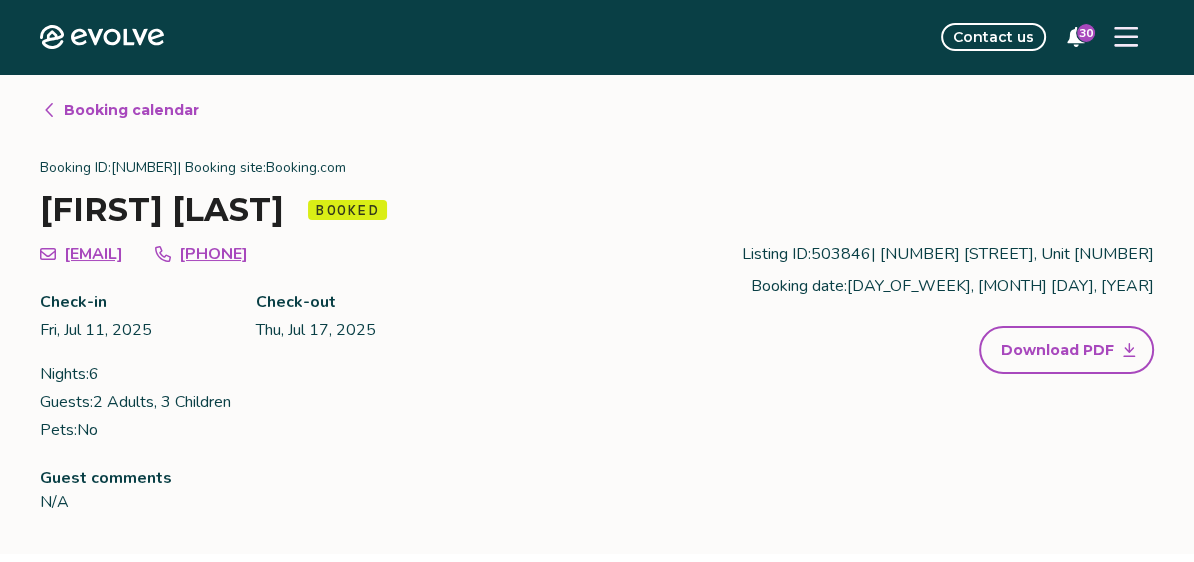 click on "Booking calendar" at bounding box center (131, 110) 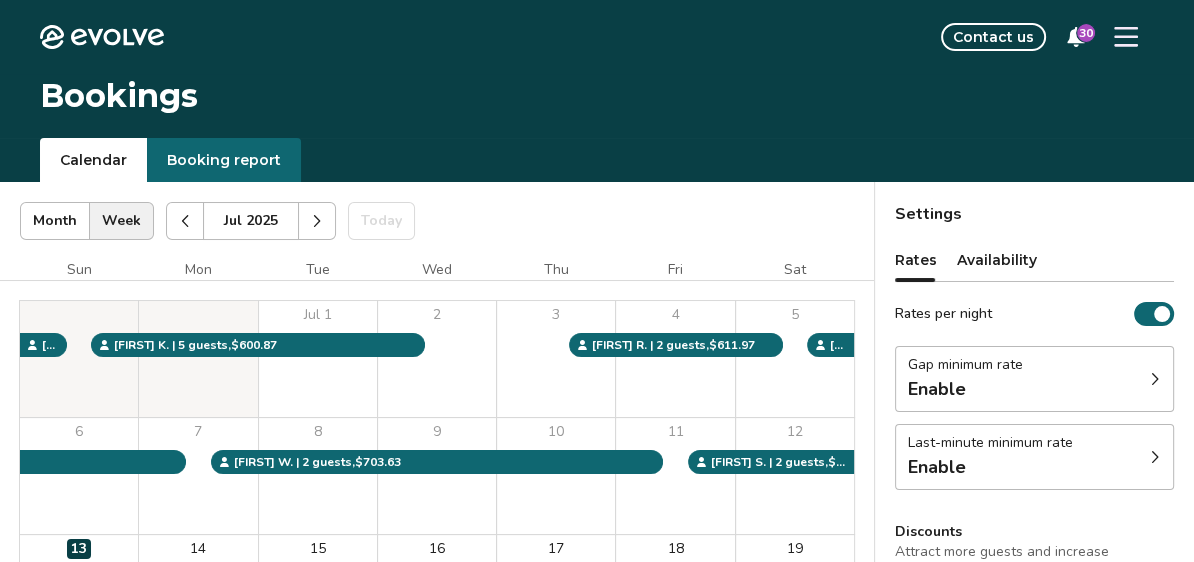 click at bounding box center [185, 221] 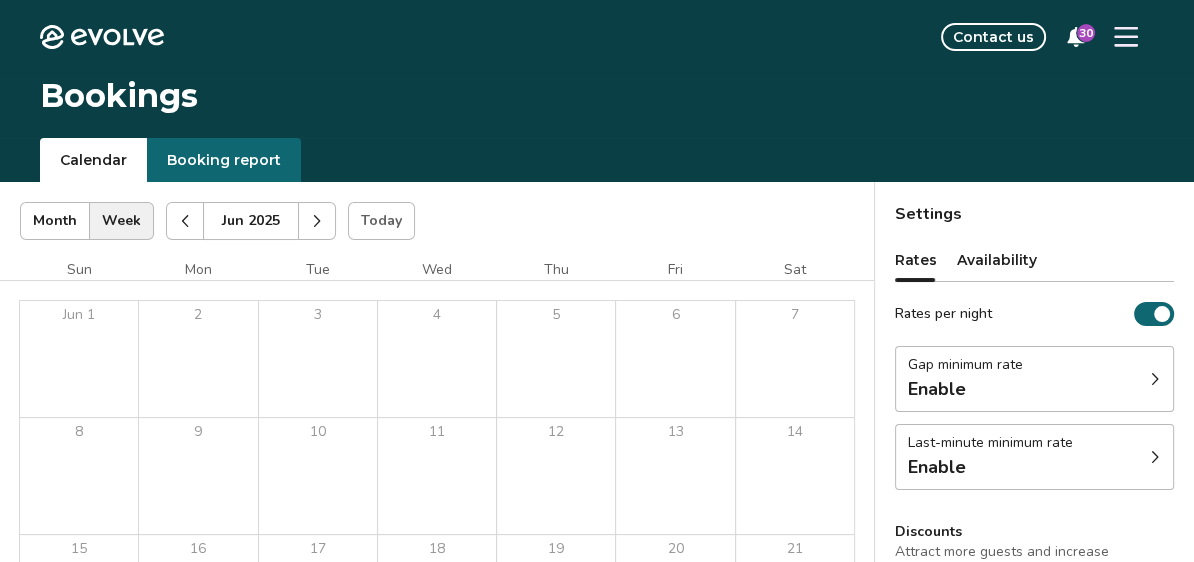 click at bounding box center [185, 221] 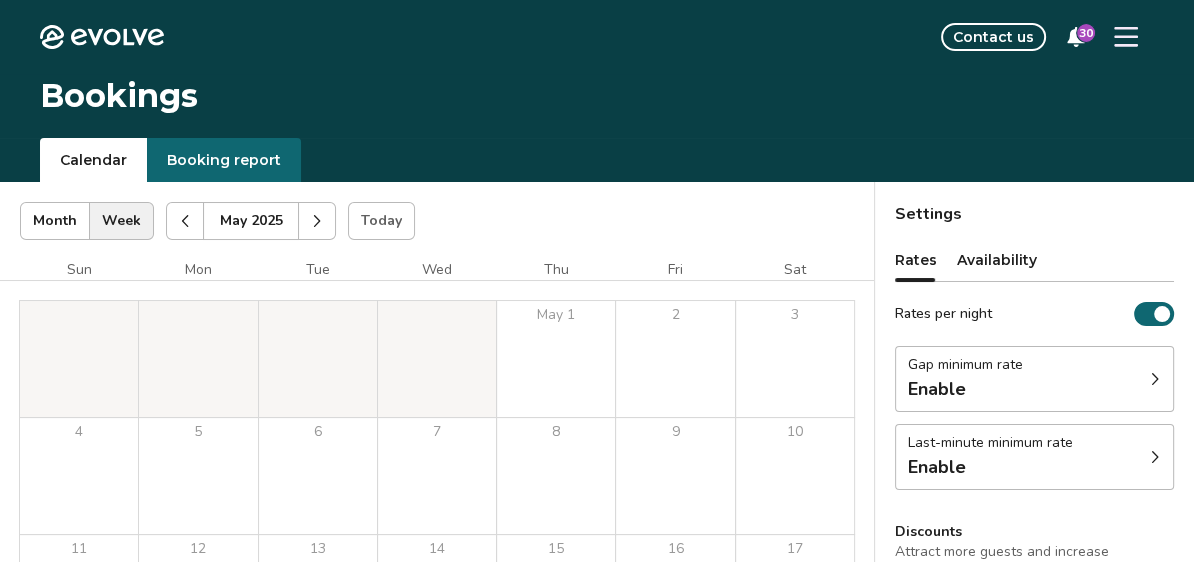 click at bounding box center [185, 221] 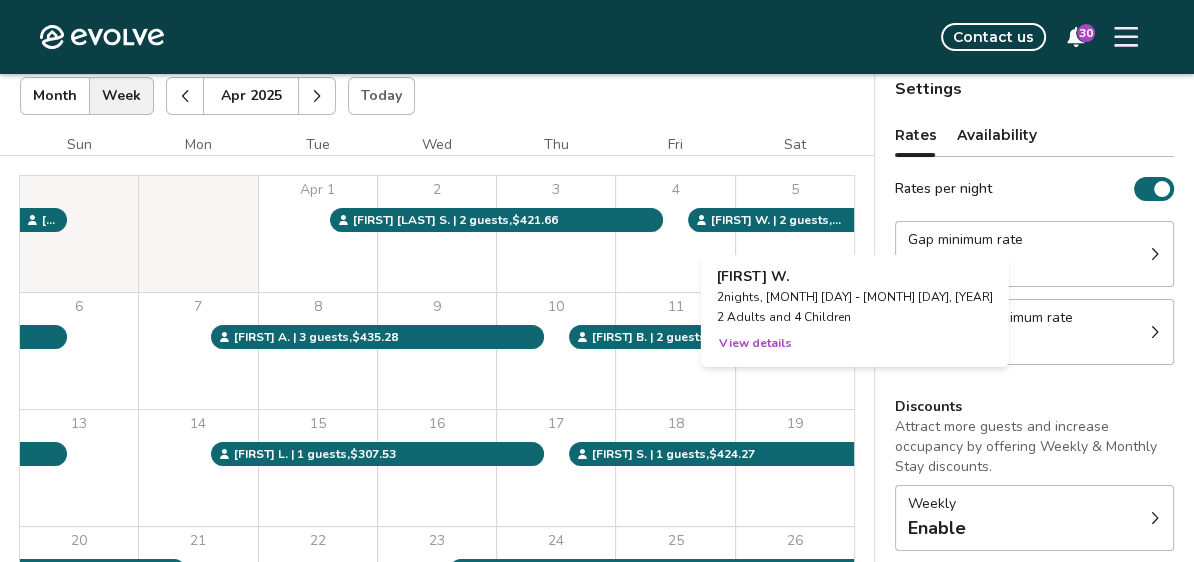 scroll, scrollTop: 122, scrollLeft: 0, axis: vertical 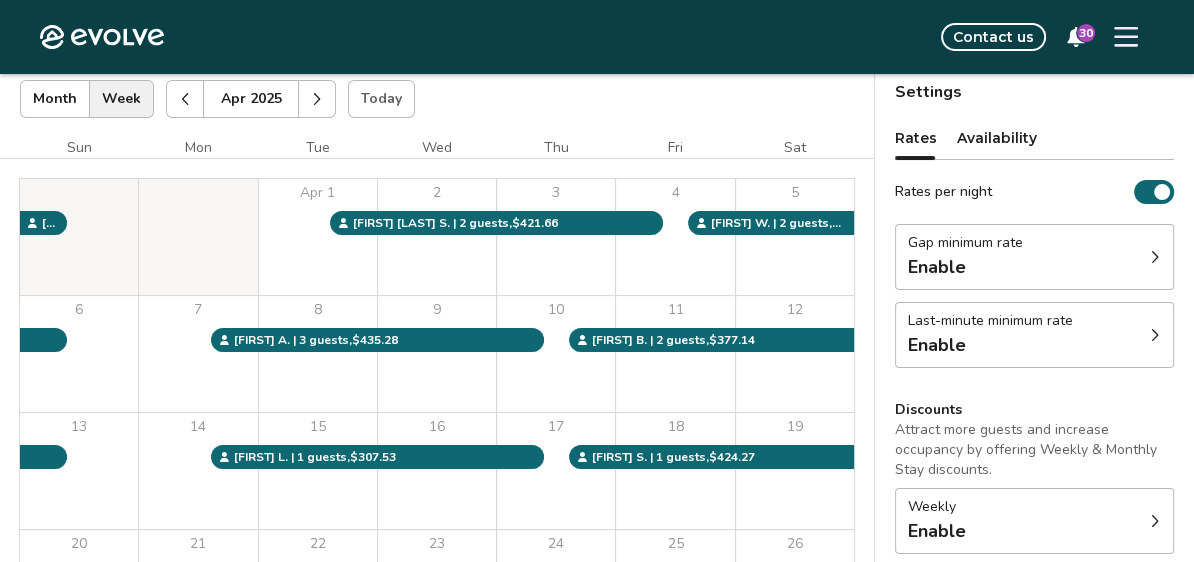 type 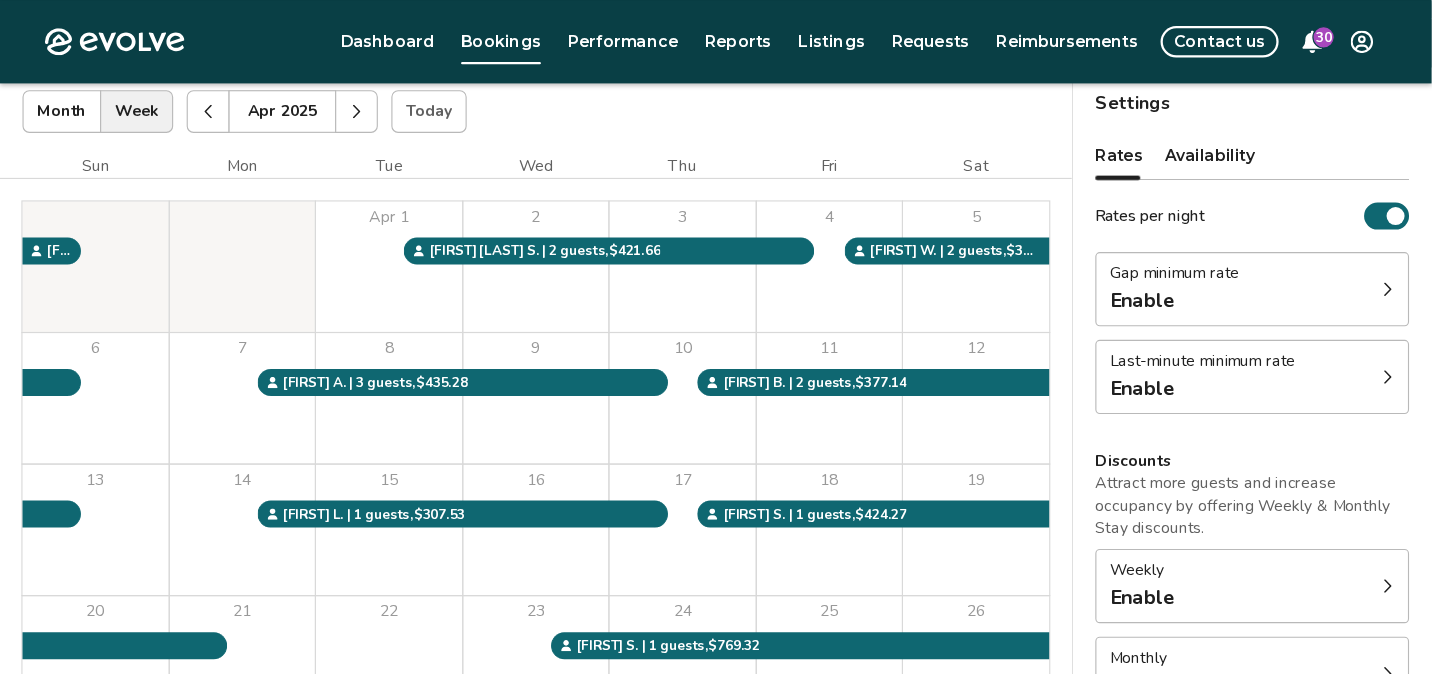 scroll, scrollTop: 122, scrollLeft: 0, axis: vertical 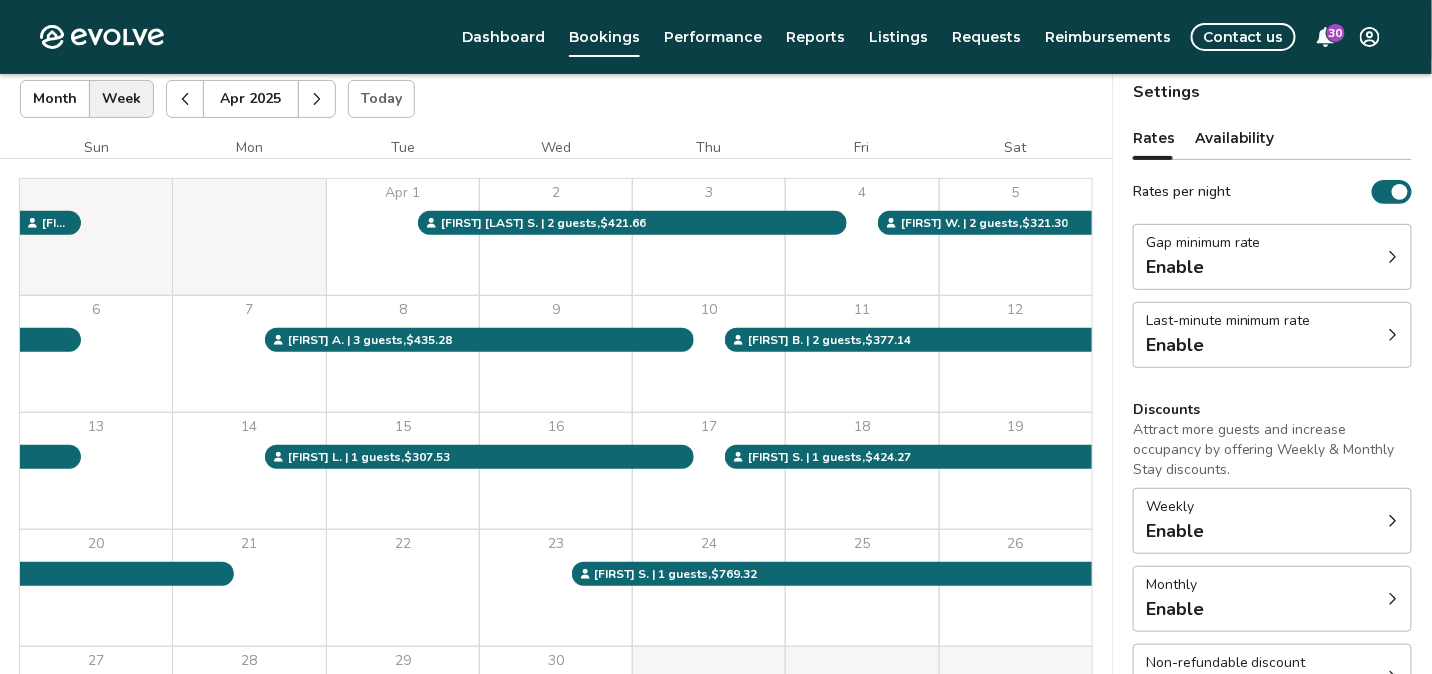 click at bounding box center (317, 99) 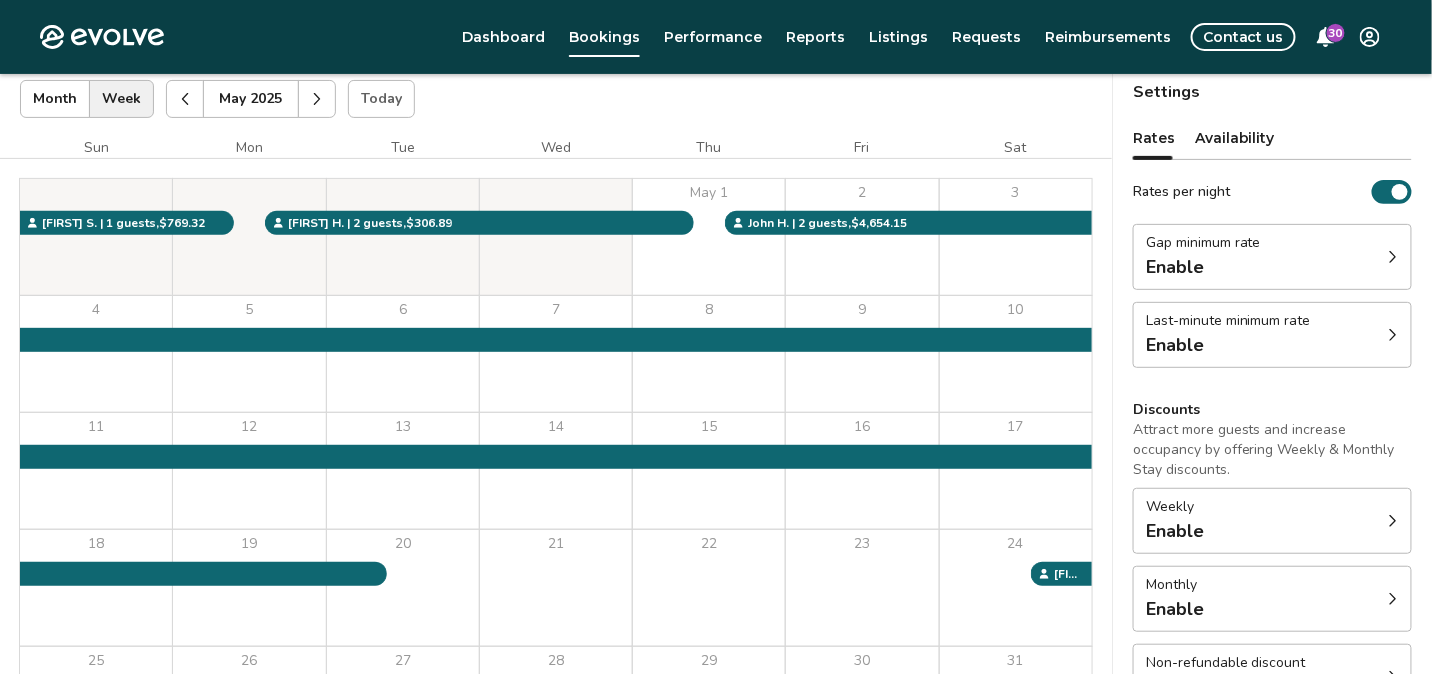 click 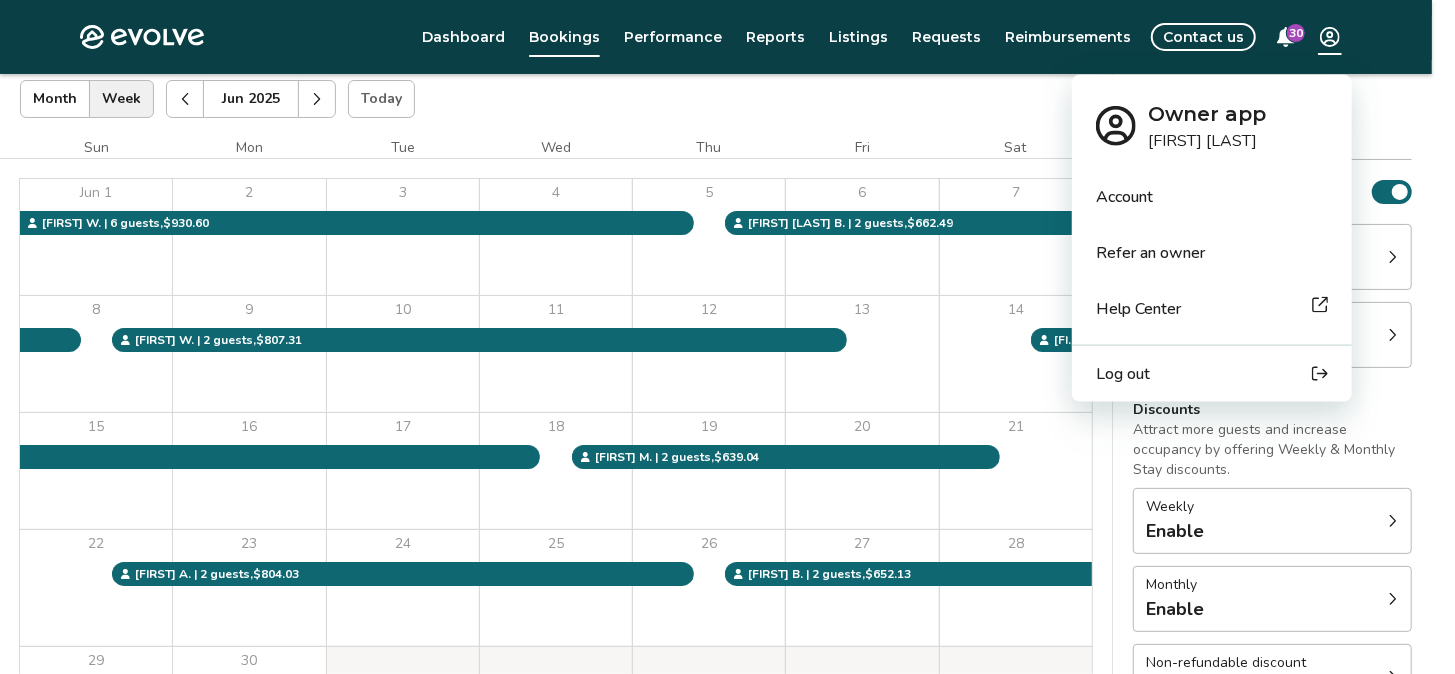 click on "Evolve Dashboard Bookings Performance Reports Listings Requests Reimbursements Contact us 30 Bookings Calendar Booking report Jun 2025  | Views Month Week Jun 2025 Today Settings 8743 Thomas Dr, Unit 1425 Jun 2025 Sun Mon Tue Wed Thu Fri Sat Jun 1 2 3 4 5 6 7 8 9 10 11 12 13 14 15 16 17 18 19 20 21 22 23 24 25 26 27 28 29 30 Miranda W. | 6 guests ,  $930.60 Larry Gene B. | 2 guests ,  $662.49 Dylan B. | 2 guests ,  $861.63 Lillian W. | 2 guests ,  $807.31 Courtney K. | 5 guests ,  $600.87 Meagan M. | 2 guests ,  $639.04 Gabriela R. | 2 guests ,  $611.97 Mary A. | 2 guests ,  $804.03 Lindsay B. | 2 guests ,  $652.13 Melissa G. | 5 guests ,  $371.02 Booking Pending Evolve/Owner Settings Rates Availability Rates per night Gap minimum rate Enable Last-minute minimum rate Enable Discounts Attract more guests and increase occupancy by offering Weekly & Monthly Stay discounts. Weekly Enable Monthly Enable Non-refundable discount 10% off View rates, policies, & fees Gap minimum rate Reduce your minimum rate by 20%" at bounding box center [727, 395] 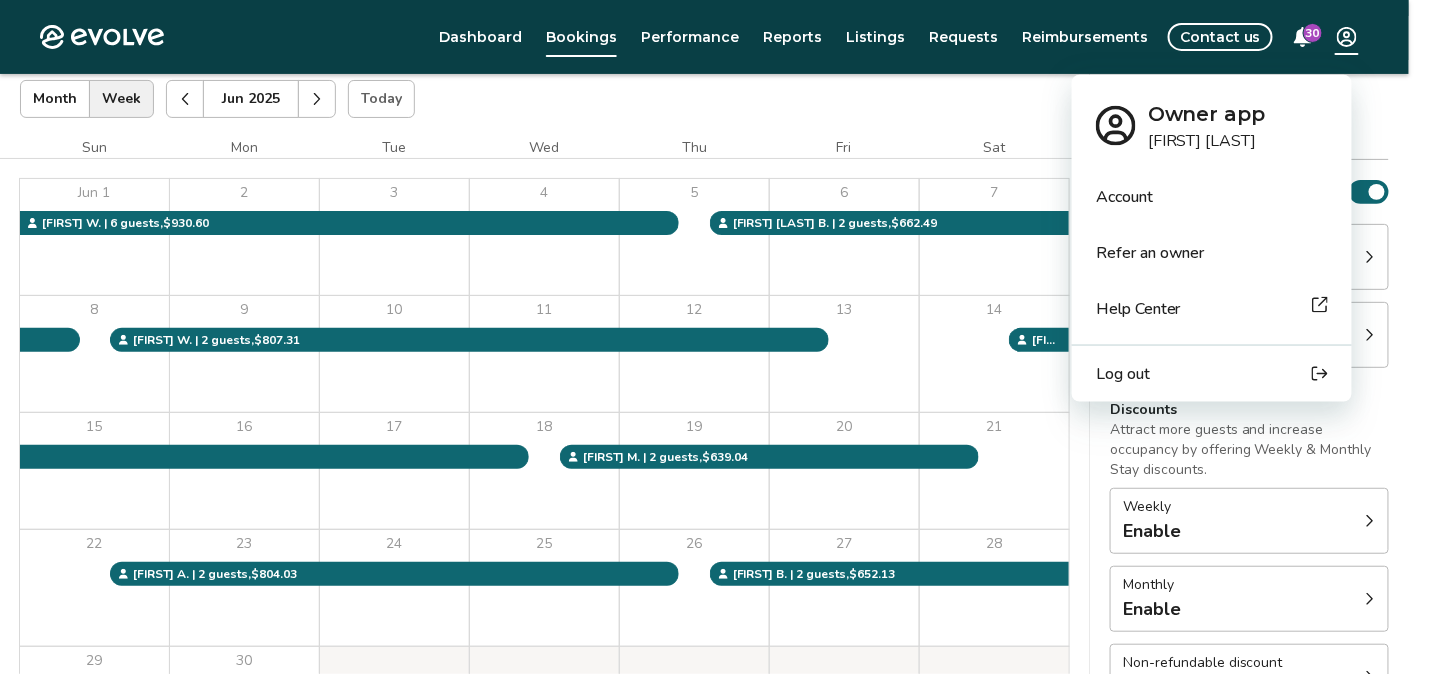 click on "Evolve Dashboard Bookings Performance Reports Listings Requests Reimbursements Contact us 30 Bookings Calendar Booking report Jun 2025  | Views Month Week Jun 2025 Today Settings 8743 Thomas Dr, Unit 1425 Jun 2025 Sun Mon Tue Wed Thu Fri Sat Jun 1 2 3 4 5 6 7 8 9 10 11 12 13 14 15 16 17 18 19 20 21 22 23 24 25 26 27 28 29 30 Miranda W. | 6 guests ,  $930.60 Larry Gene B. | 2 guests ,  $662.49 Dylan B. | 2 guests ,  $861.63 Lillian W. | 2 guests ,  $807.31 Courtney K. | 5 guests ,  $600.87 Meagan M. | 2 guests ,  $639.04 Gabriela R. | 2 guests ,  $611.97 Mary A. | 2 guests ,  $804.03 Lindsay B. | 2 guests ,  $652.13 Melissa G. | 5 guests ,  $371.02 Booking Pending Evolve/Owner Settings Rates Availability Rates per night Gap minimum rate Enable Last-minute minimum rate Enable Discounts Attract more guests and increase occupancy by offering Weekly & Monthly Stay discounts. Weekly Enable Monthly Enable Non-refundable discount 10% off View rates, policies, & fees Gap minimum rate Reduce your minimum rate by 20%" at bounding box center (716, 395) 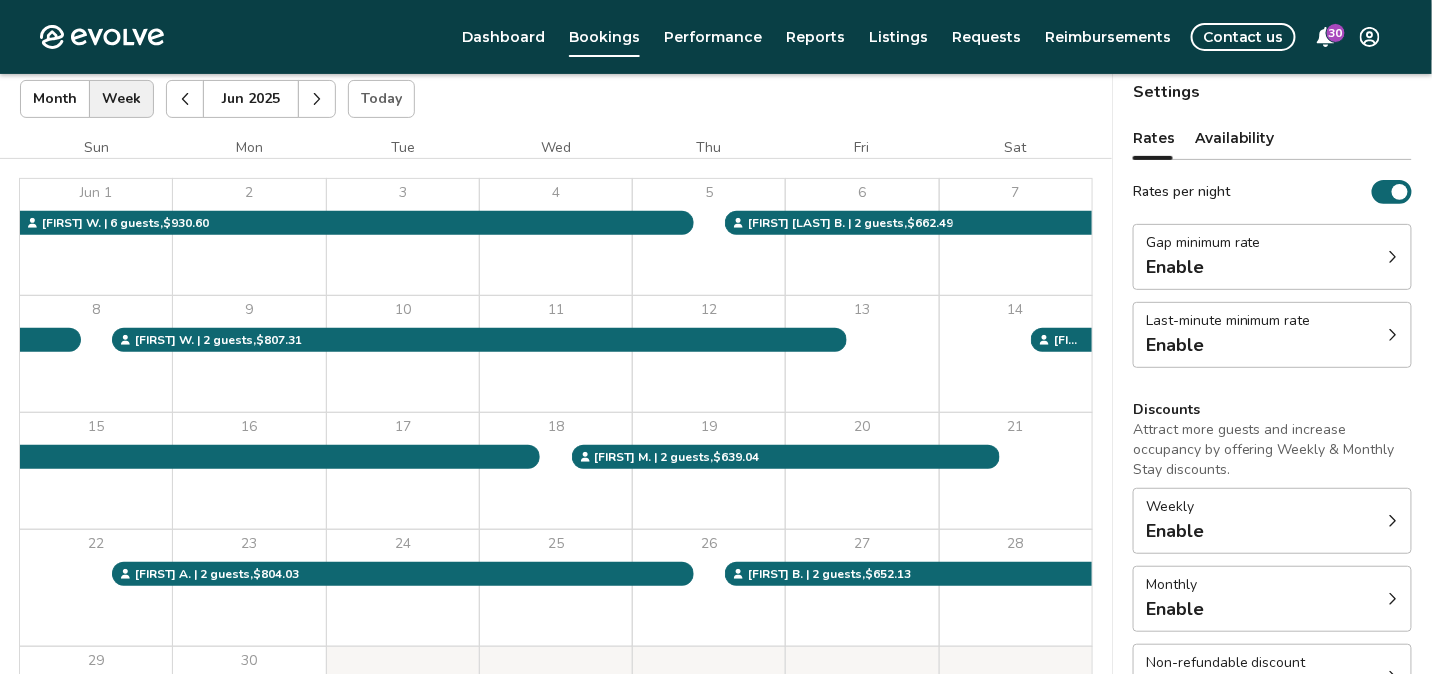 click on "Evolve Dashboard Bookings Performance Reports Listings Requests Reimbursements Contact us 30 Bookings Calendar Booking report Jun 2025  | Views Month Week Jun 2025 Today Settings 8743 Thomas Dr, Unit 1425 Jun 2025 Sun Mon Tue Wed Thu Fri Sat Jun 1 2 3 4 5 6 7 8 9 10 11 12 13 14 15 16 17 18 19 20 21 22 23 24 25 26 27 28 29 30 Miranda W. | 6 guests ,  $930.60 Larry Gene B. | 2 guests ,  $662.49 Dylan B. | 2 guests ,  $861.63 Lillian W. | 2 guests ,  $807.31 Courtney K. | 5 guests ,  $600.87 Meagan M. | 2 guests ,  $639.04 Gabriela R. | 2 guests ,  $611.97 Mary A. | 2 guests ,  $804.03 Lindsay B. | 2 guests ,  $652.13 Melissa G. | 5 guests ,  $371.02 Booking Pending Evolve/Owner Settings Rates Availability Rates per night Gap minimum rate Enable Last-minute minimum rate Enable Discounts Attract more guests and increase occupancy by offering Weekly & Monthly Stay discounts. Weekly Enable Monthly Enable Non-refundable discount 10% off View rates, policies, & fees Gap minimum rate Reduce your minimum rate by 20%" at bounding box center [716, 395] 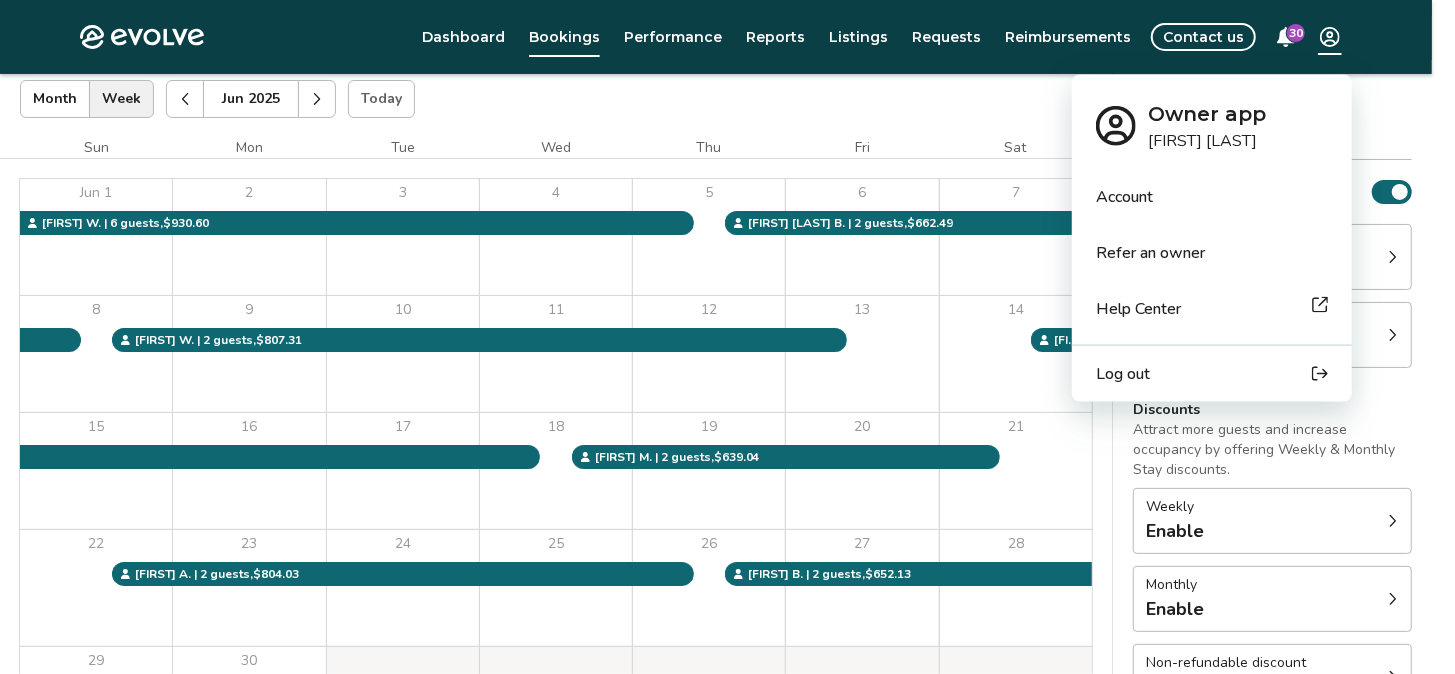 click on "Log out" at bounding box center (1123, 374) 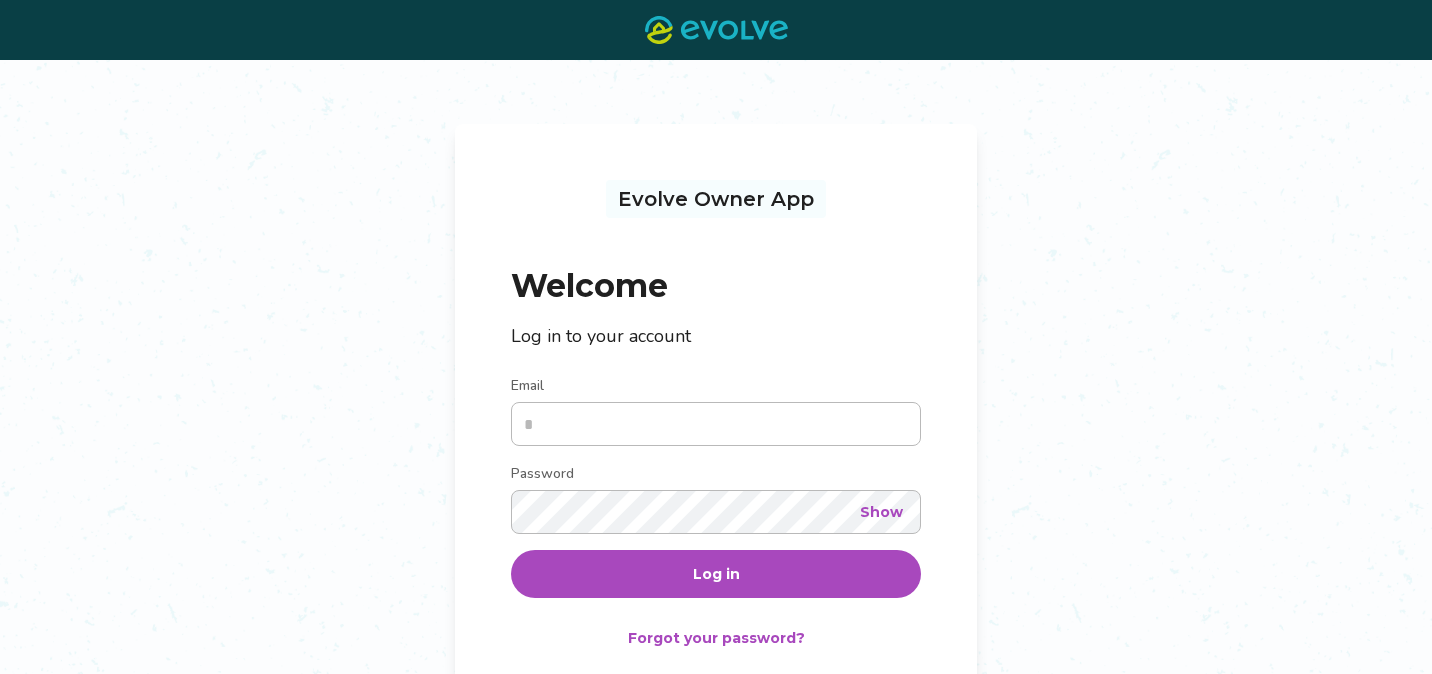 scroll, scrollTop: 0, scrollLeft: 0, axis: both 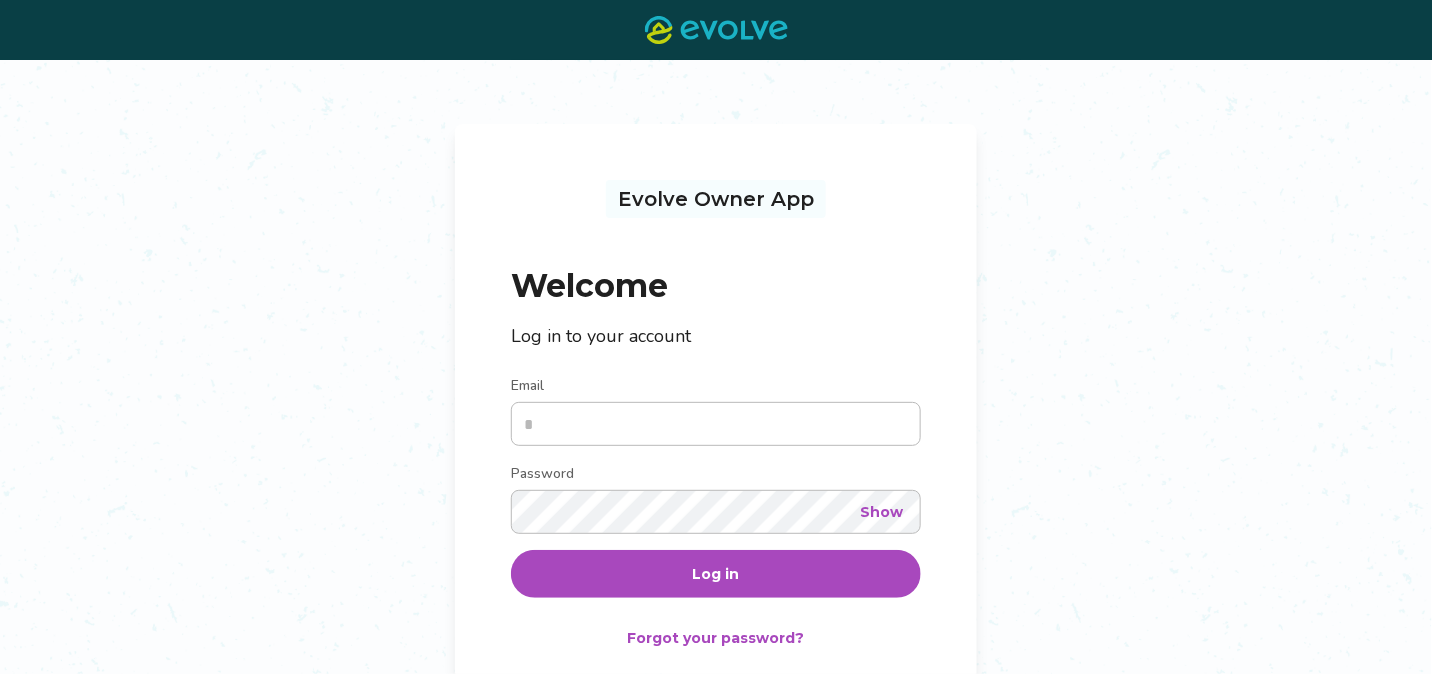 type on "**********" 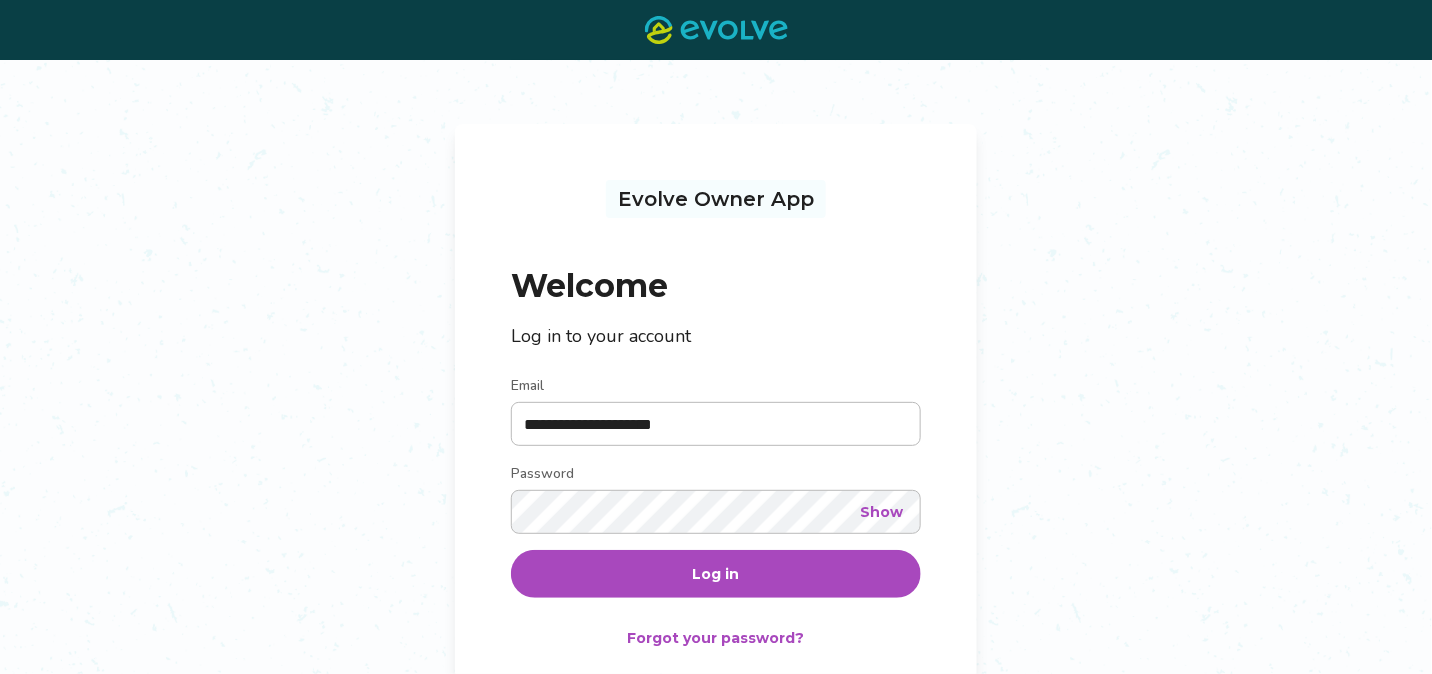 click on "Log in" at bounding box center (716, 574) 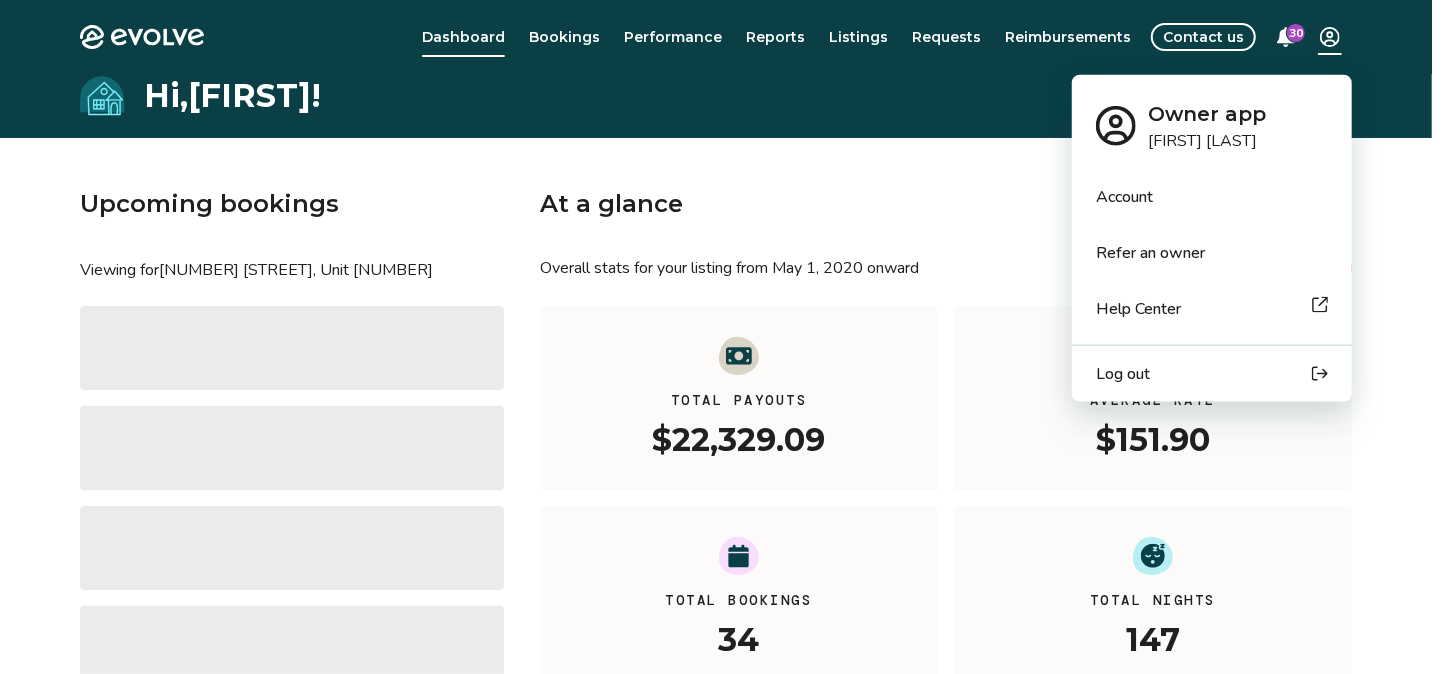 click on "Evolve Dashboard Bookings Performance Reports Listings Requests Reimbursements Contact us 30 Hi,  [FIRST] ! Upcoming bookings Viewing for  [NUMBER] [STREET], Unit [NUMBER] ‌ ‌ ‌ ‌ View calendar At a glance Overall stats for your listing from [DATE], [YEAR] onward All YTD MTD Total Payouts $22,329.09 Average Rate $151.90 Total Bookings 34 Total Nights 147 View performance Looking for the booking site links to your listing?  You can find these under  the  Listings  overview © 2013-Present Evolve Vacation Rental Network Privacy Policy | Terms of Service
Owner app [FIRST]   [LAST] Account Refer an owner Help Center Log out" at bounding box center [727, 517] 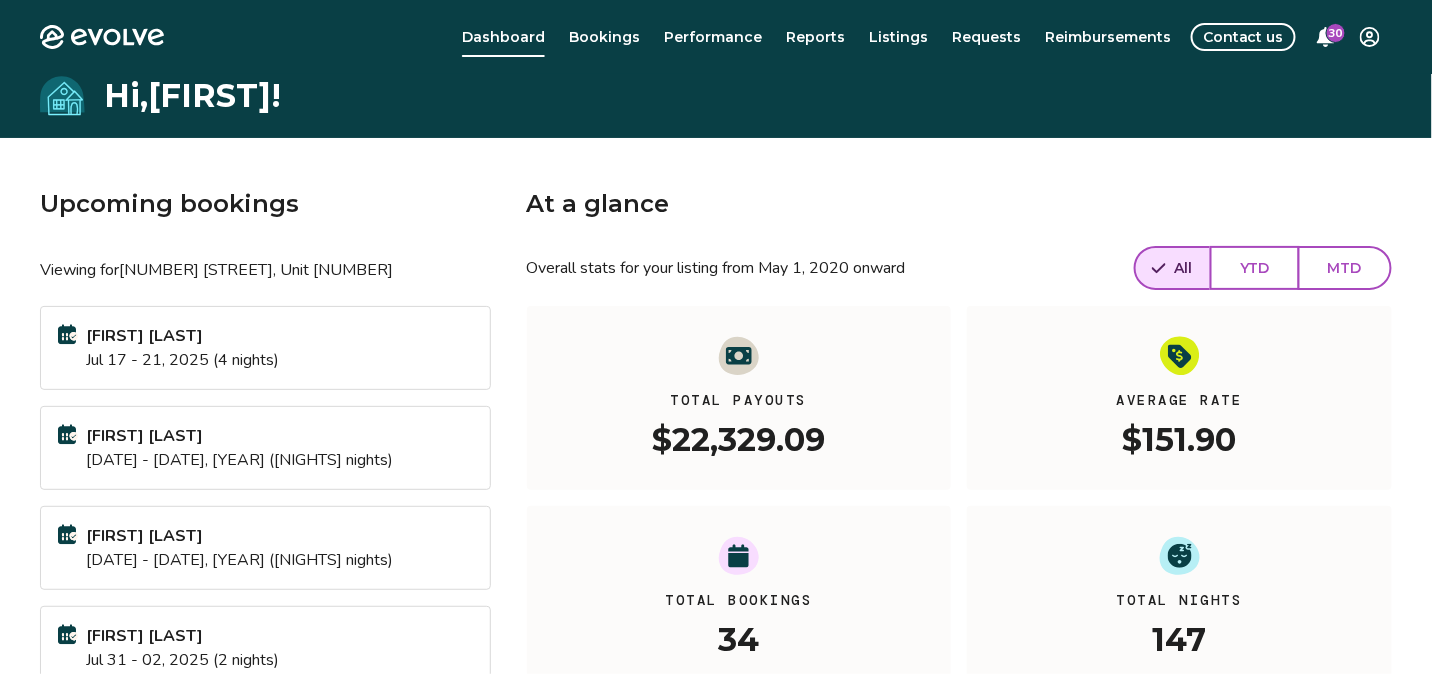click on "Evolve Dashboard Bookings Performance Reports Listings Requests Reimbursements Contact us 30 Hi,  [FIRST] ! Upcoming bookings Viewing for  [NUMBER] [STREET], Unit [NUMBER] [FIRST] [LAST] [DATE] - [DATE], [YEAR] ([NIGHTS] nights) [FIRST] [LAST] [DATE] - [DATE], [YEAR] ([NIGHTS] nights) [FIRST] [LAST] [DATE] - [DATE], [YEAR] ([NIGHTS] nights) [FIRST] [LAST] [DATE] - [DATE], [YEAR] ([NIGHTS] nights) View calendar At a glance Overall stats for your listing from [DATE], [YEAR] onward All YTD MTD Total Payouts $22,329.09 Average Rate $151.90 Total Bookings 34 Total Nights 147 View performance Looking for the booking site links to your listing?  You can find these under  the  Listings  overview © 2013-Present Evolve Vacation Rental Network Privacy Policy | Terms of Service" at bounding box center [716, 517] 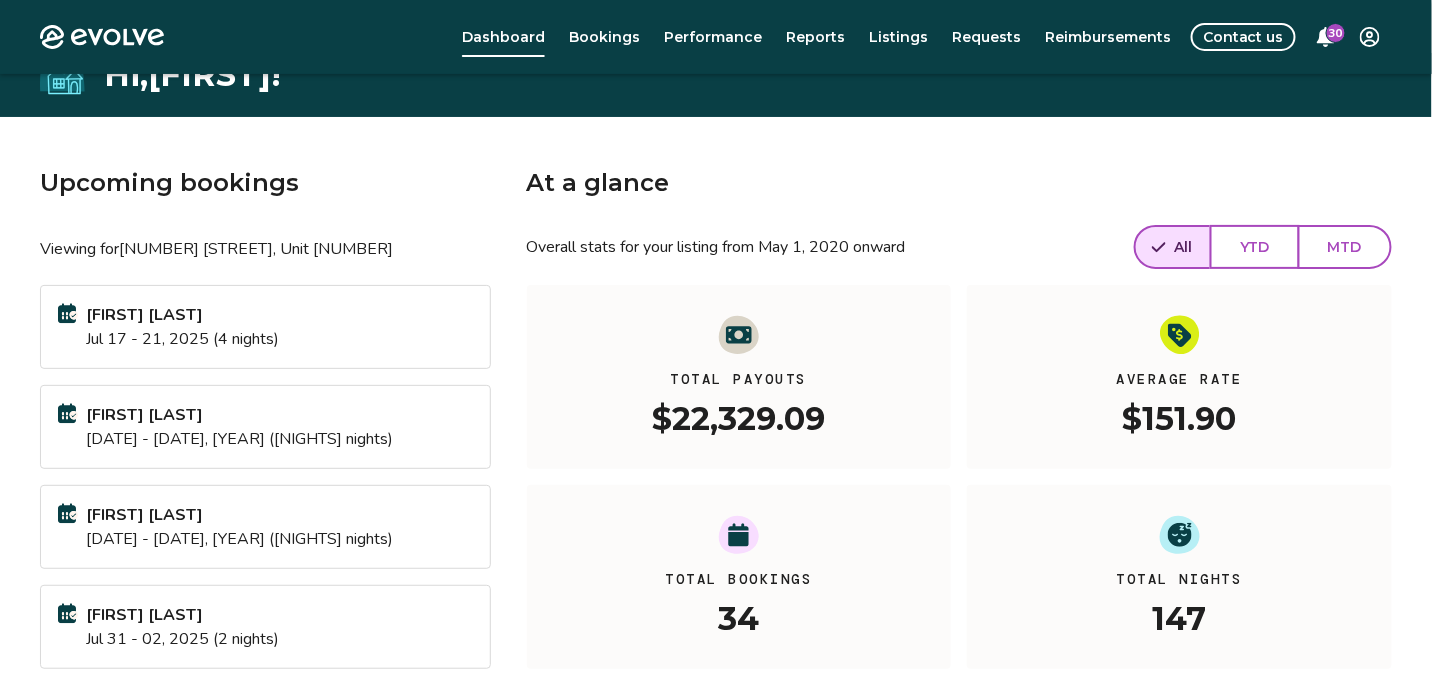scroll, scrollTop: 0, scrollLeft: 0, axis: both 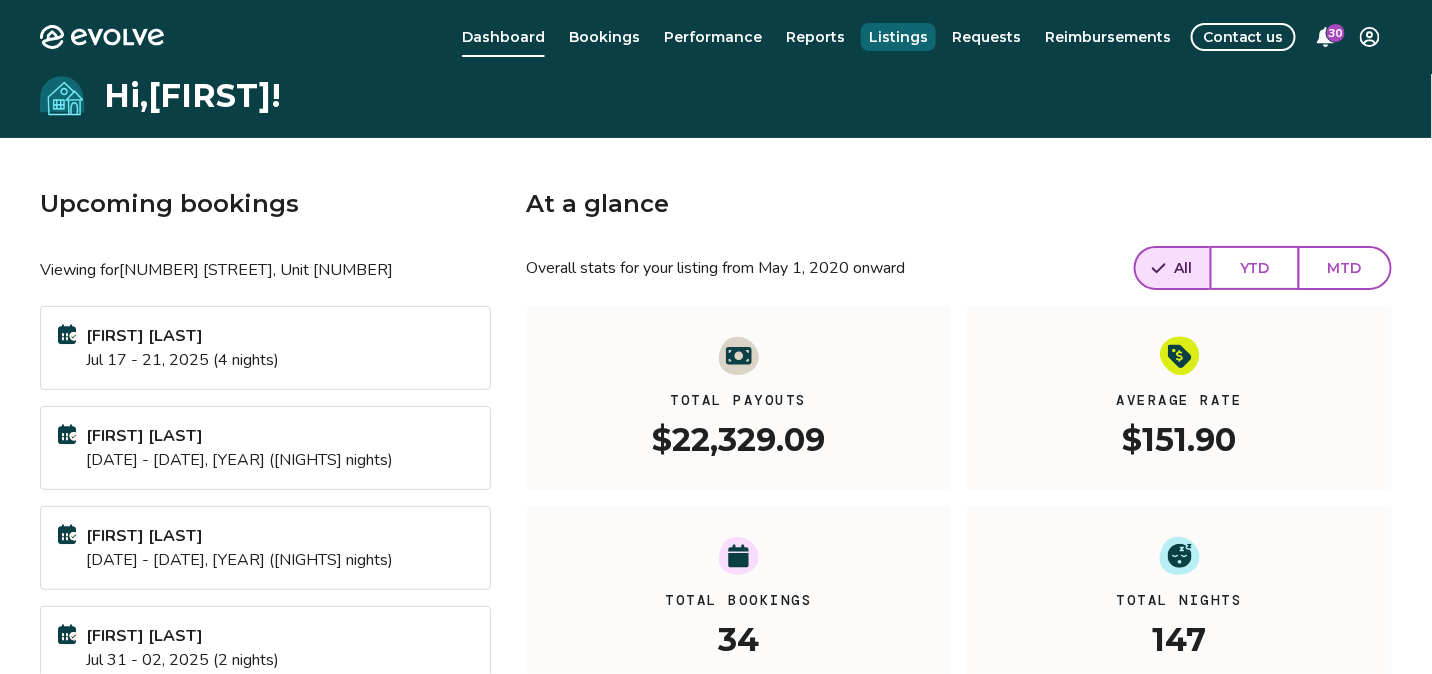 click on "Listings" at bounding box center (898, 37) 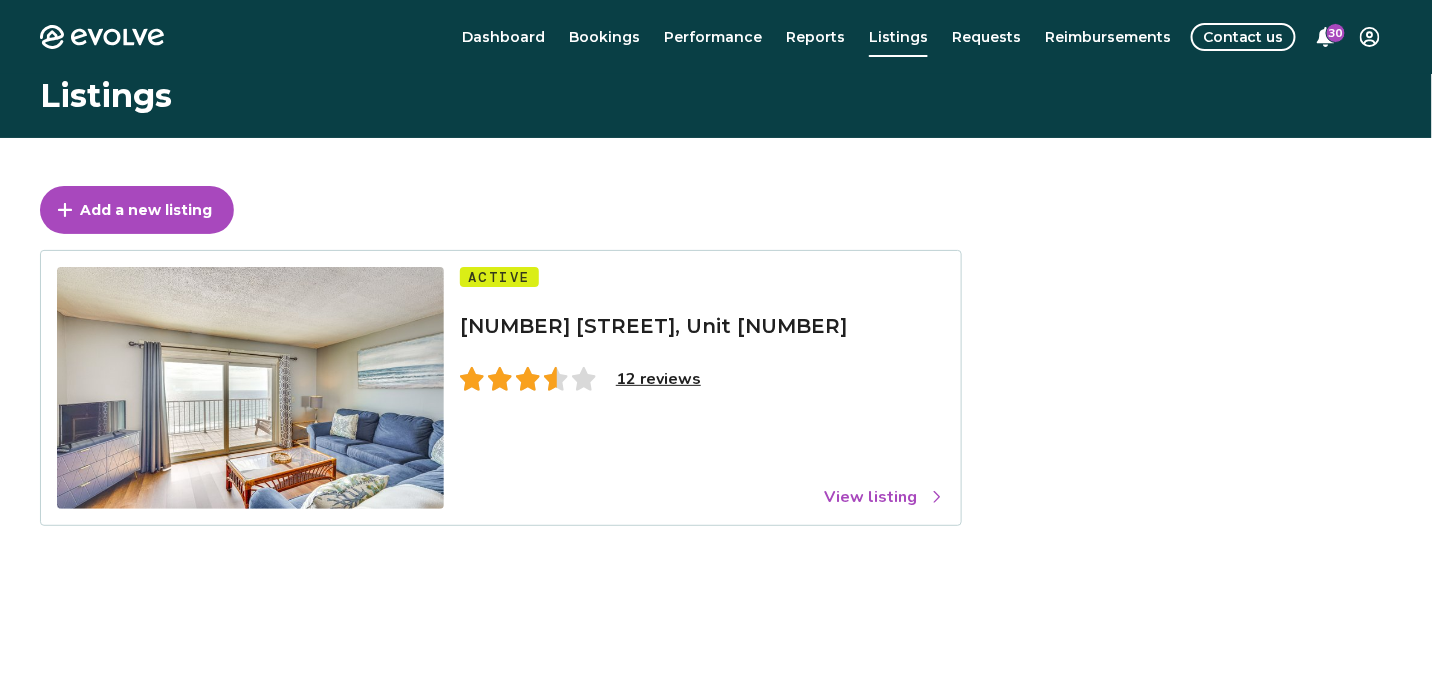 click on "View listing" at bounding box center (884, 497) 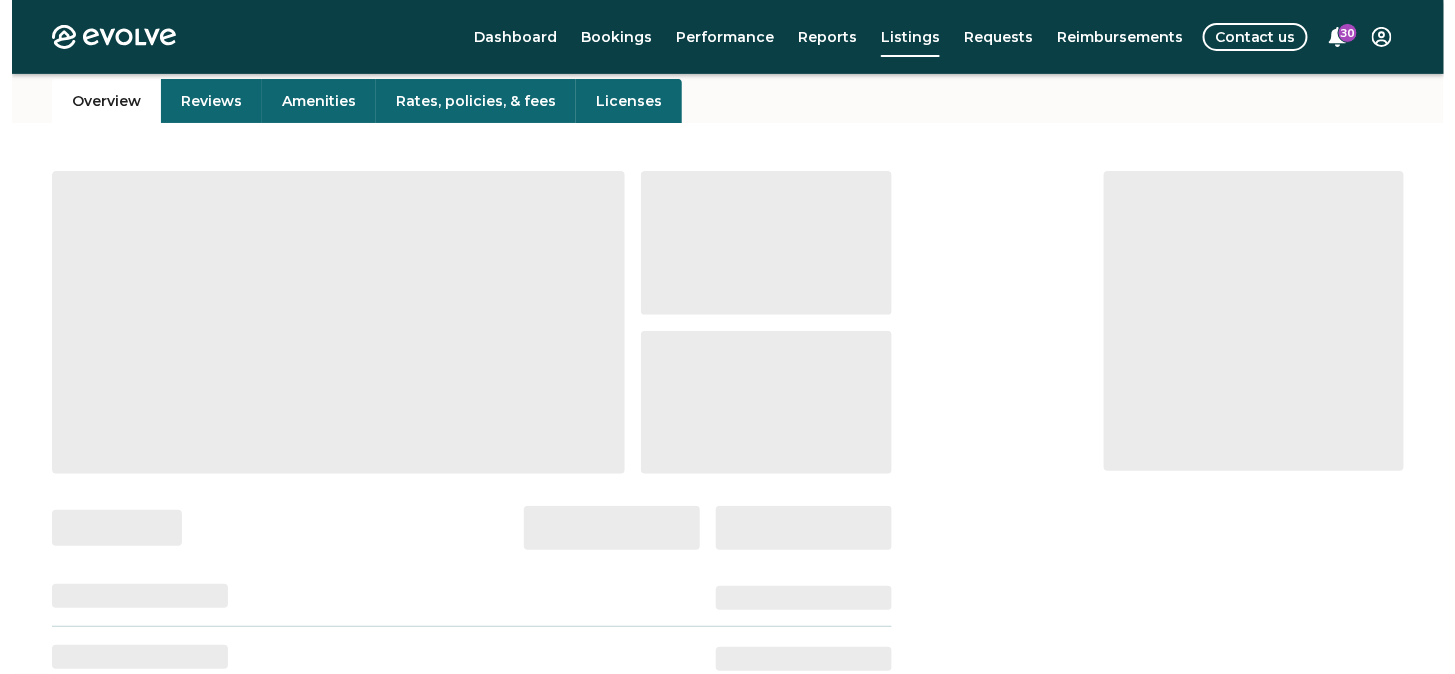 scroll, scrollTop: 232, scrollLeft: 0, axis: vertical 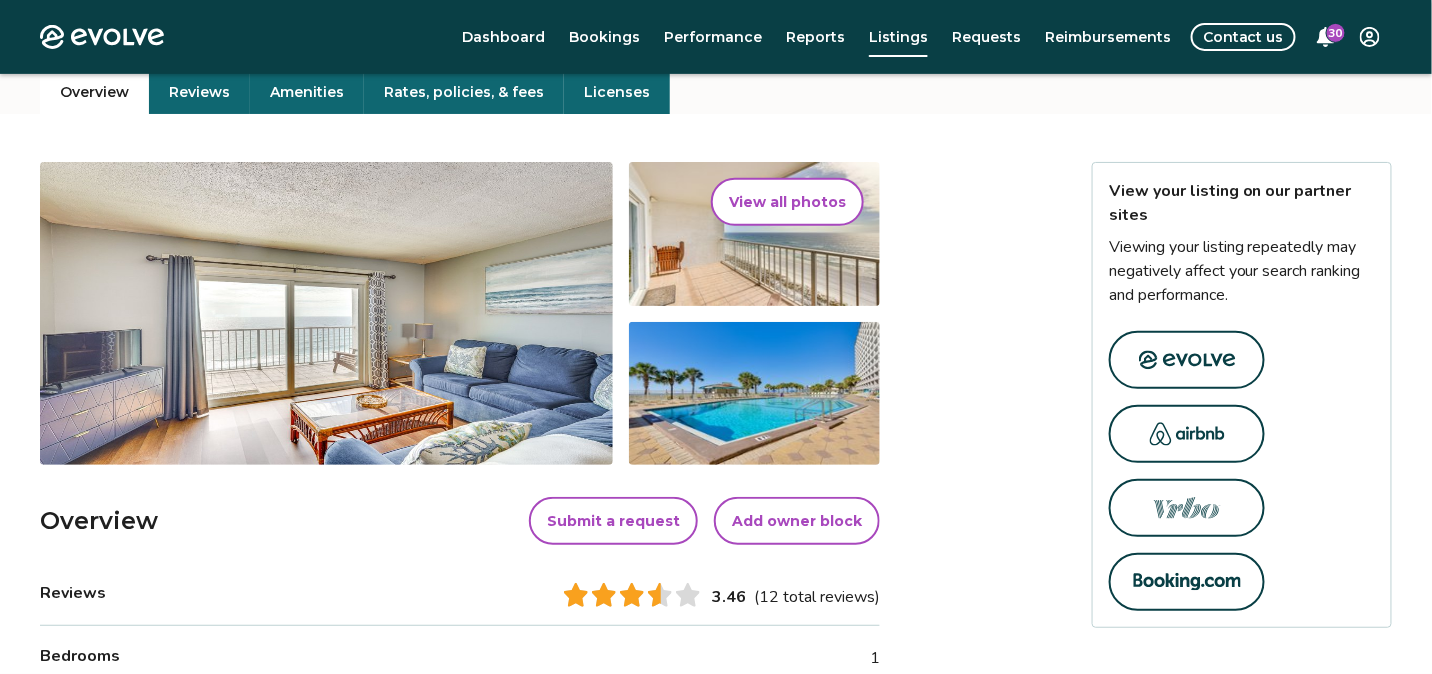 click on "View all photos" at bounding box center (787, 202) 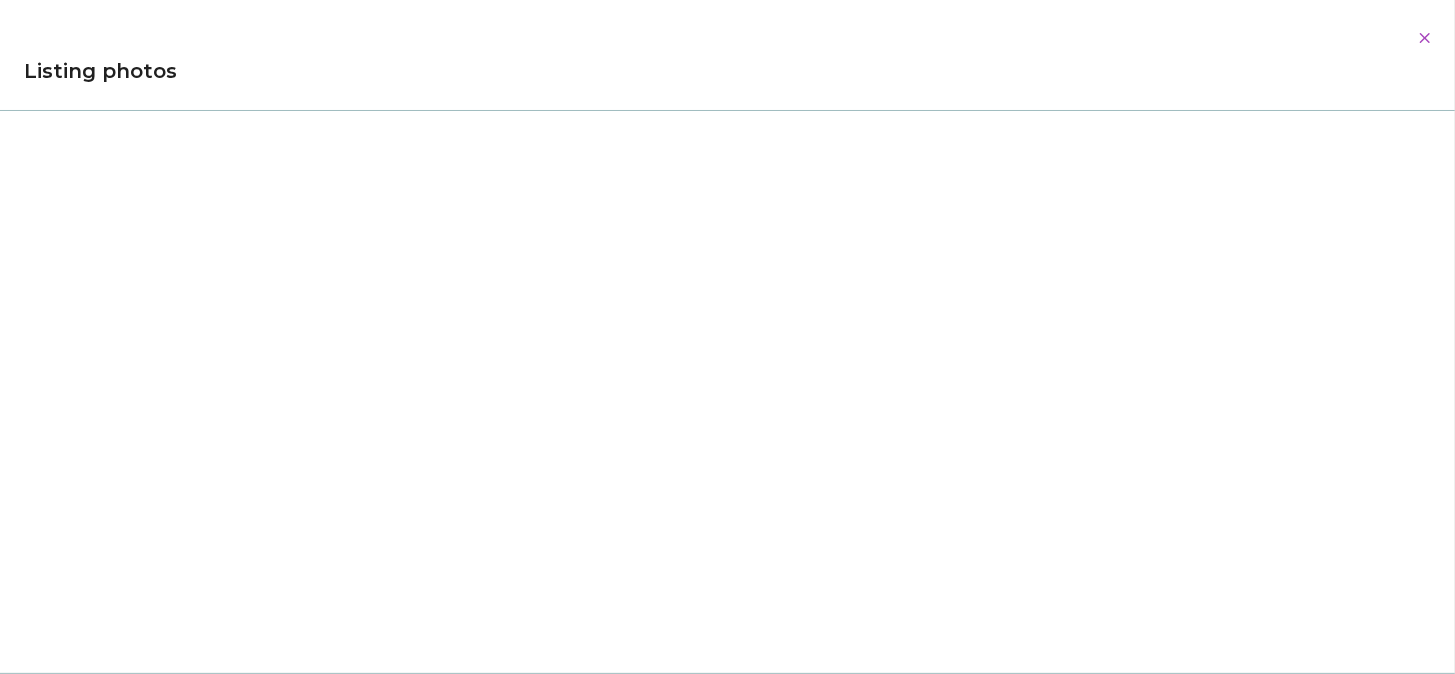 scroll, scrollTop: 10003, scrollLeft: 0, axis: vertical 